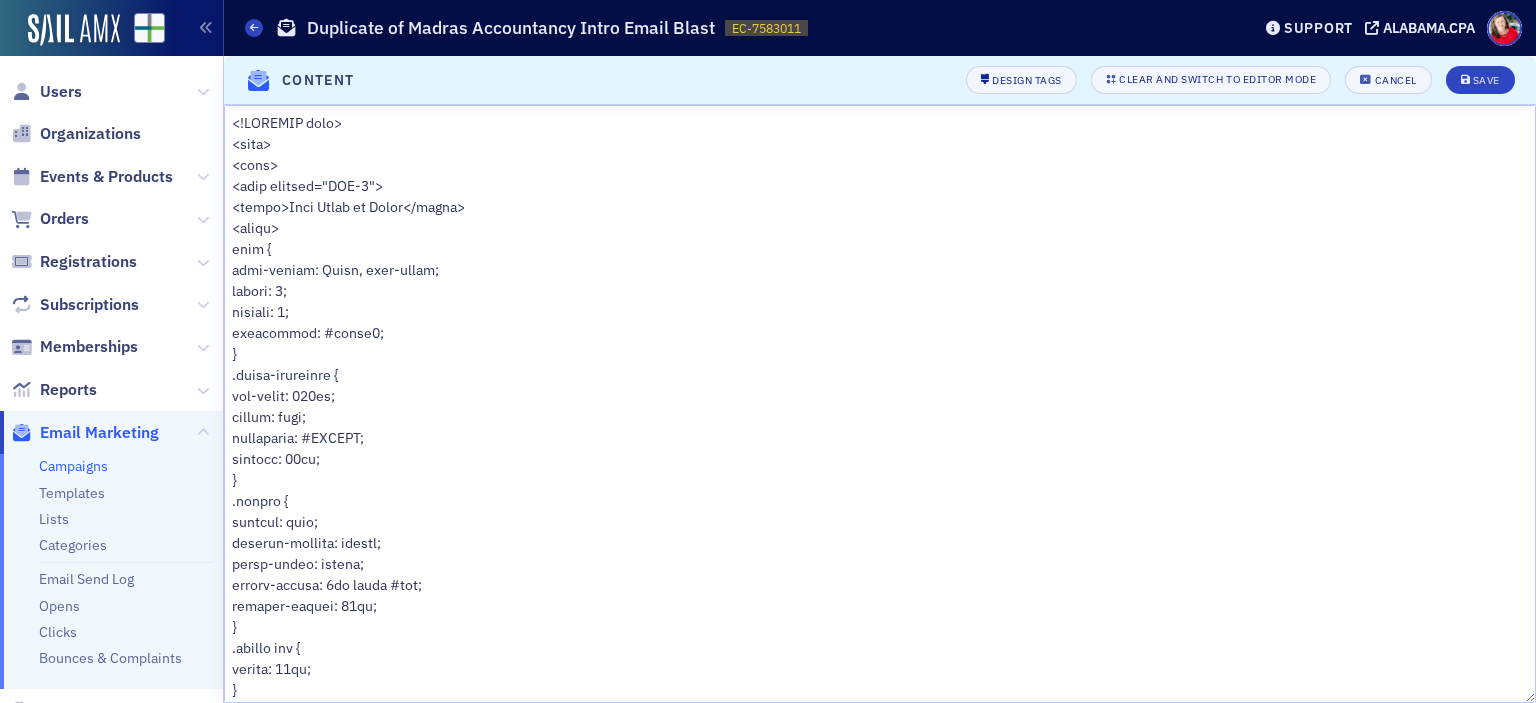 scroll, scrollTop: 0, scrollLeft: 0, axis: both 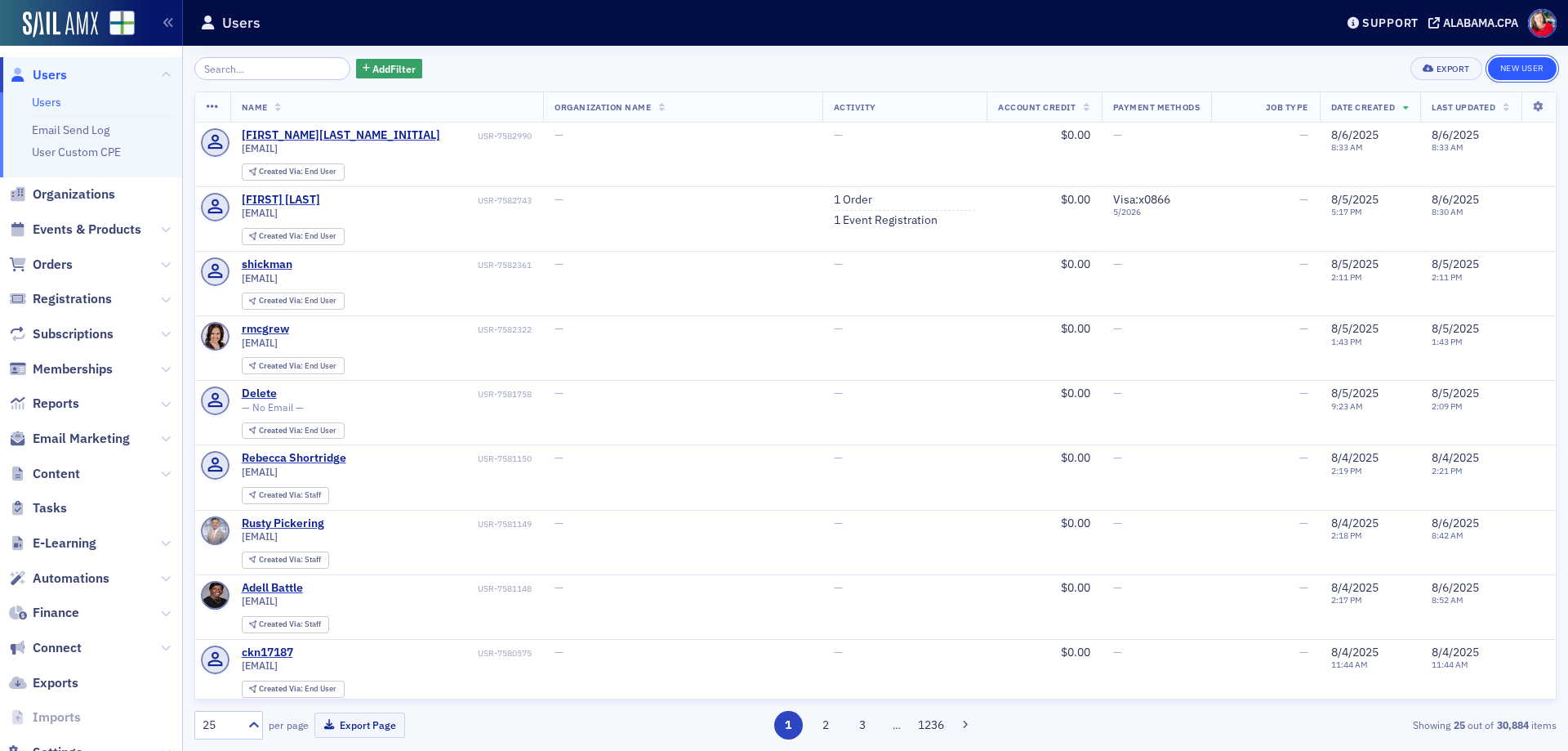 click on "New User" 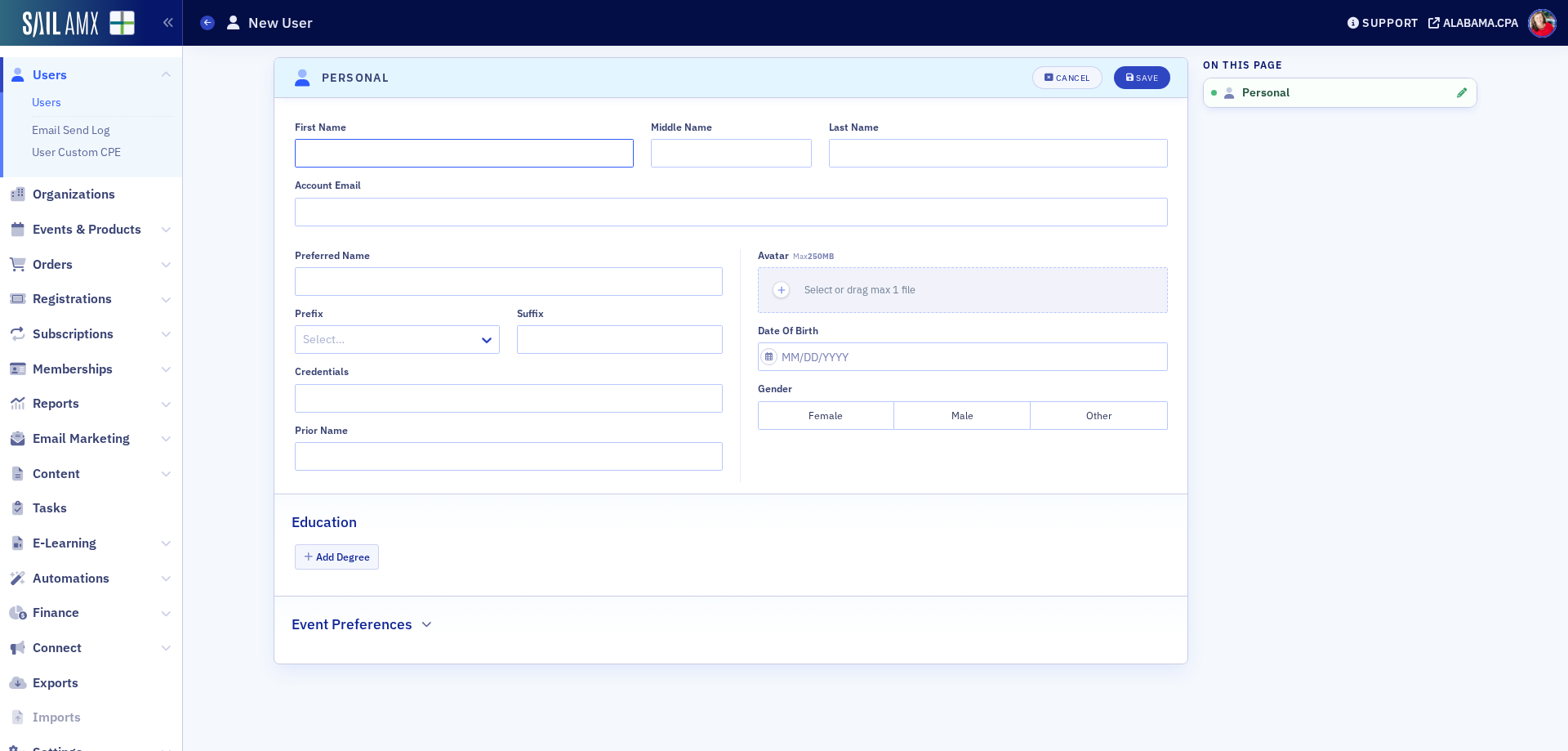 click on "First Name" 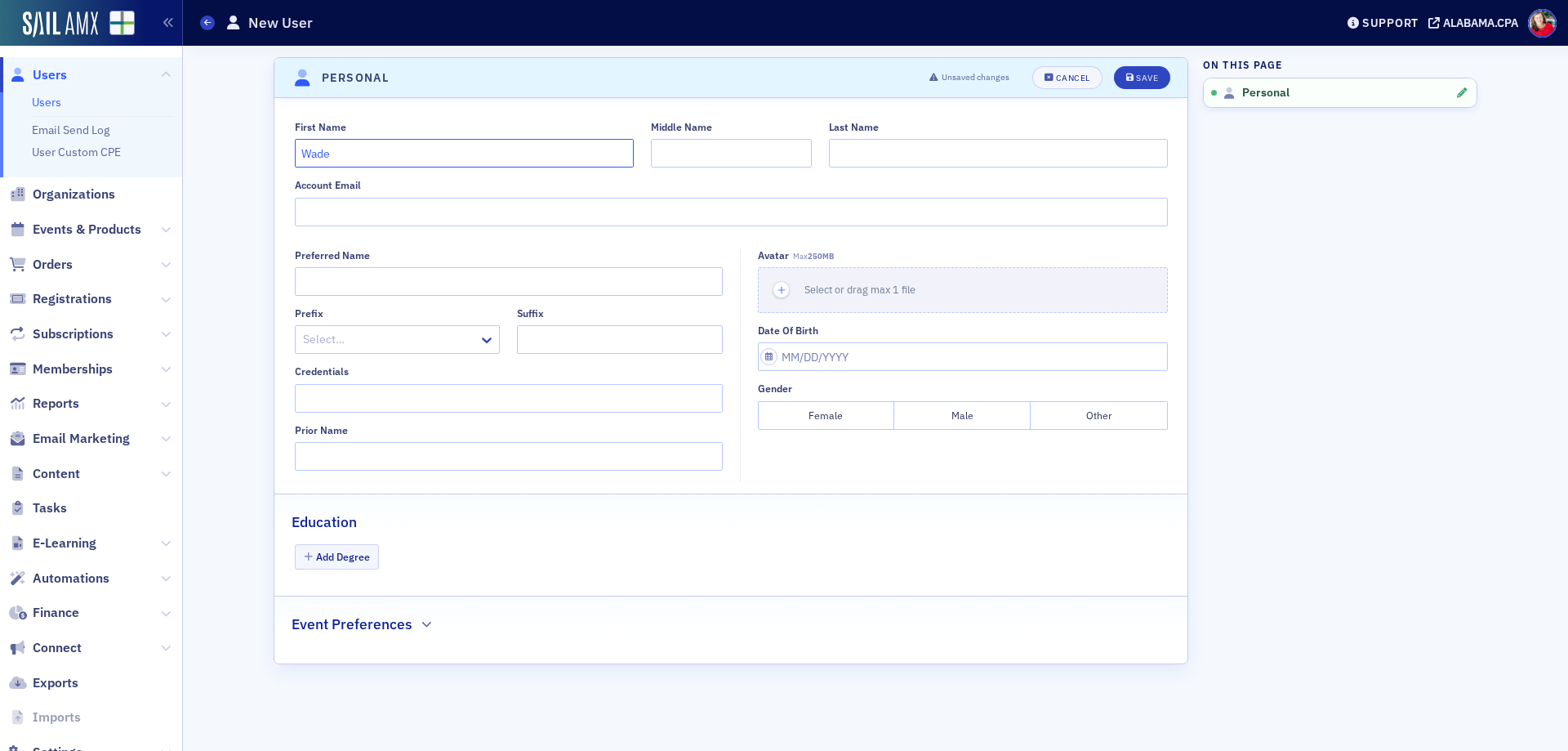 type on "Wade" 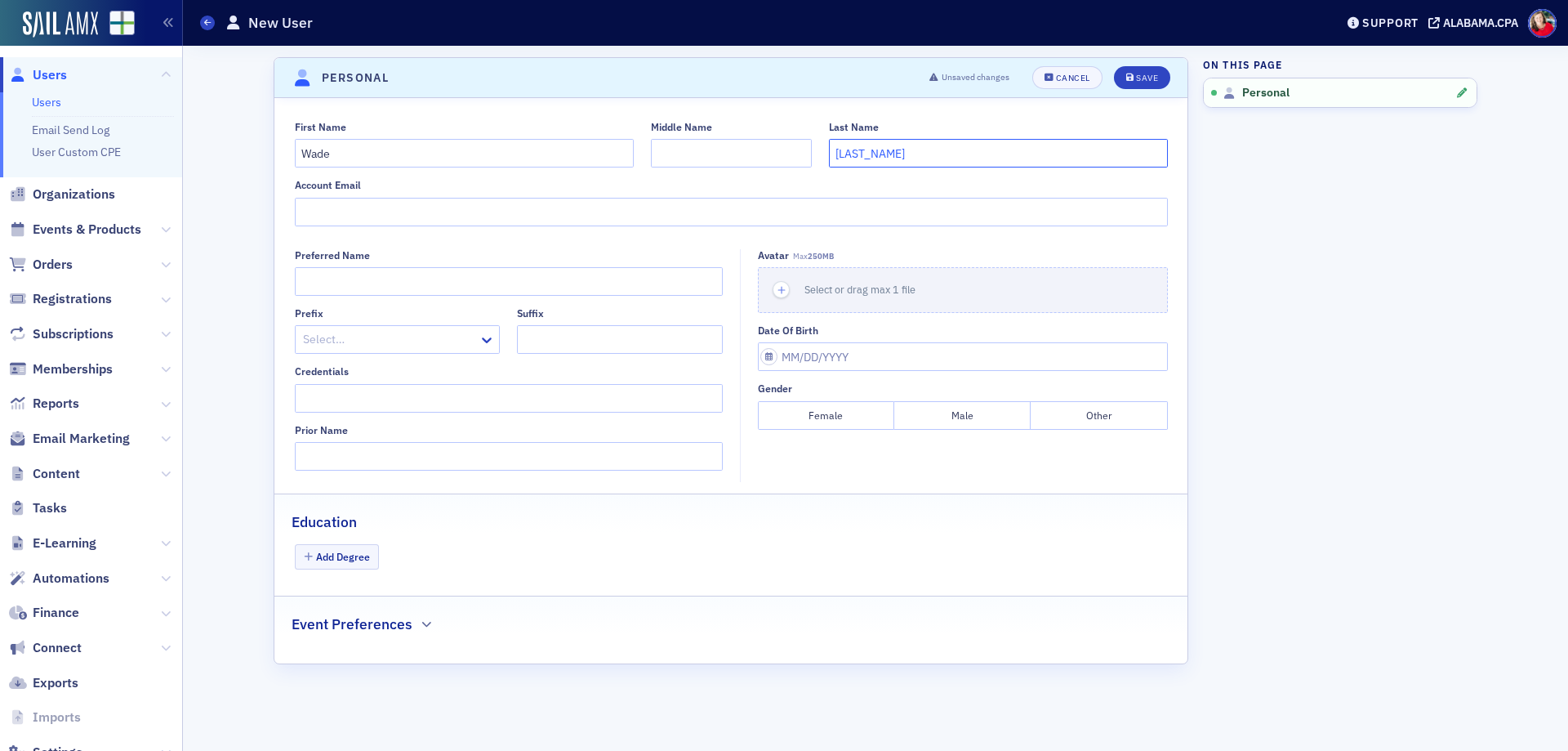 type on "[LAST_NAME]" 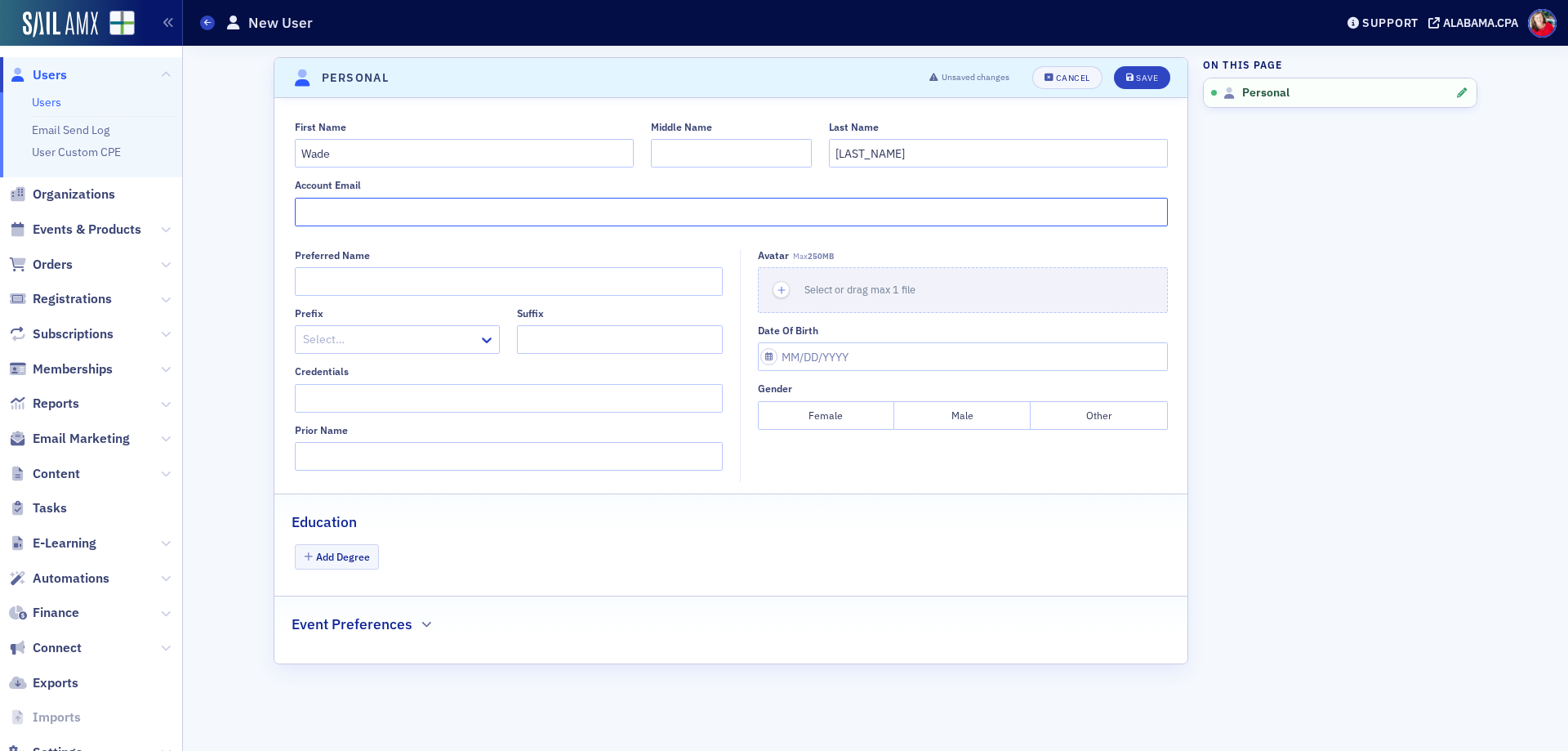 paste on "[EMAIL]" 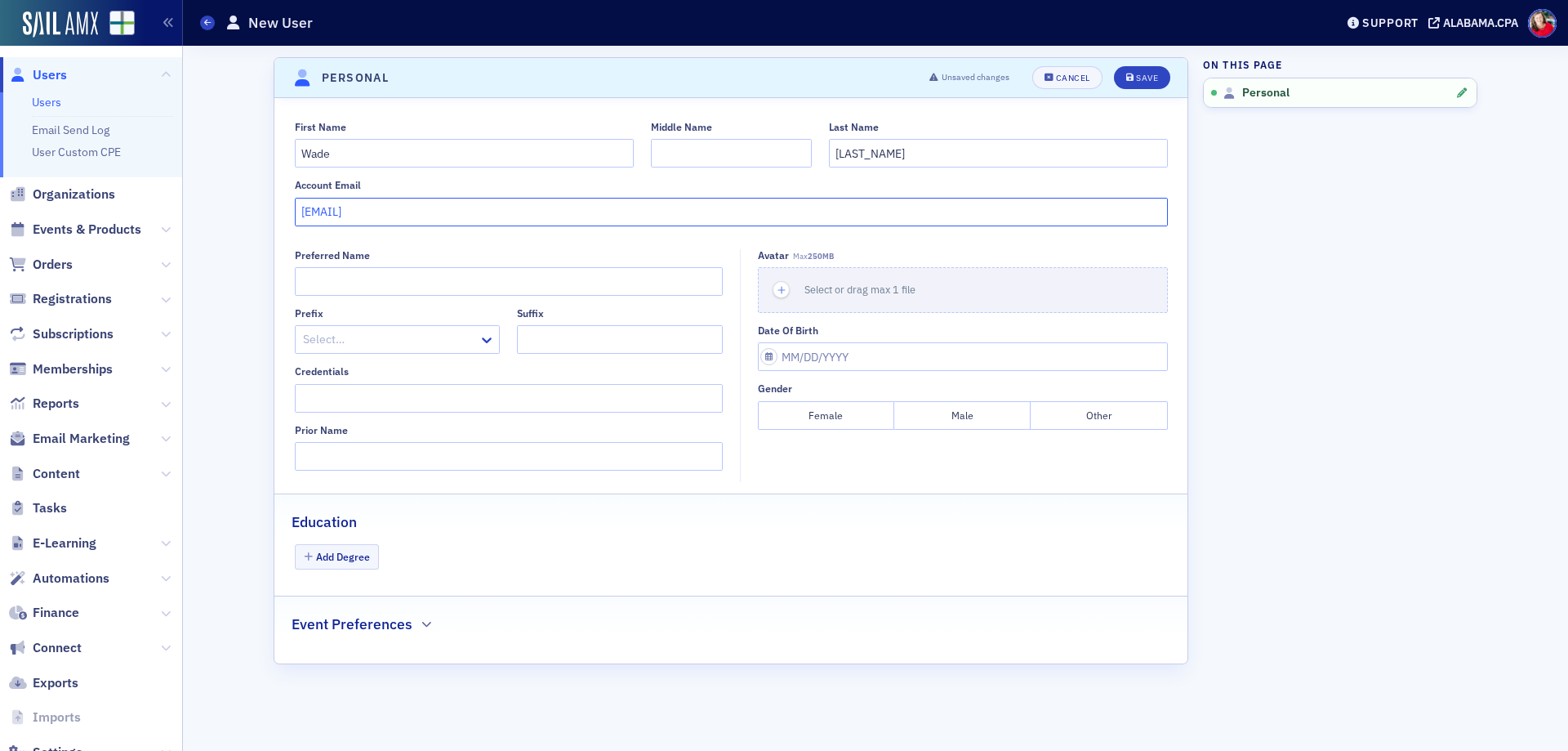 type on "[EMAIL]" 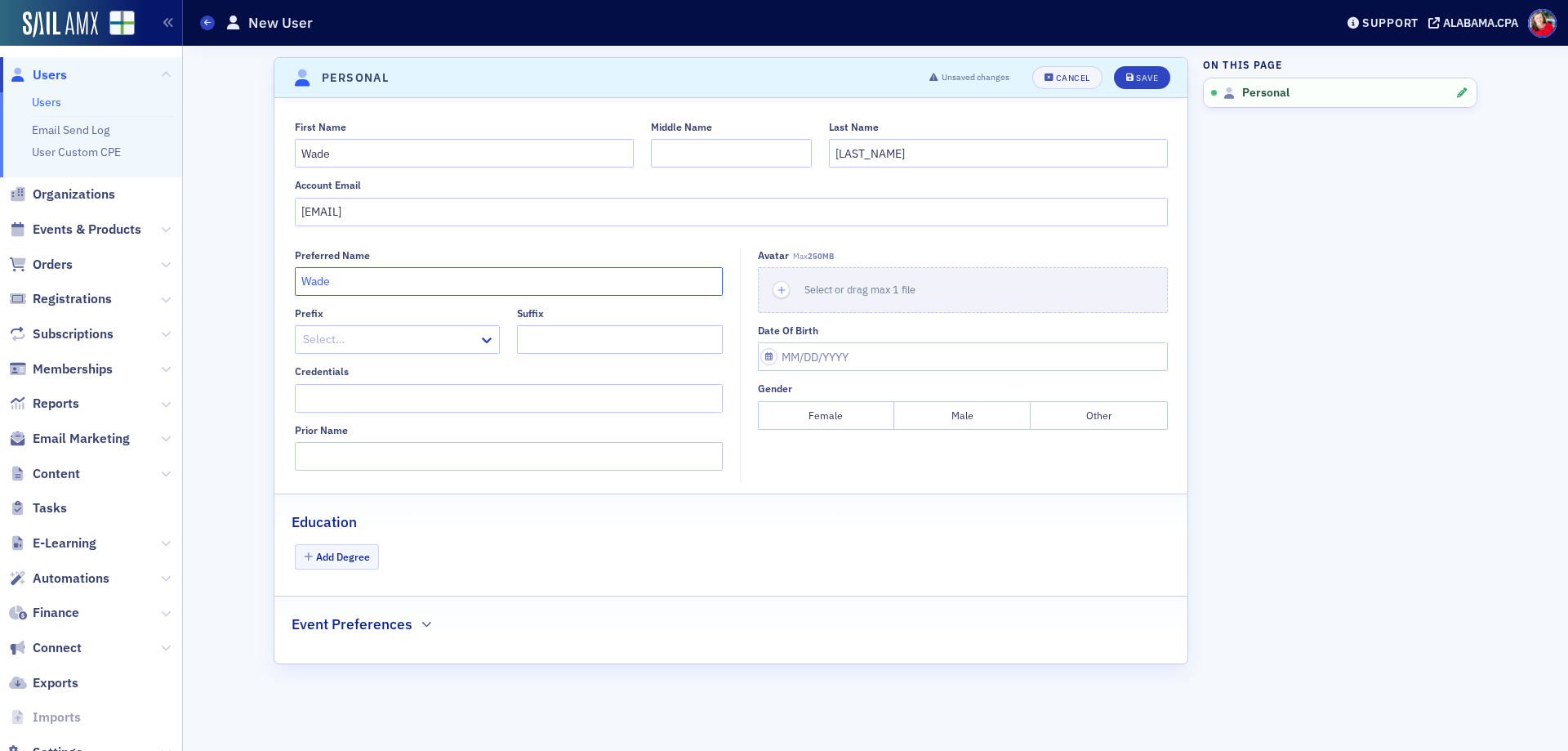 type on "Wade" 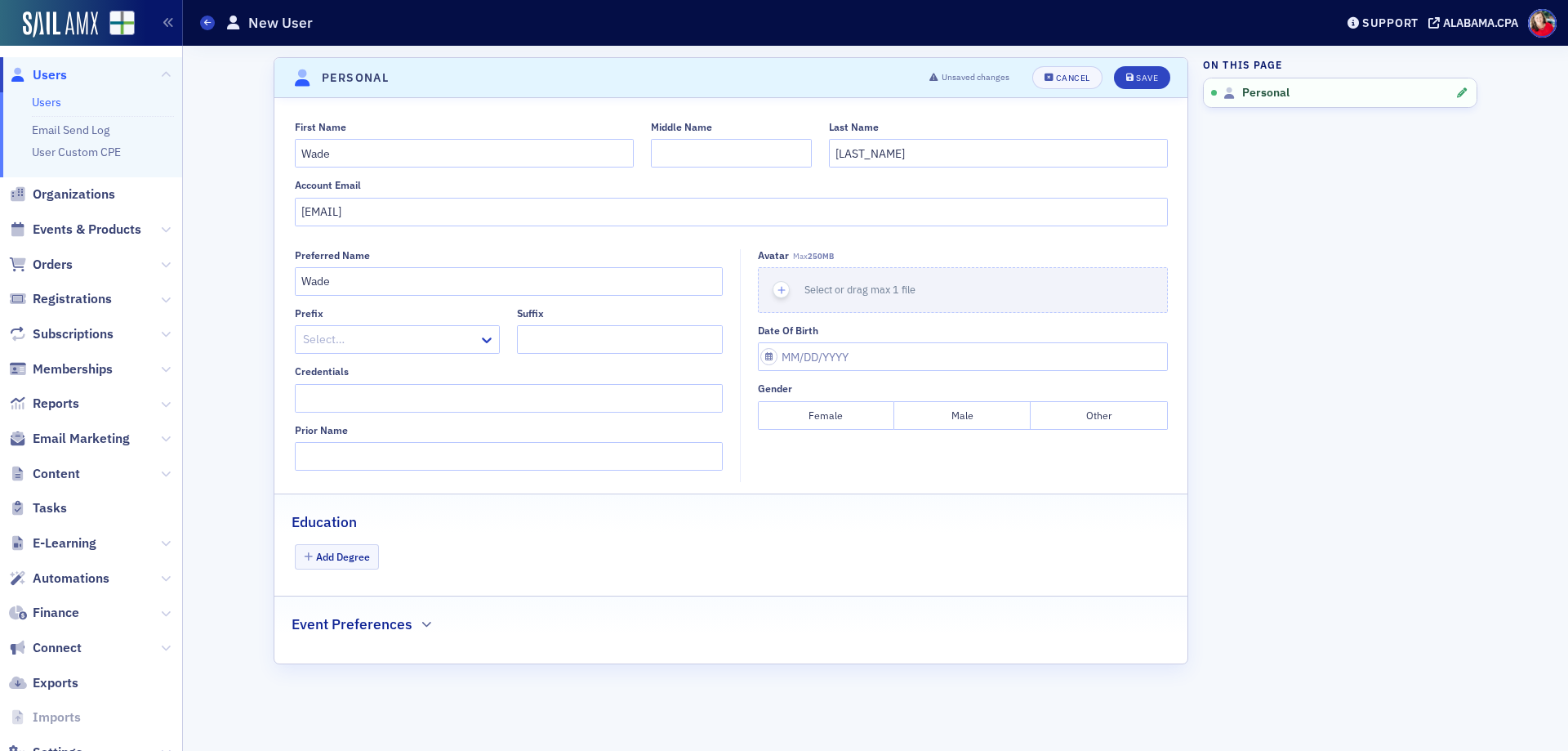 type 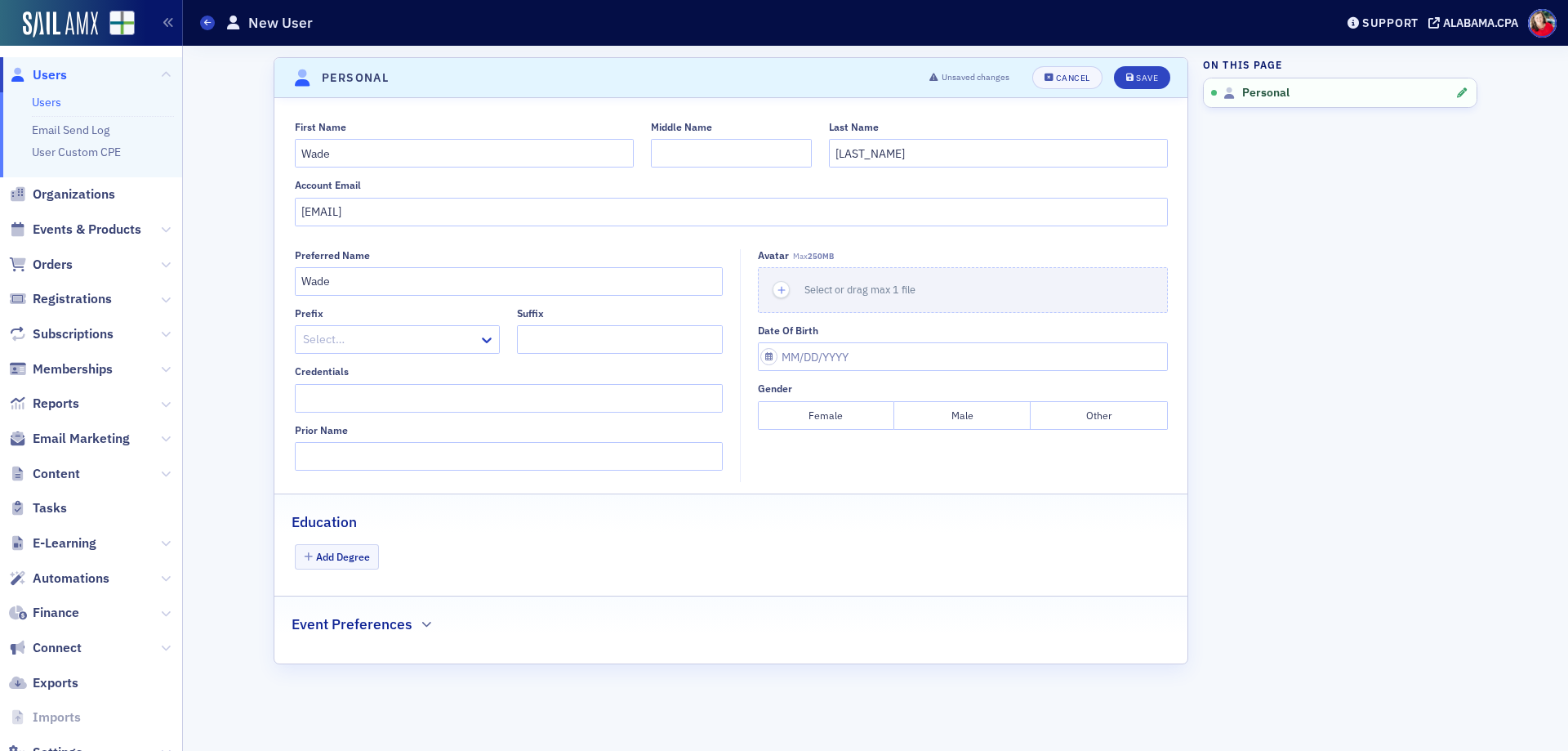 click on "Male" 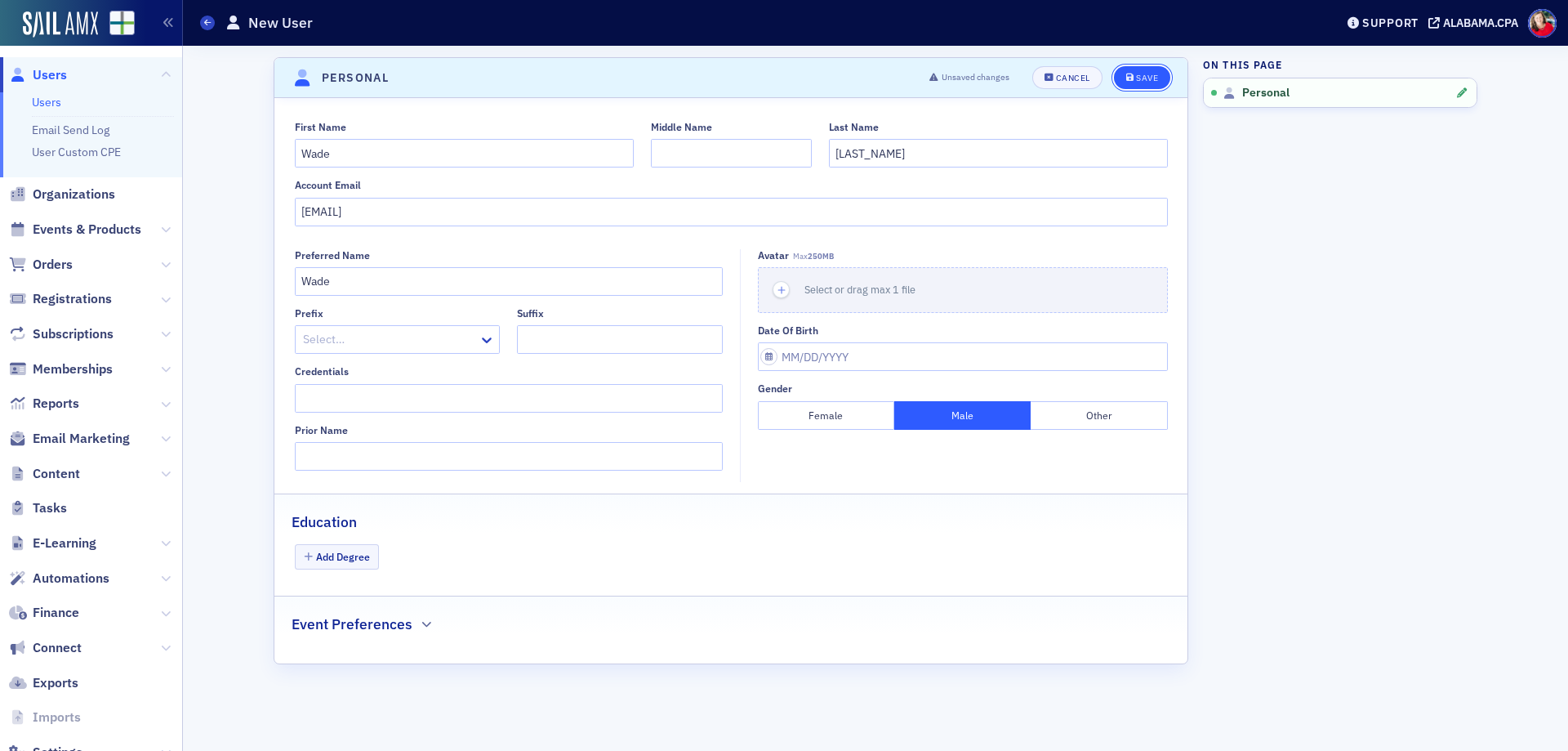 click on "Save" 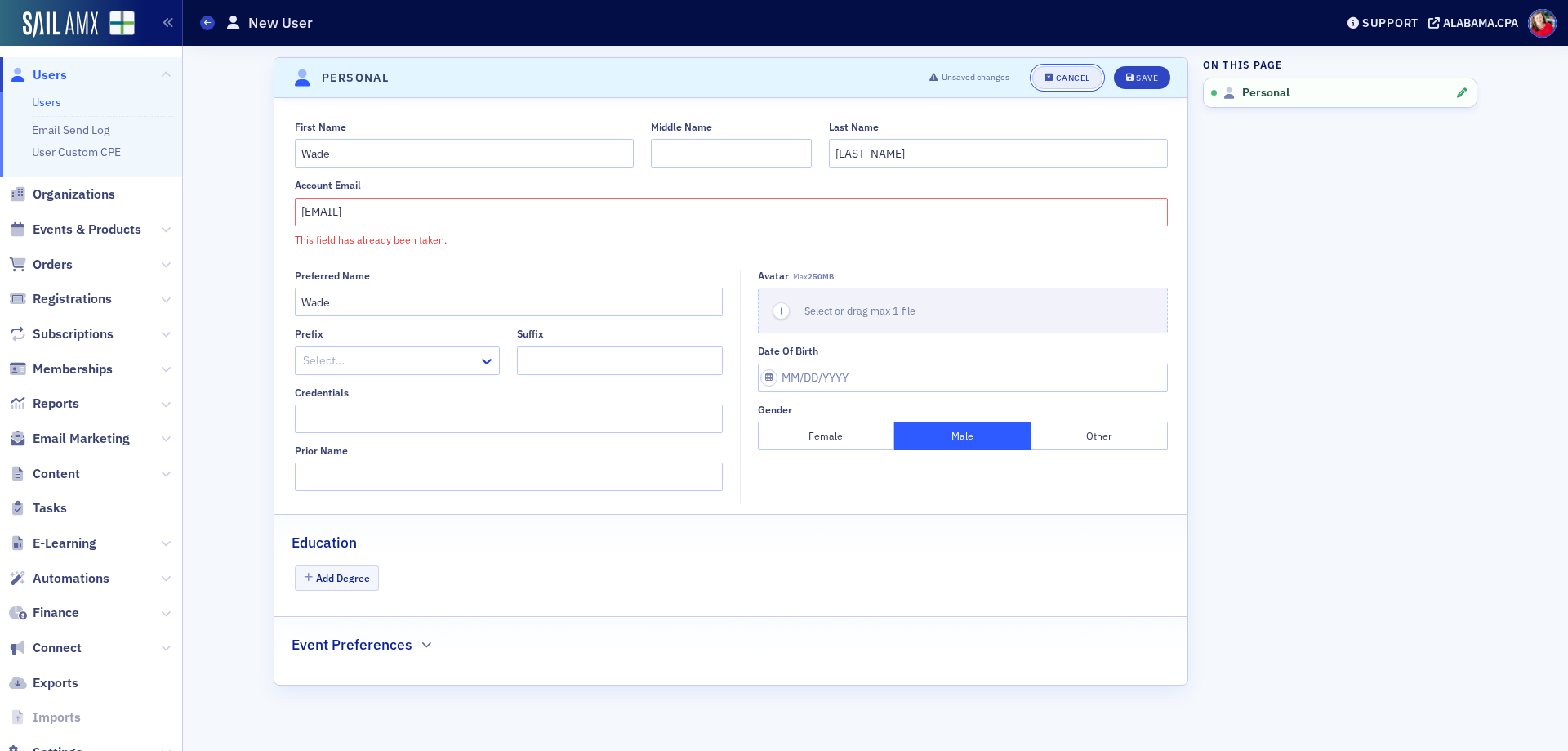 click on "Cancel" 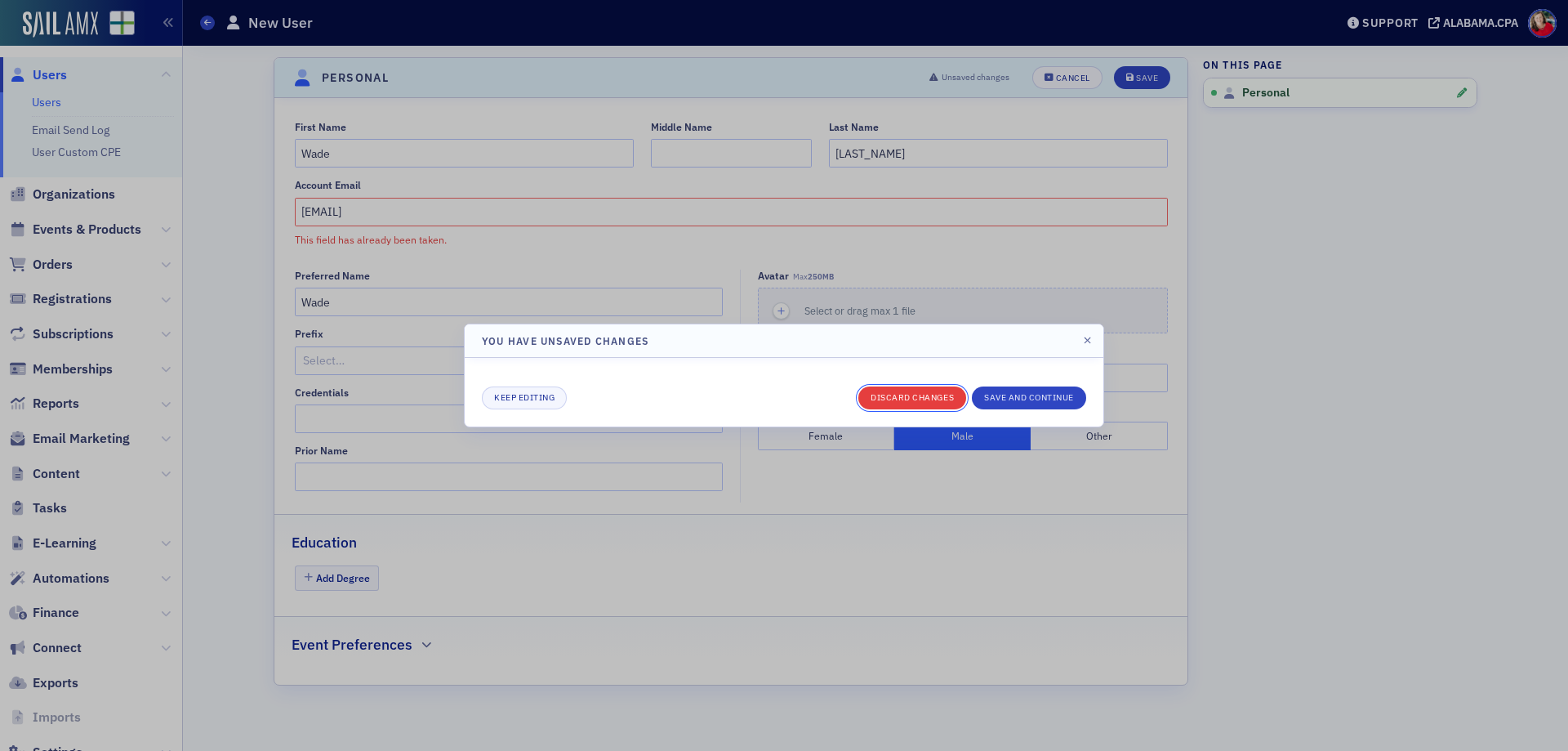 click on "Discard changes" at bounding box center [912, 398] 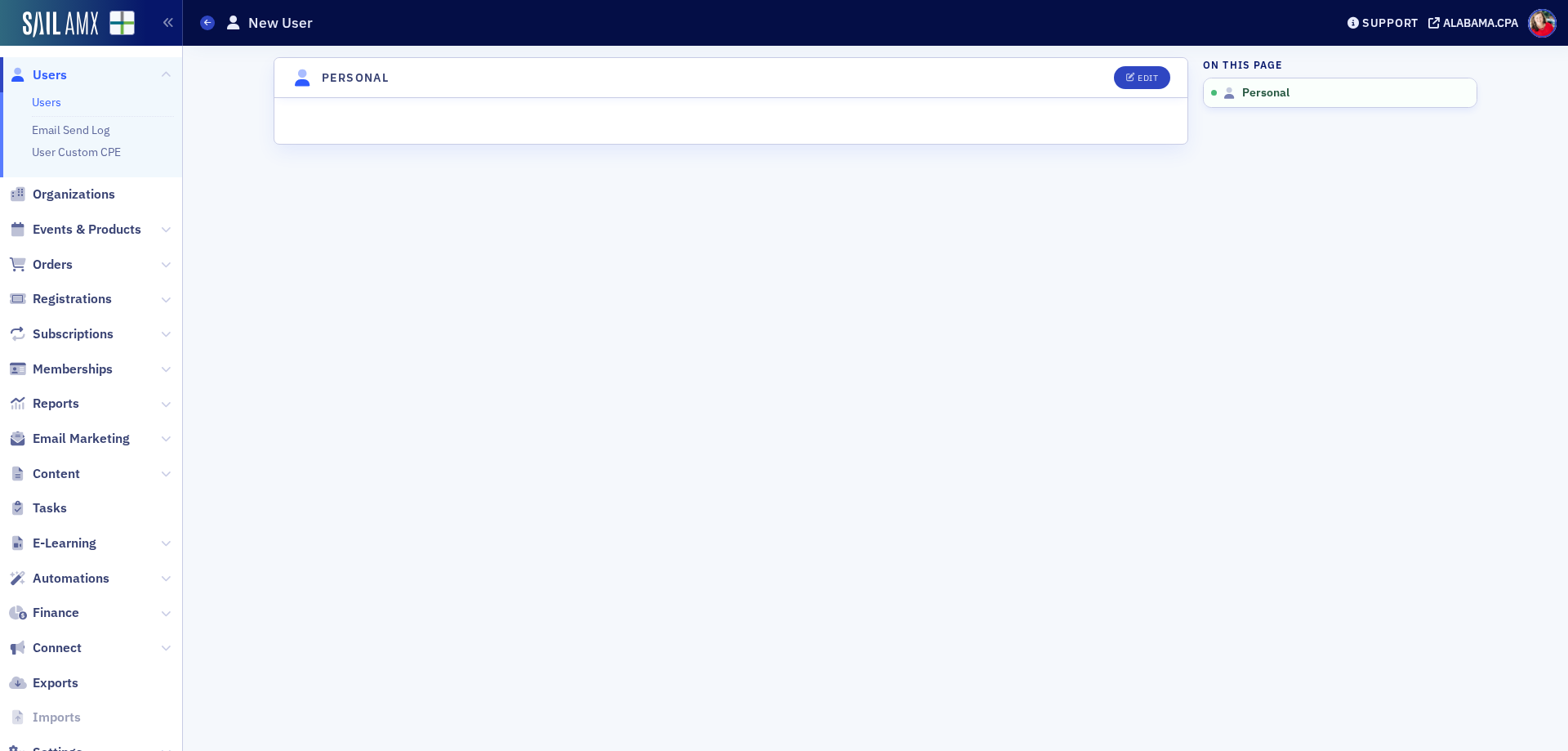 click on "Users" 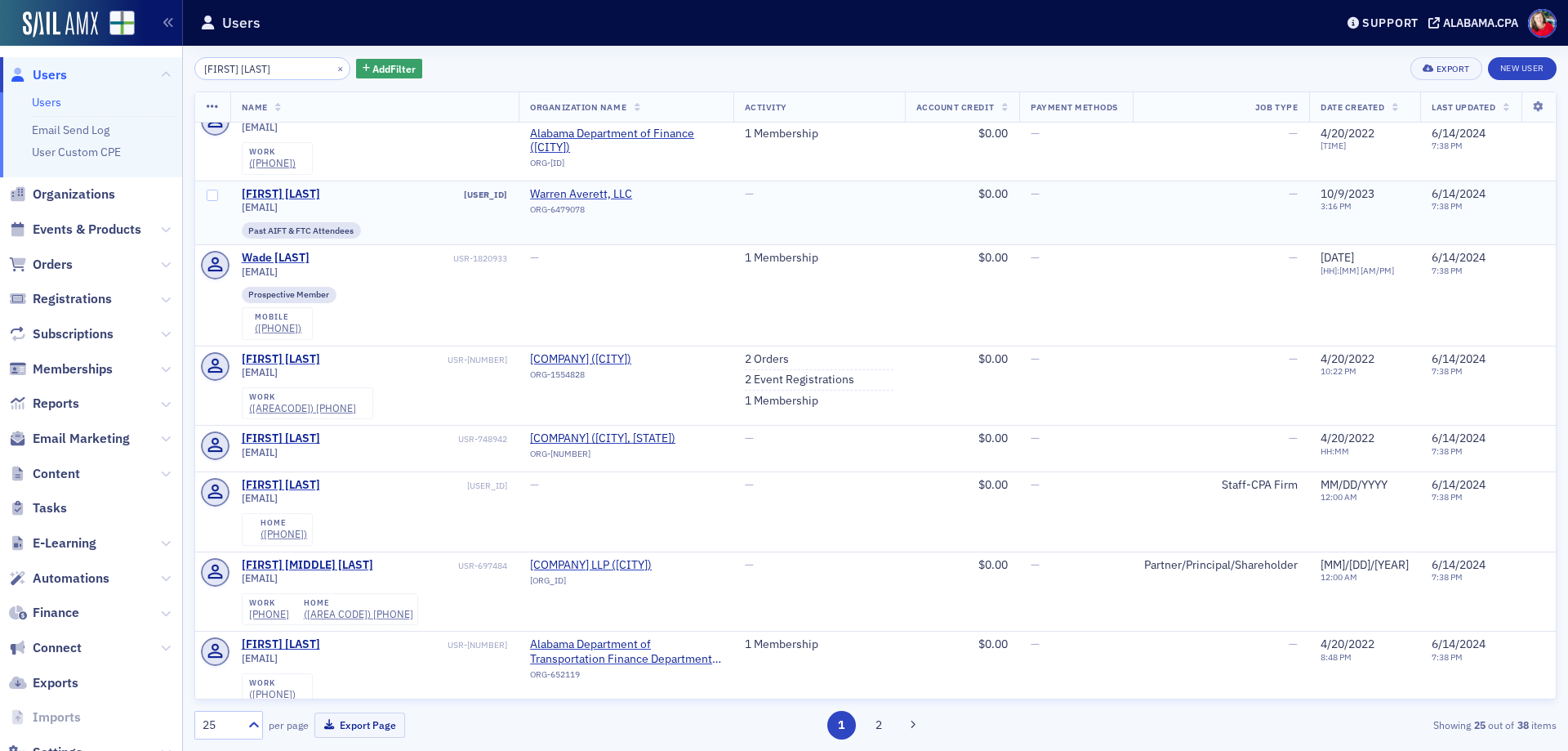 scroll, scrollTop: 0, scrollLeft: 0, axis: both 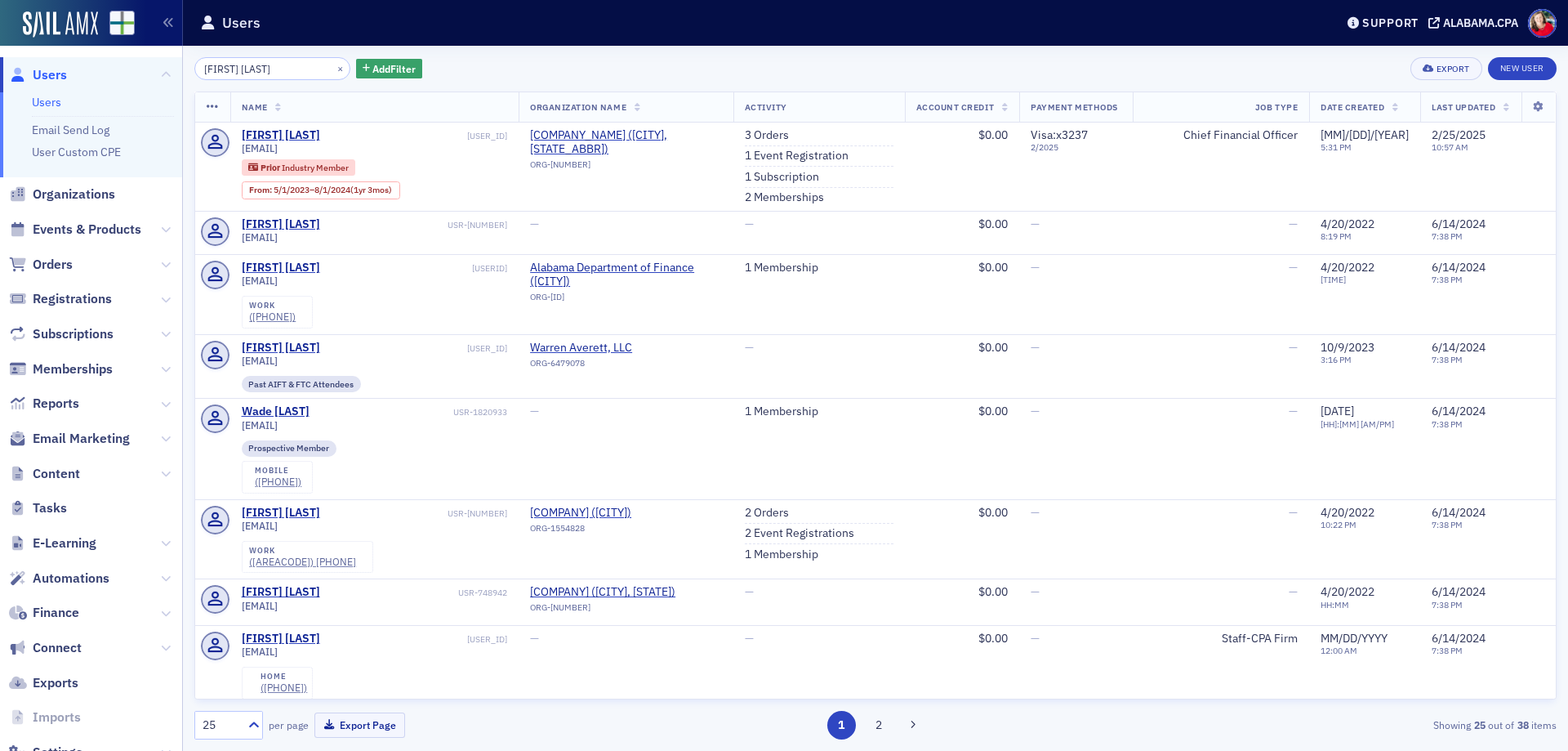drag, startPoint x: 284, startPoint y: 63, endPoint x: 136, endPoint y: 51, distance: 148.48569 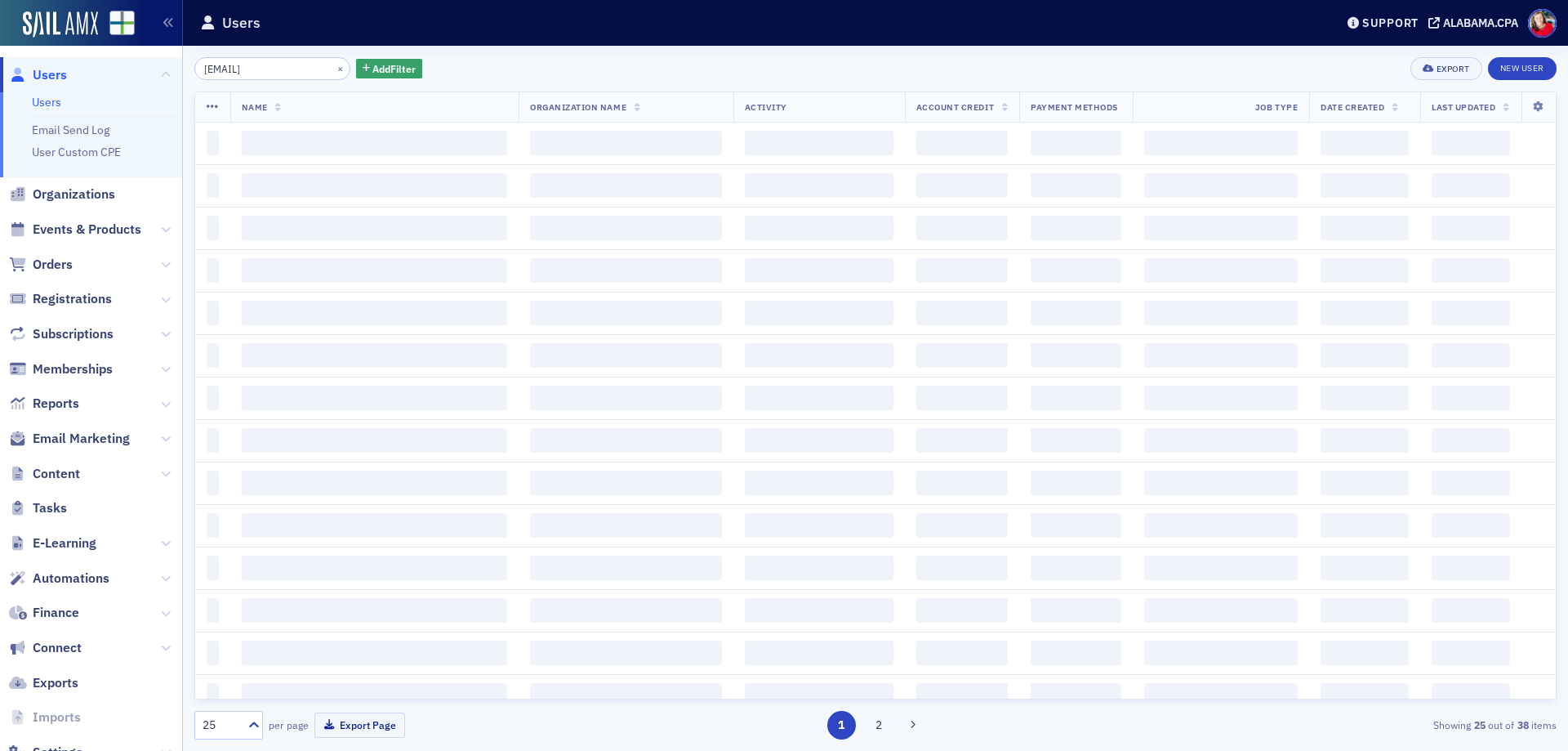 scroll, scrollTop: 0, scrollLeft: 51, axis: horizontal 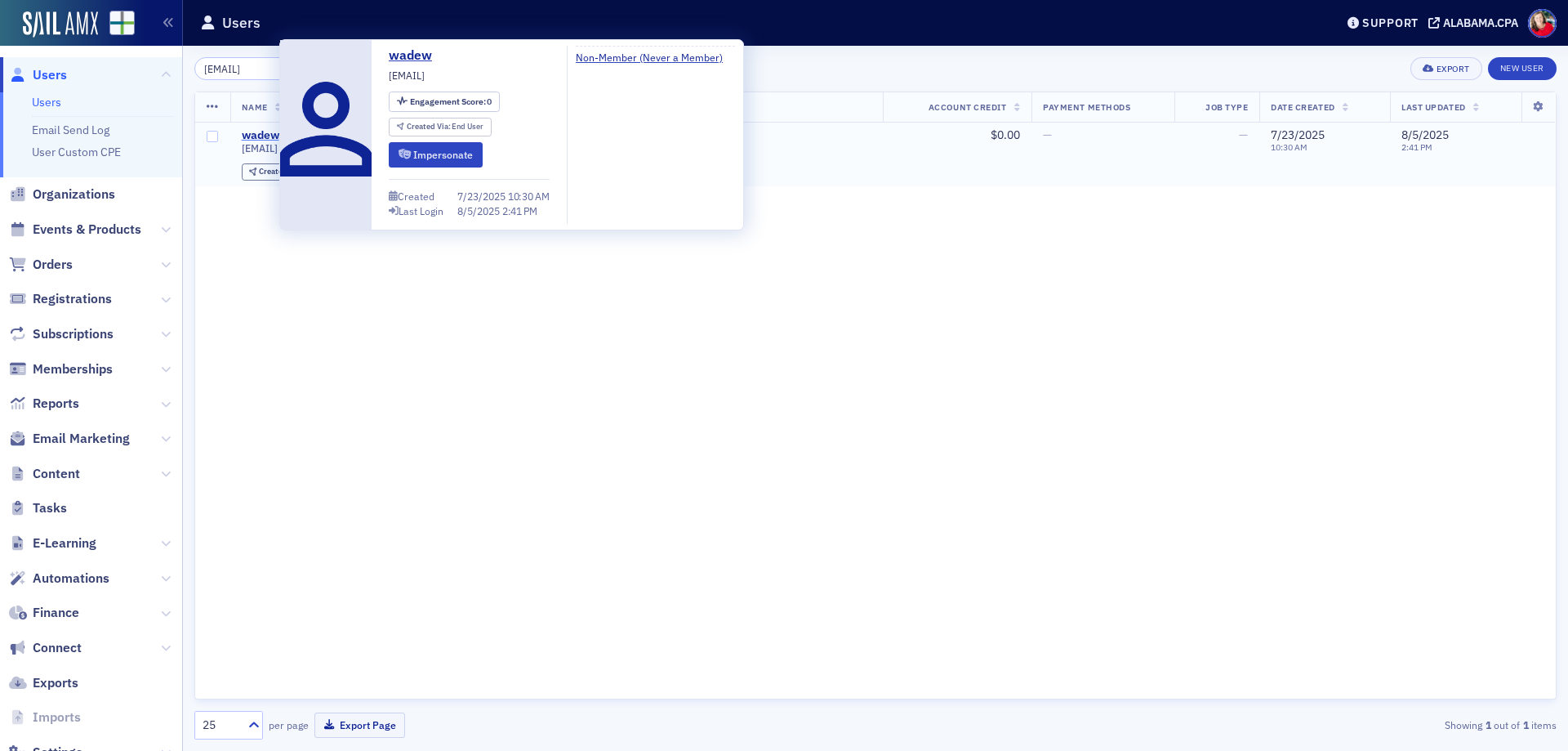 type on "[EMAIL]" 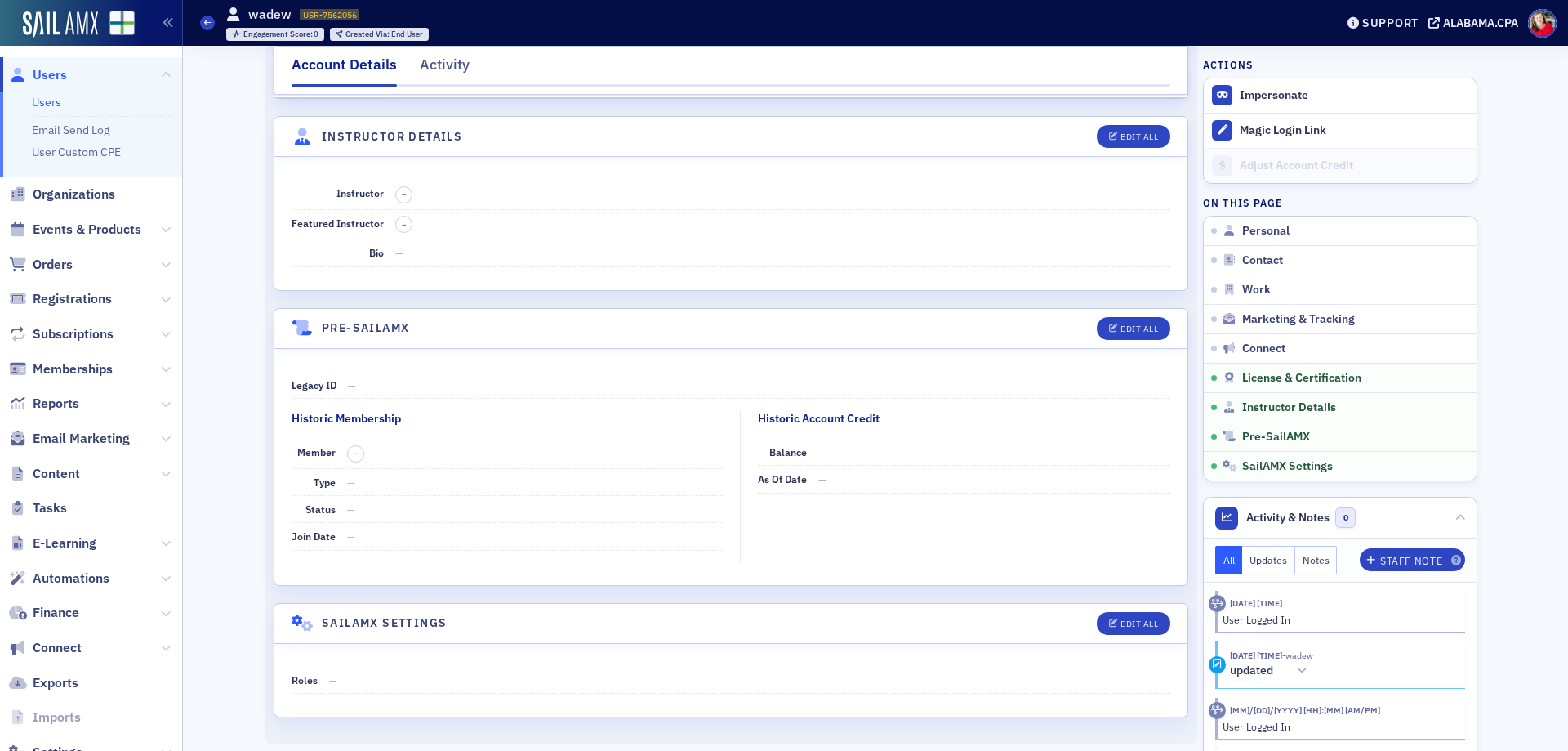 scroll, scrollTop: 2774, scrollLeft: 0, axis: vertical 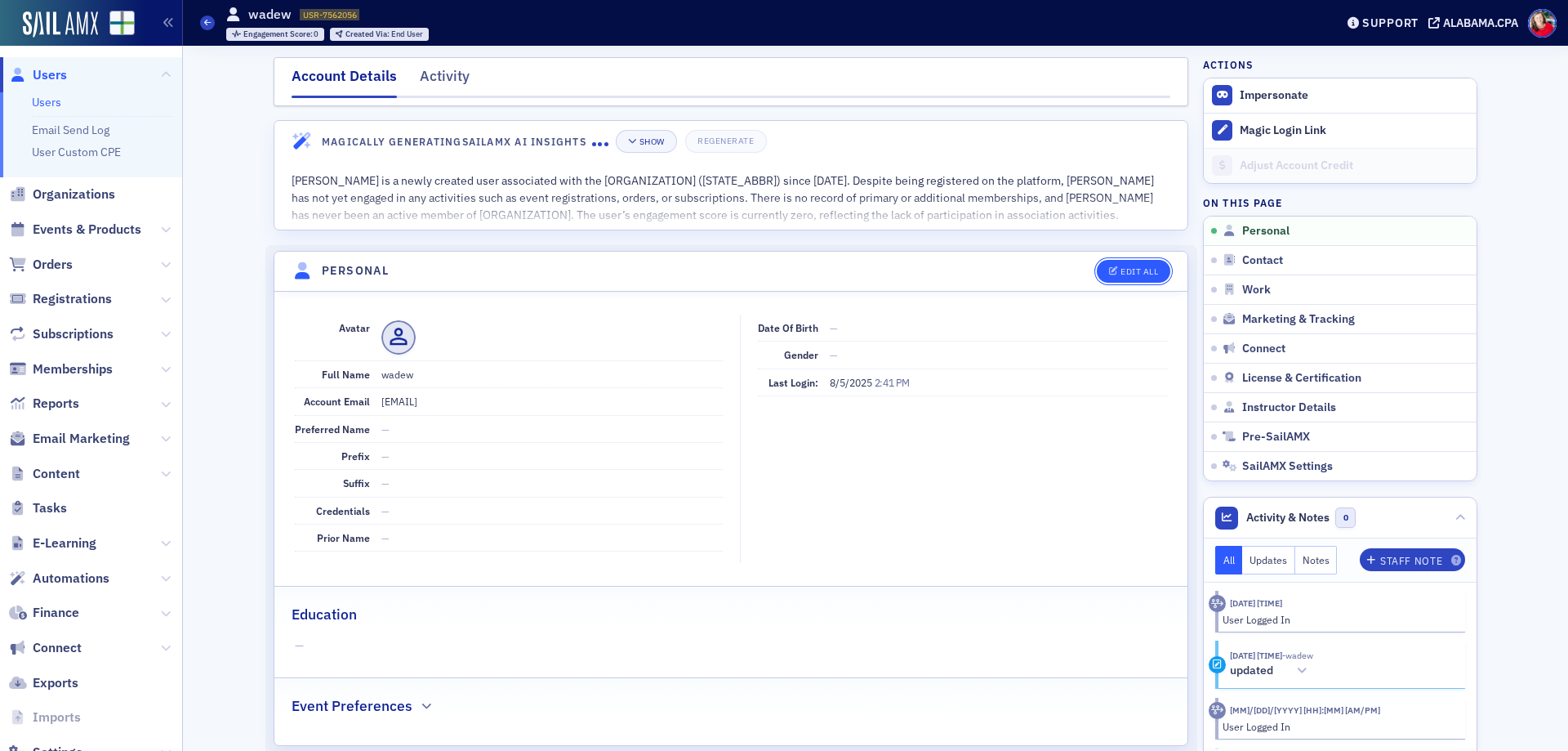 click on "Edit All" 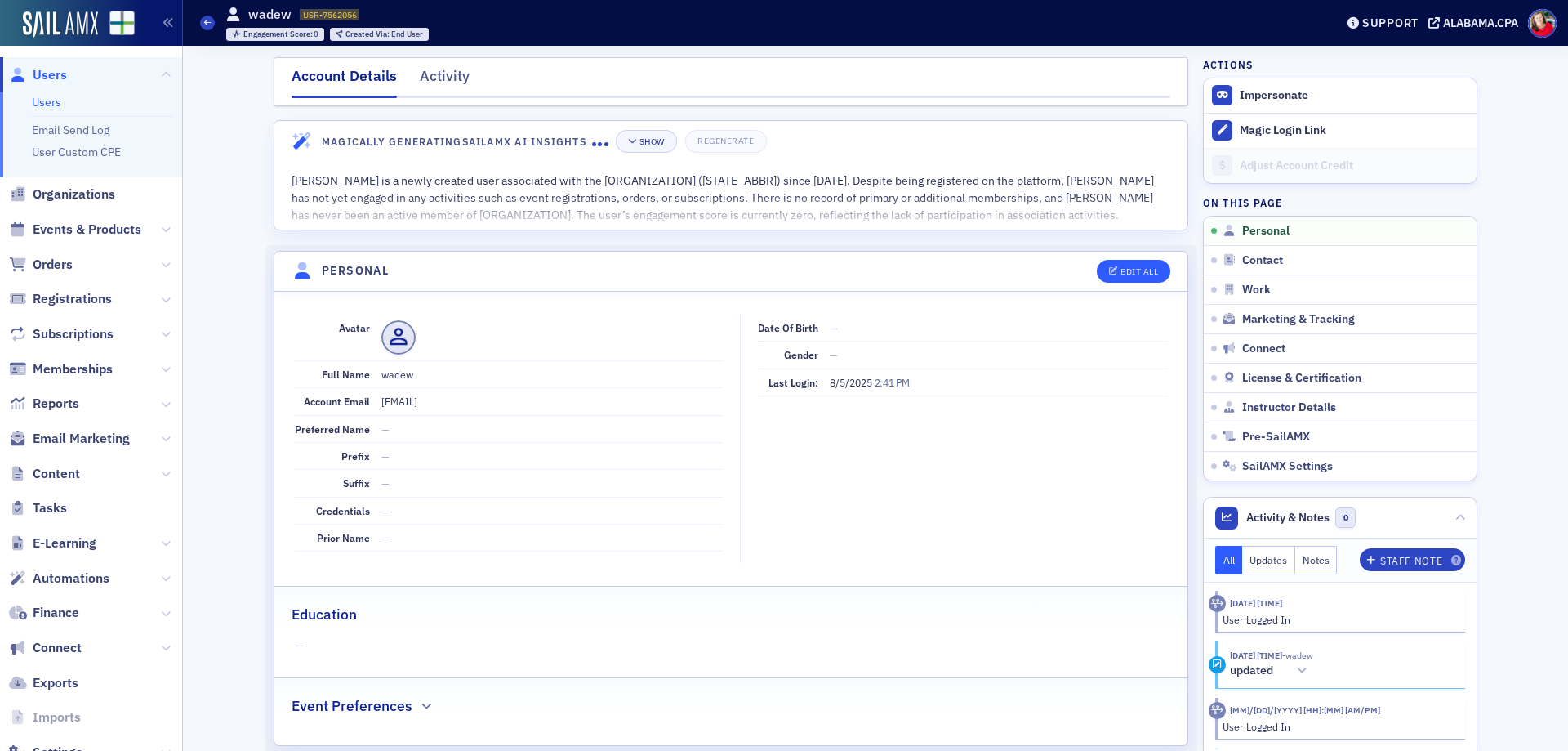 select on "US" 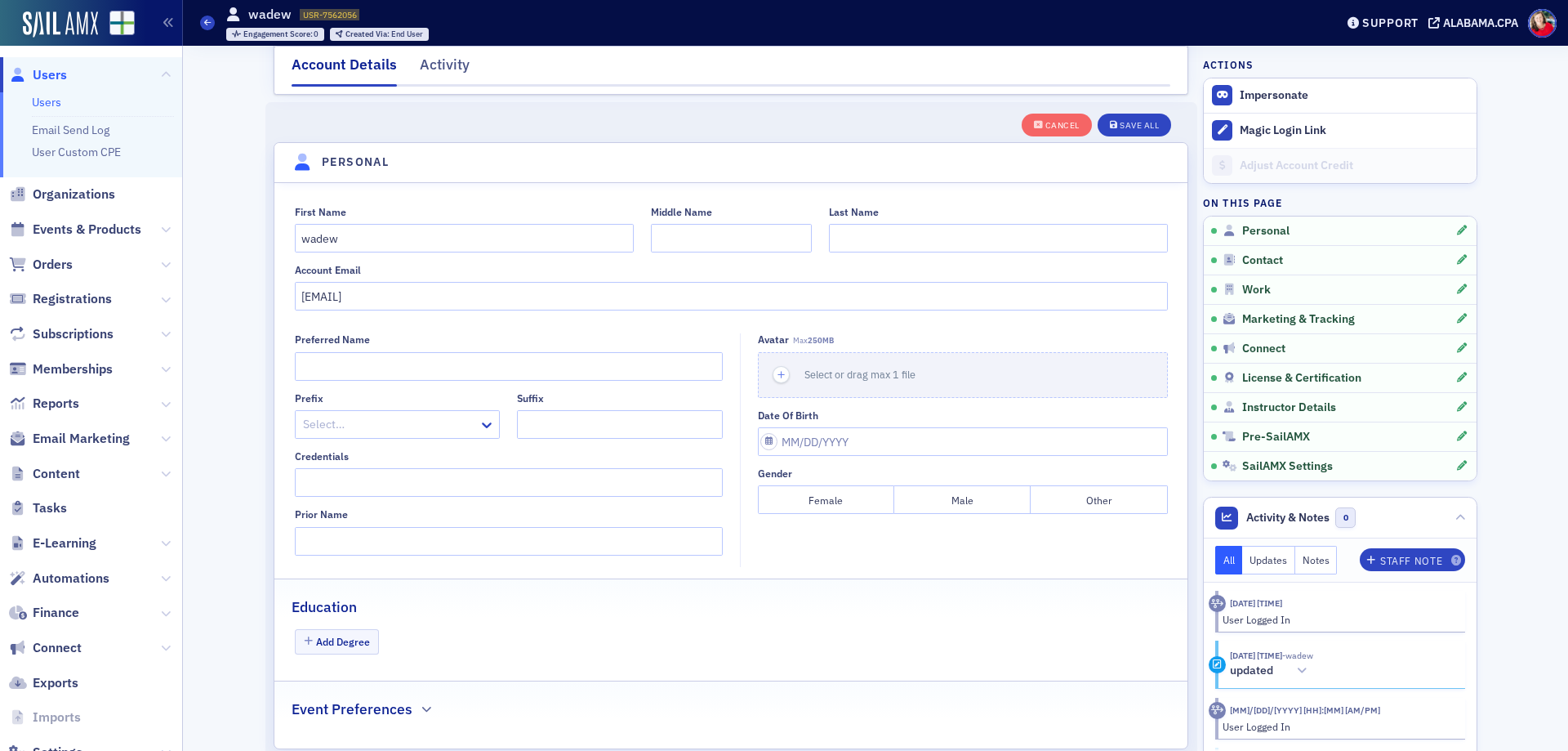 scroll, scrollTop: 190, scrollLeft: 0, axis: vertical 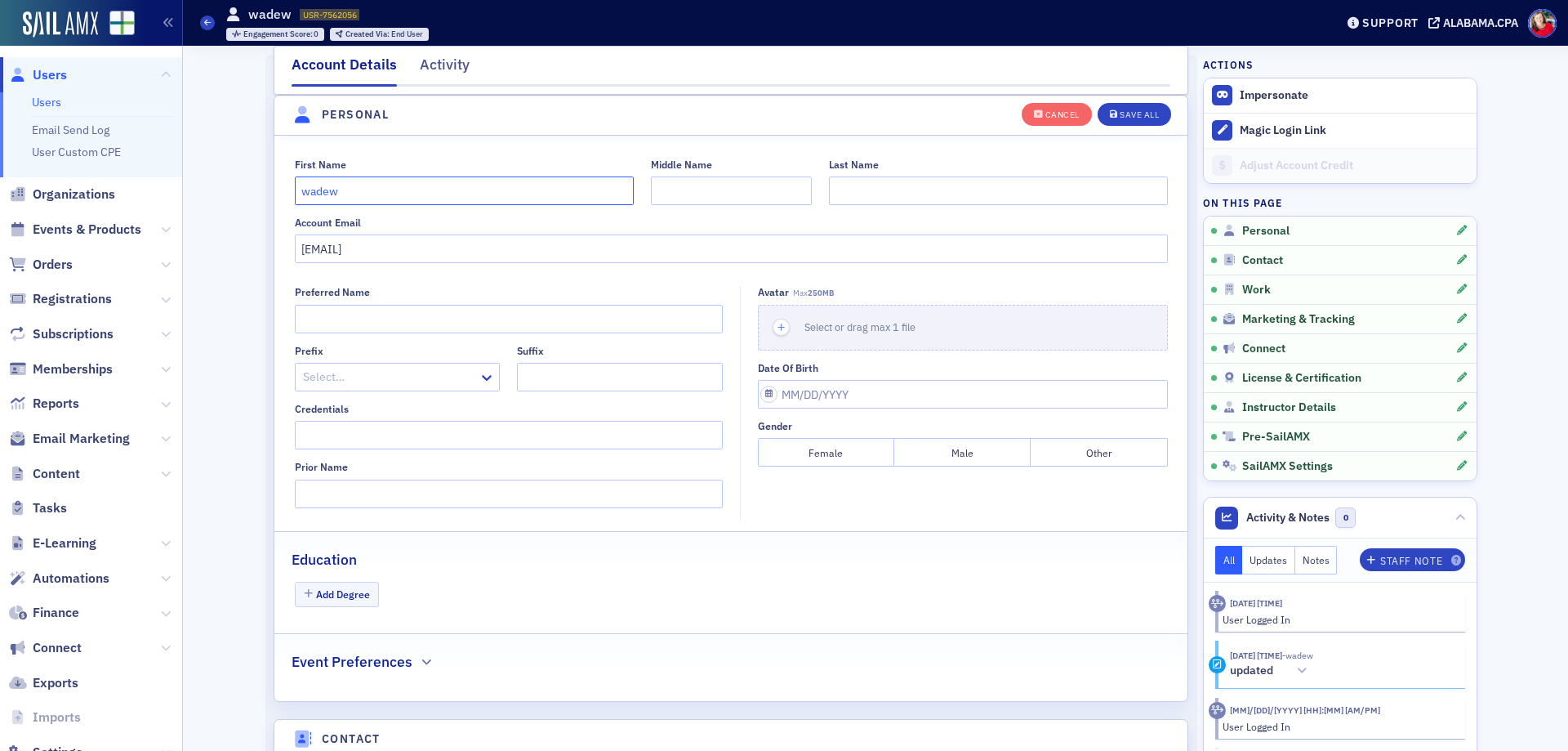 drag, startPoint x: 335, startPoint y: 190, endPoint x: 264, endPoint y: 186, distance: 71.11259 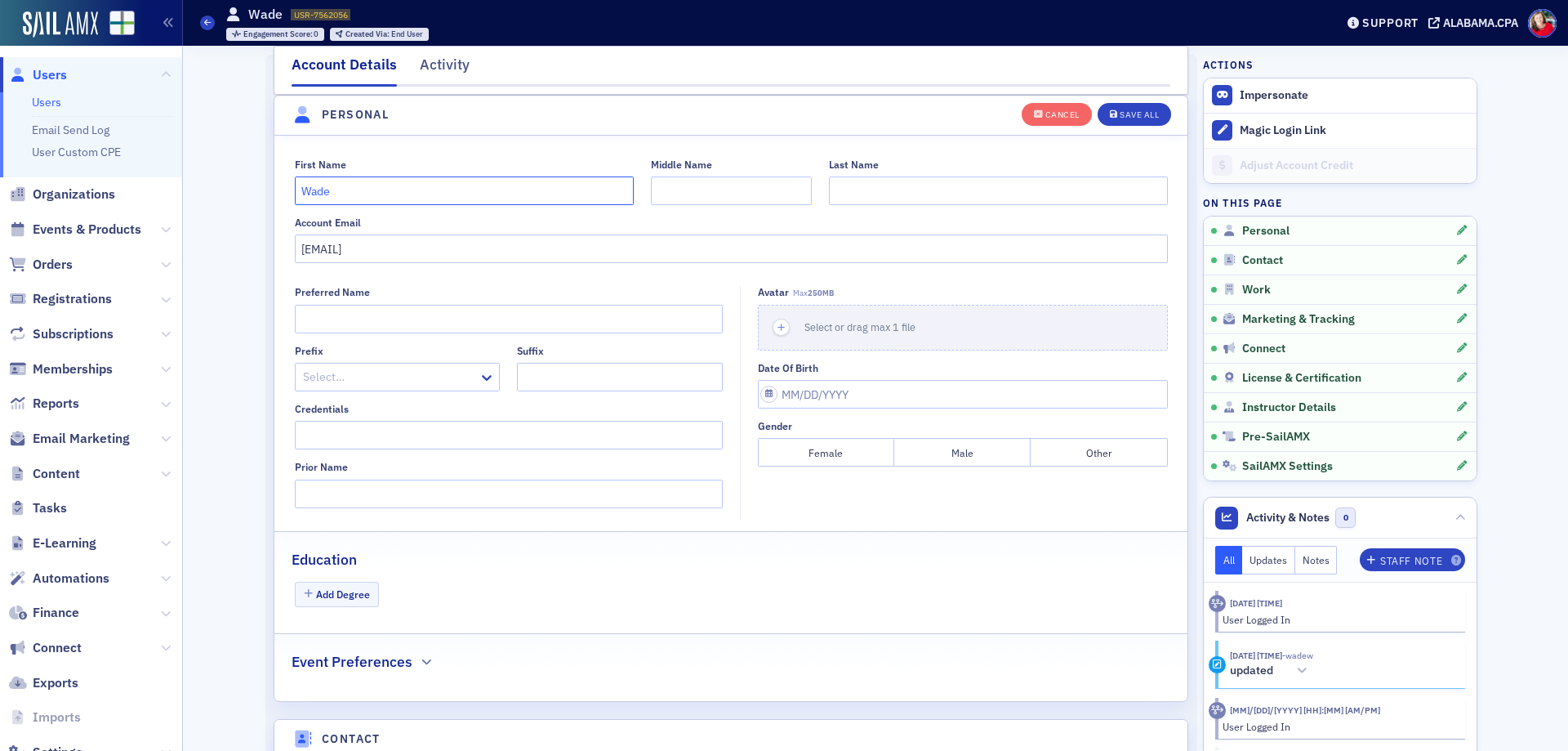 type on "Wade" 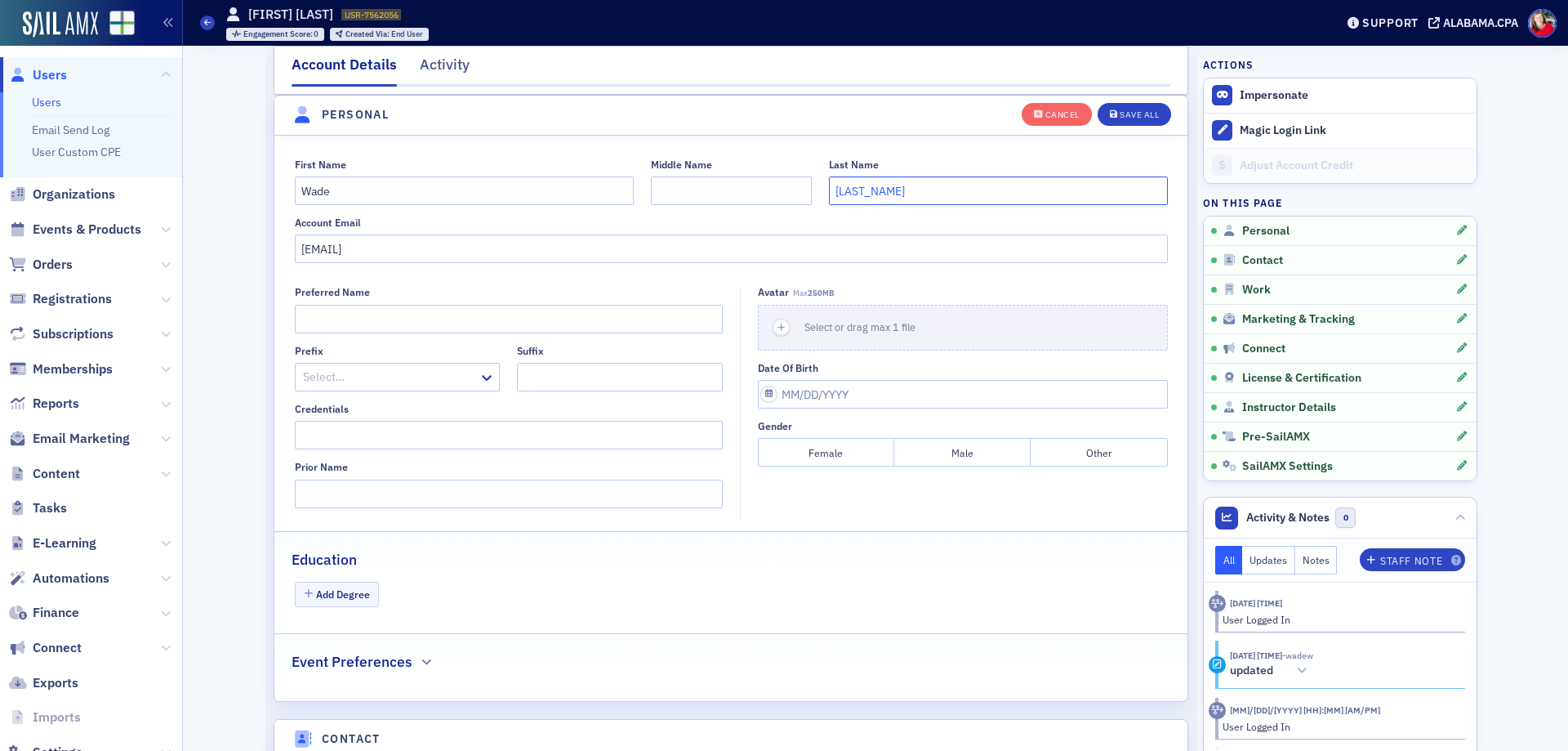 type on "[LAST_NAME]" 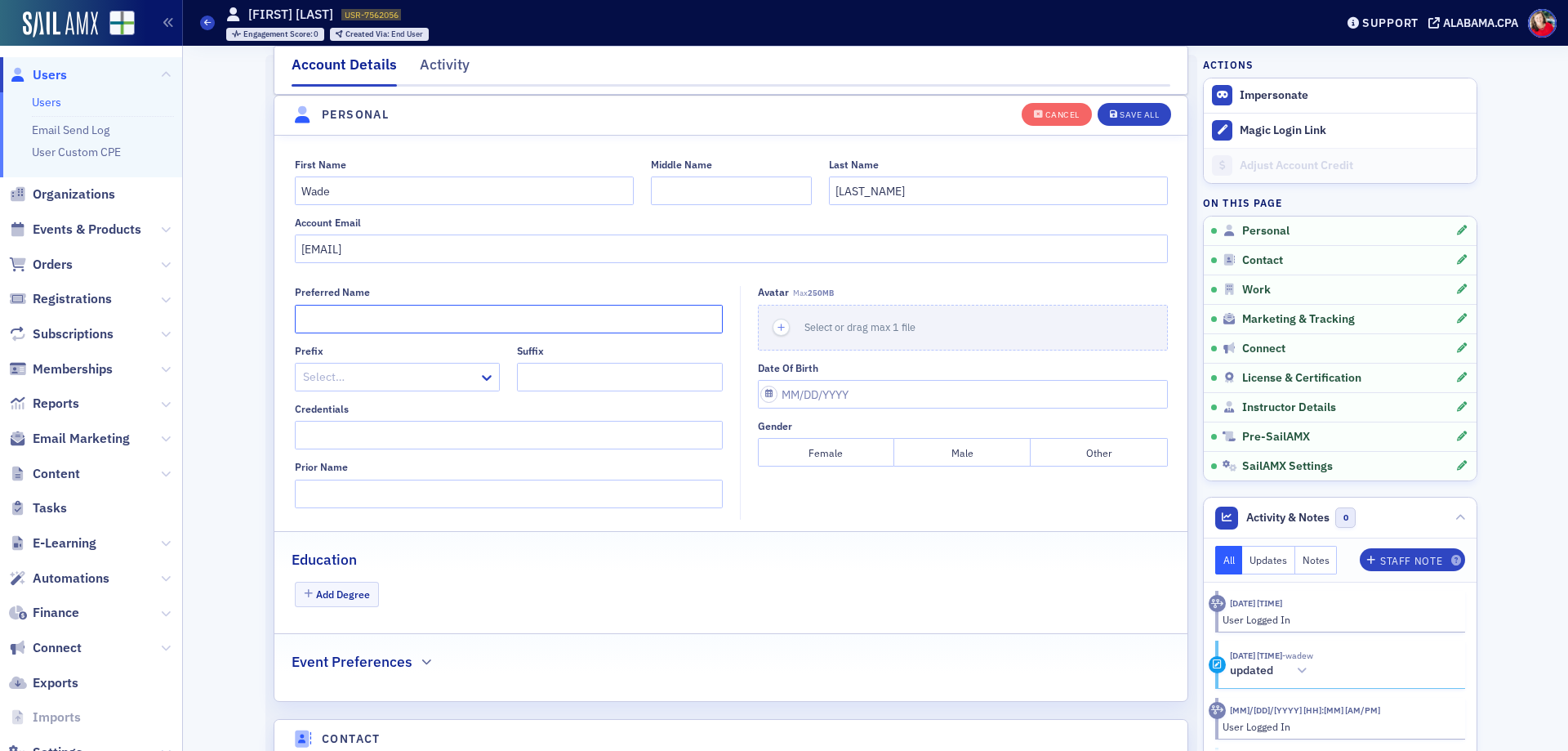 click on "Preferred Name" 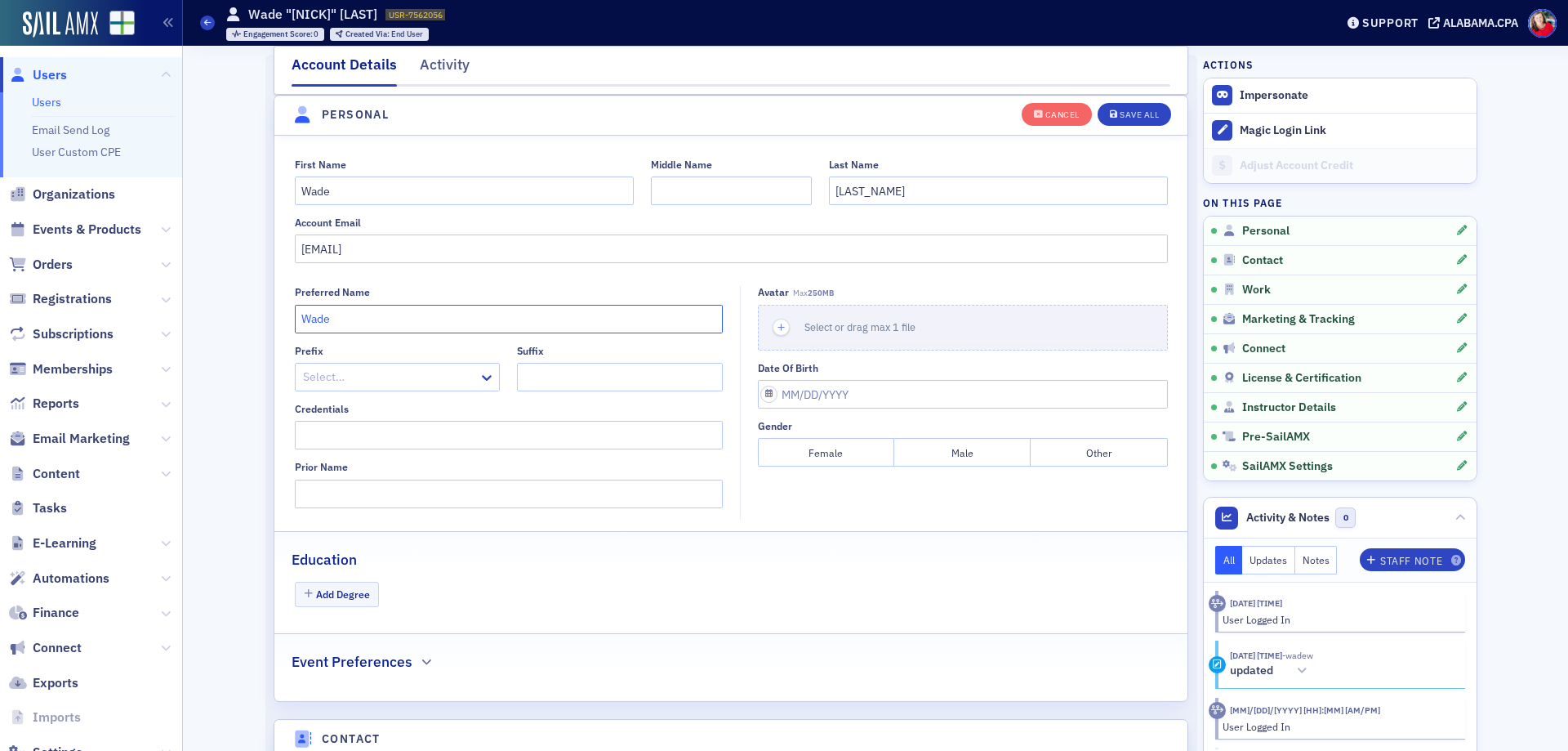 type on "Wade" 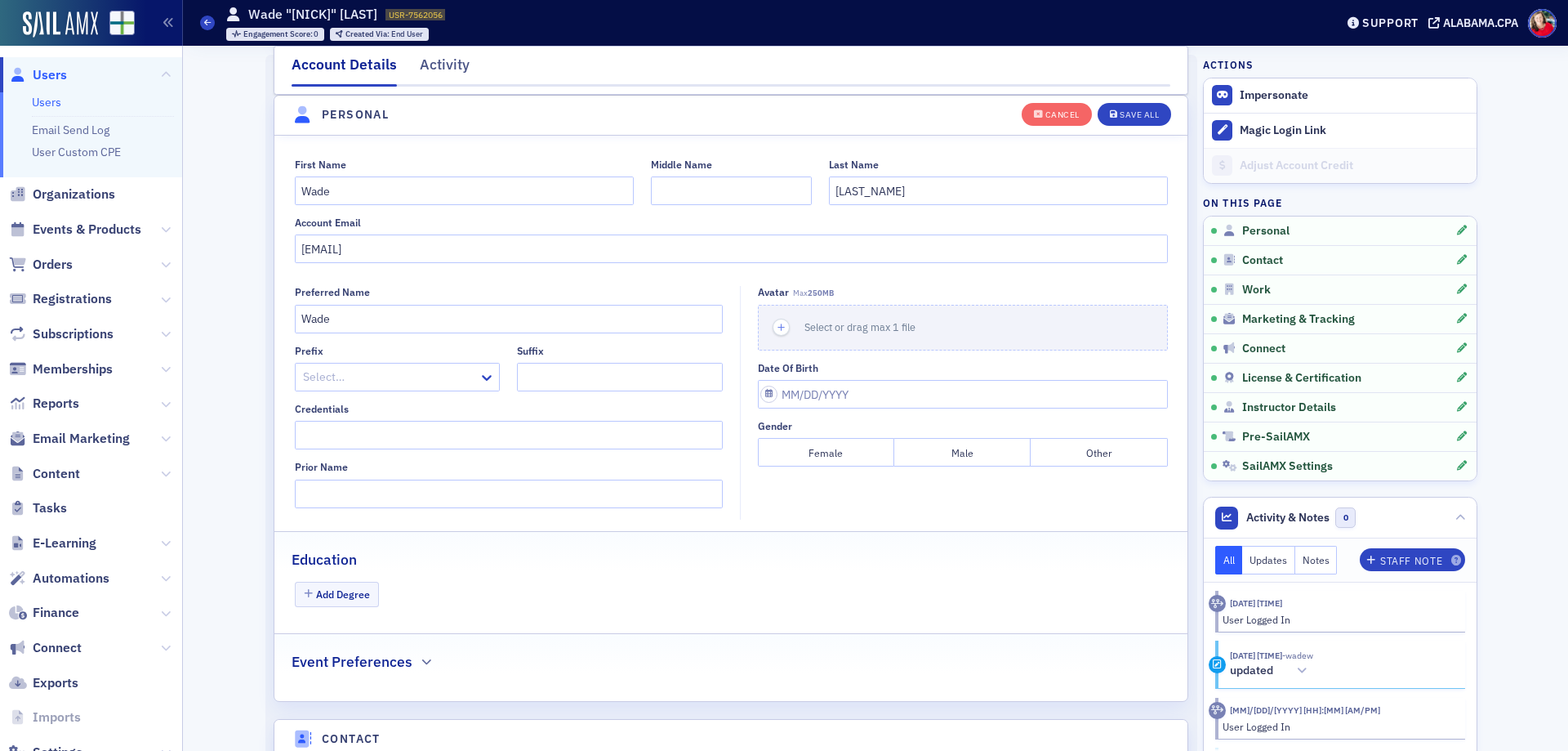 click on "Male" 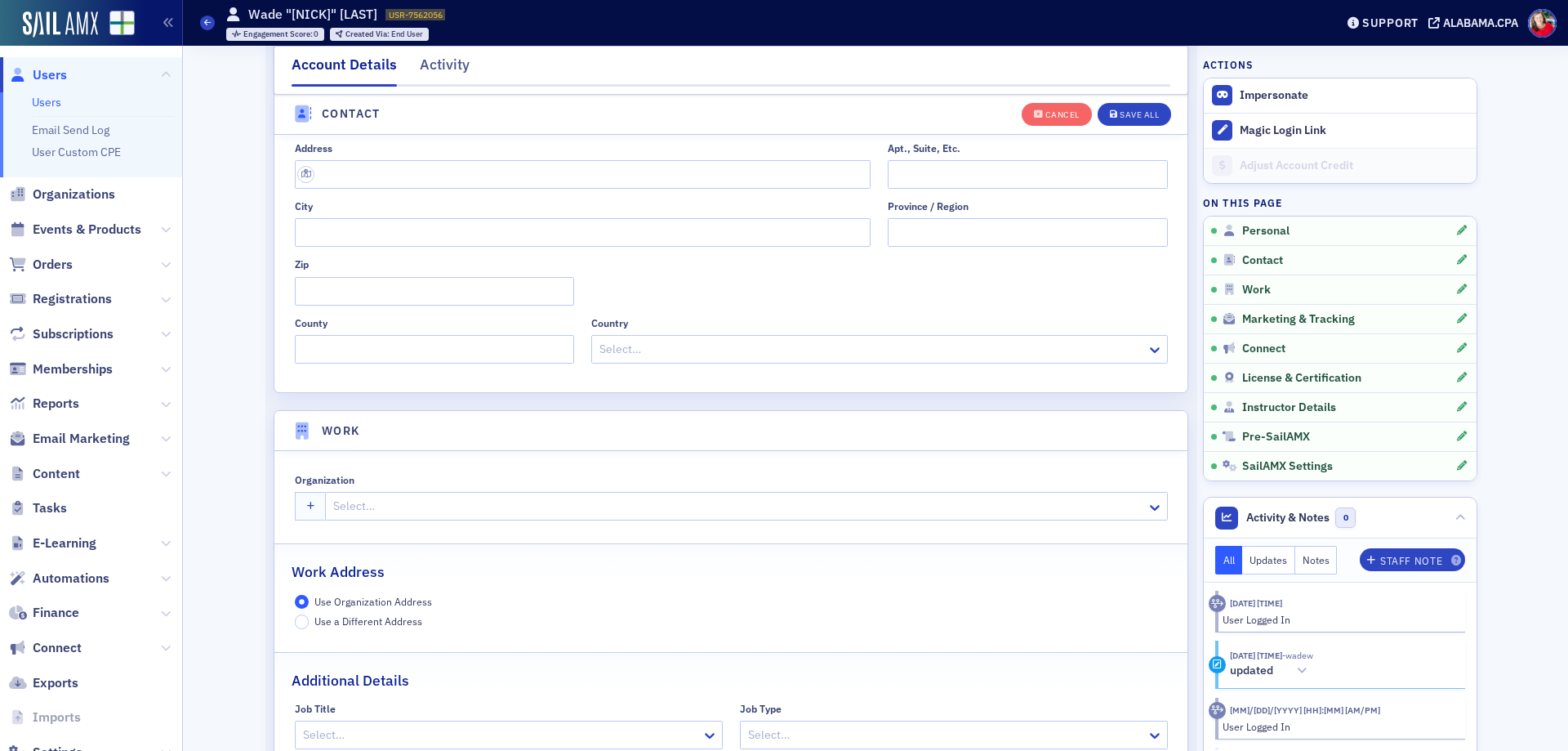 scroll, scrollTop: 1008, scrollLeft: 0, axis: vertical 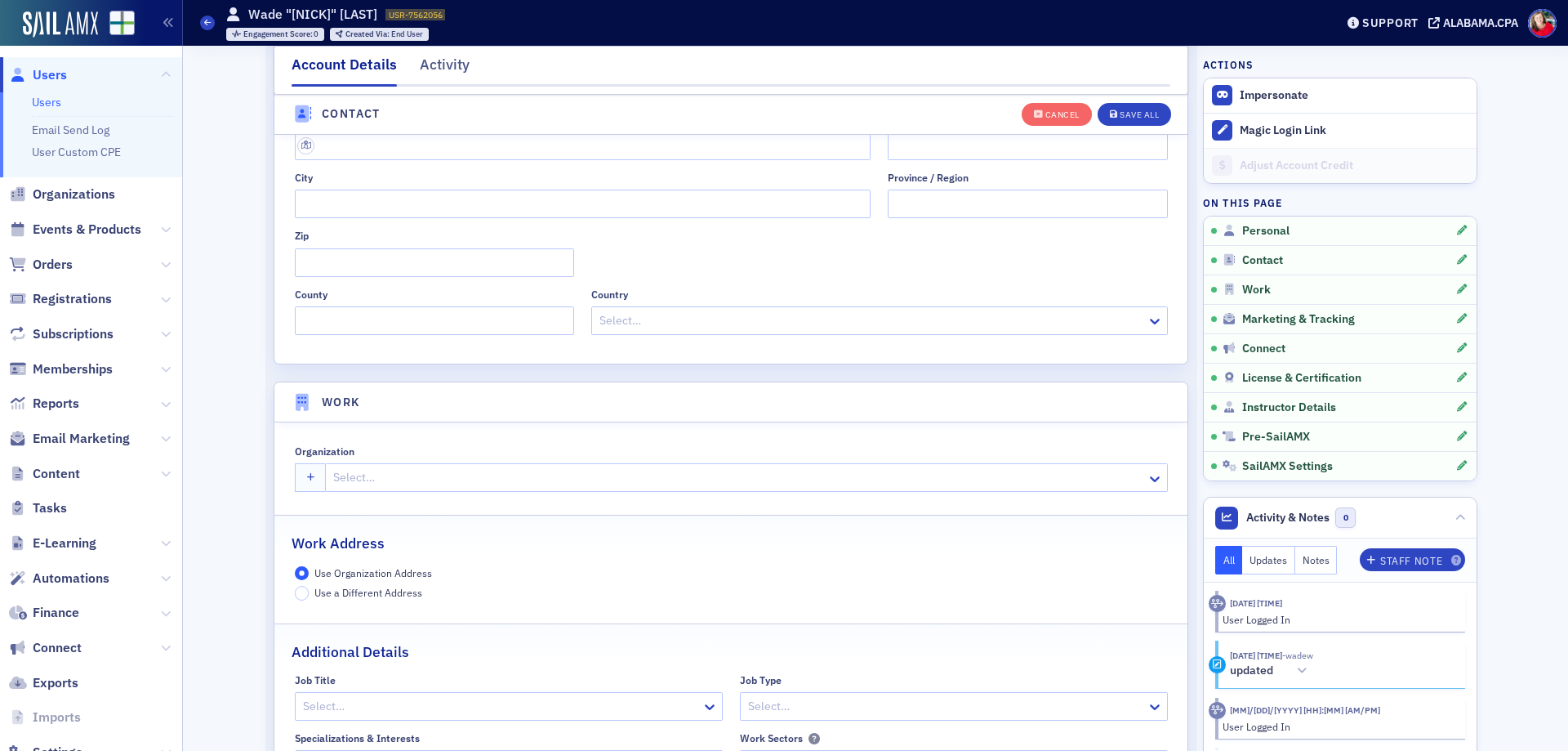click 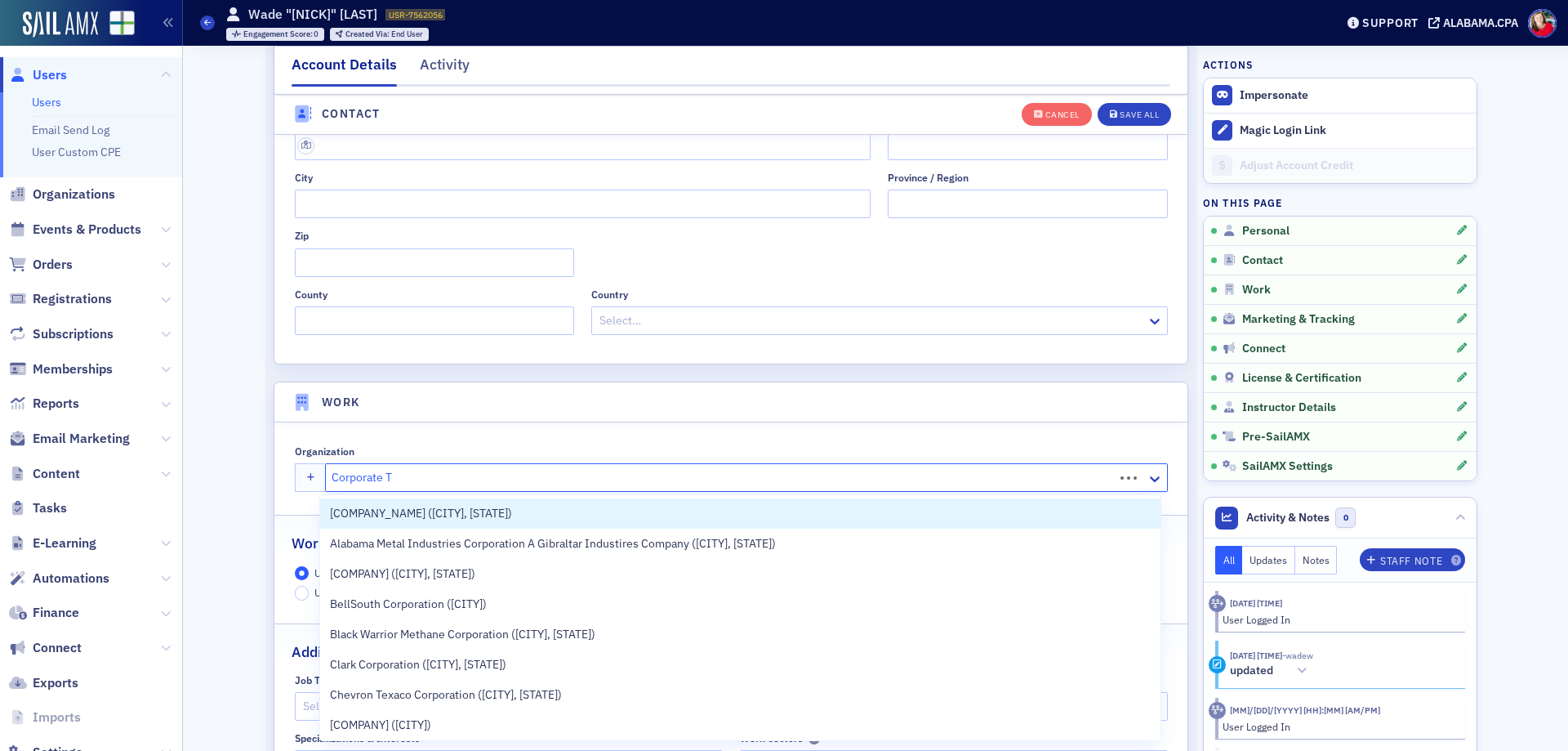 type on "Corporate Ta" 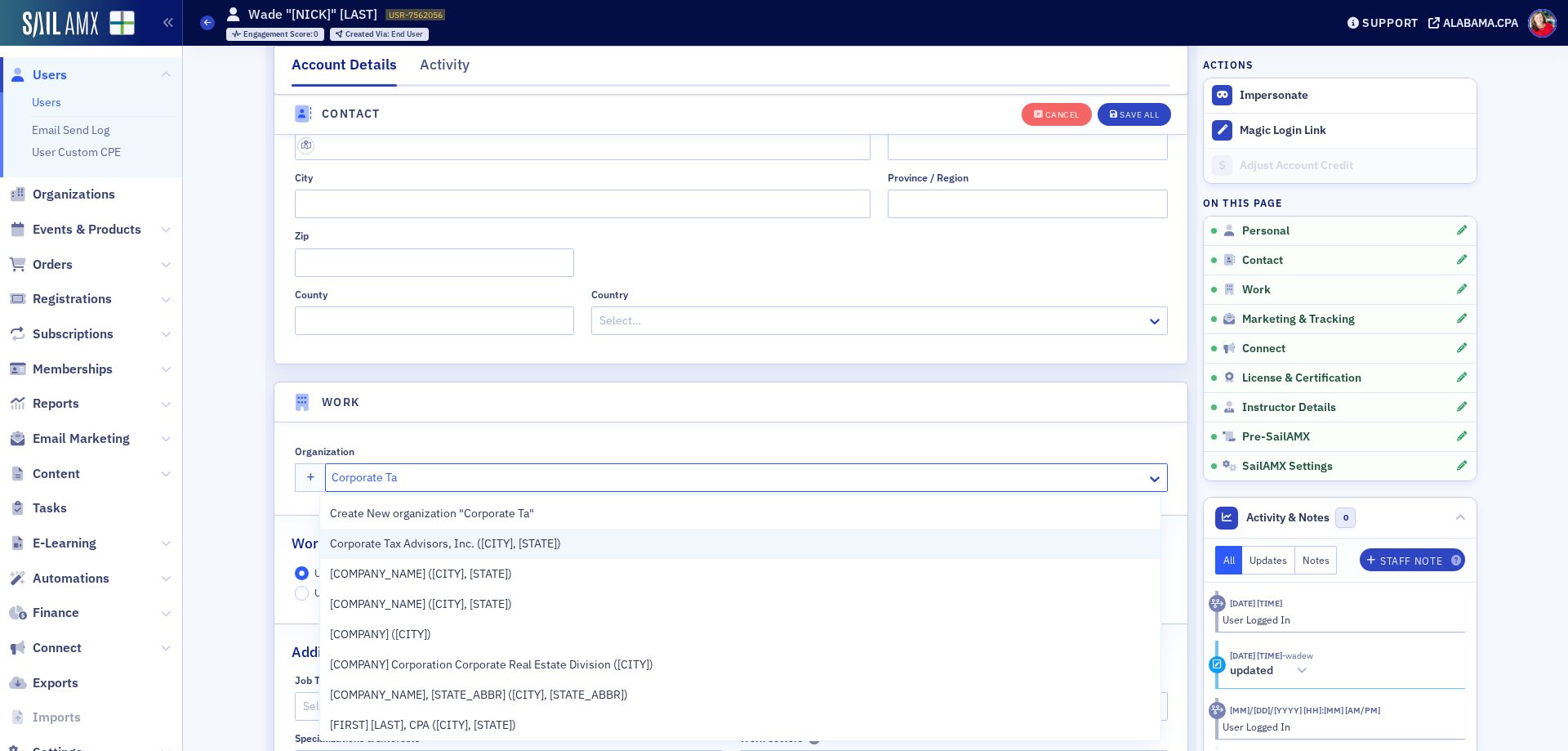 click on "Corporate Tax Advisors, Inc. ([CITY], [STATE])" at bounding box center (445, 543) 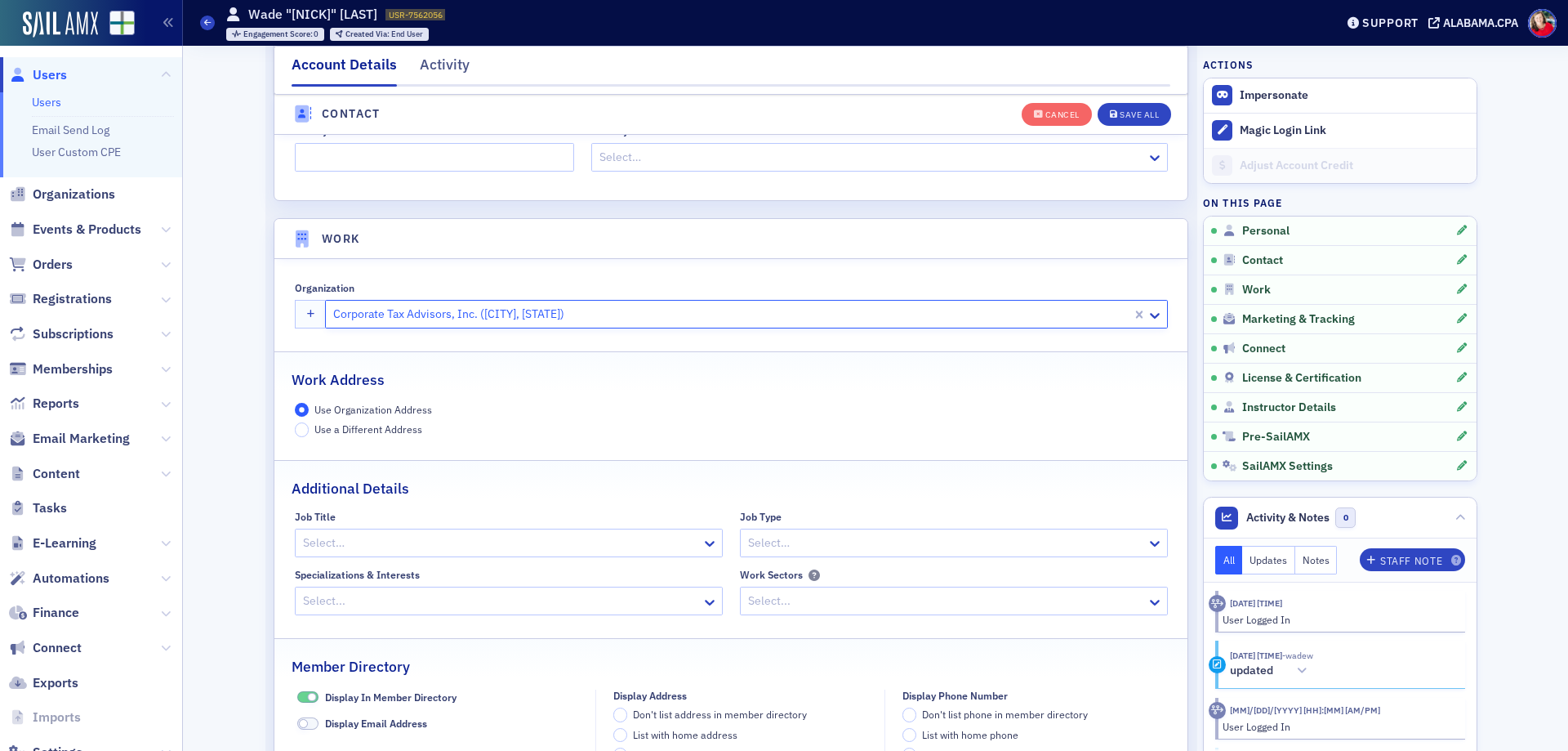 scroll, scrollTop: 1498, scrollLeft: 0, axis: vertical 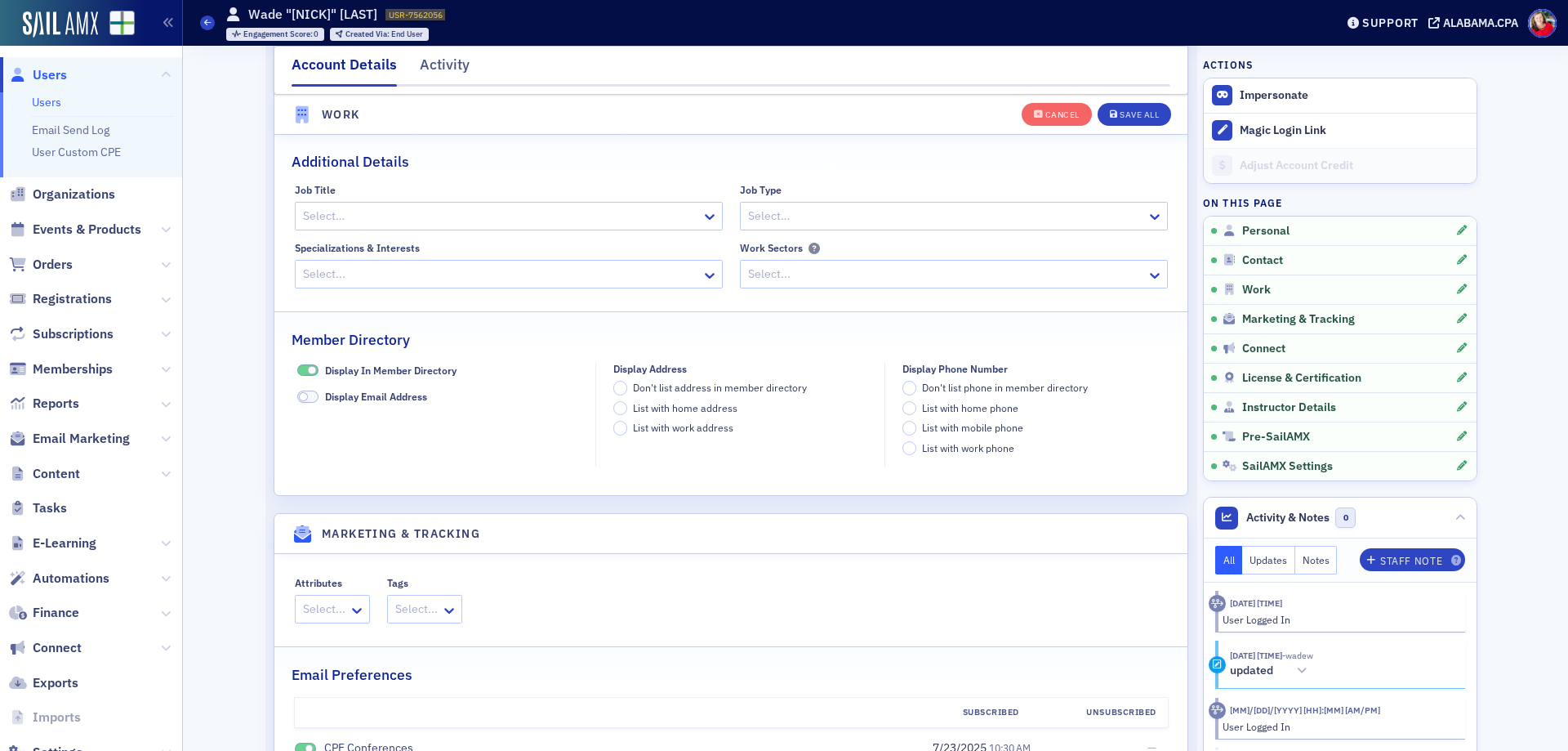 click 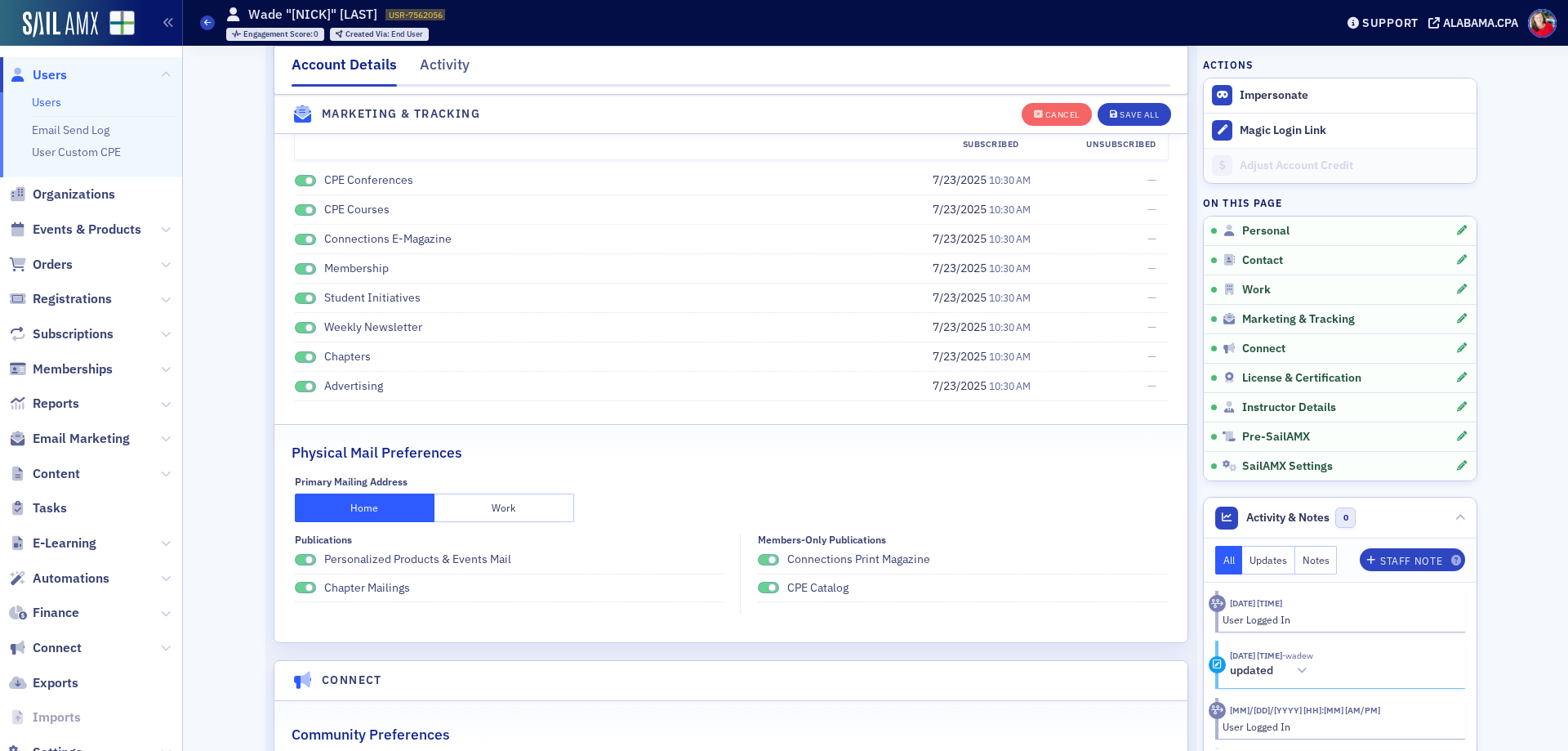 scroll, scrollTop: 2070, scrollLeft: 0, axis: vertical 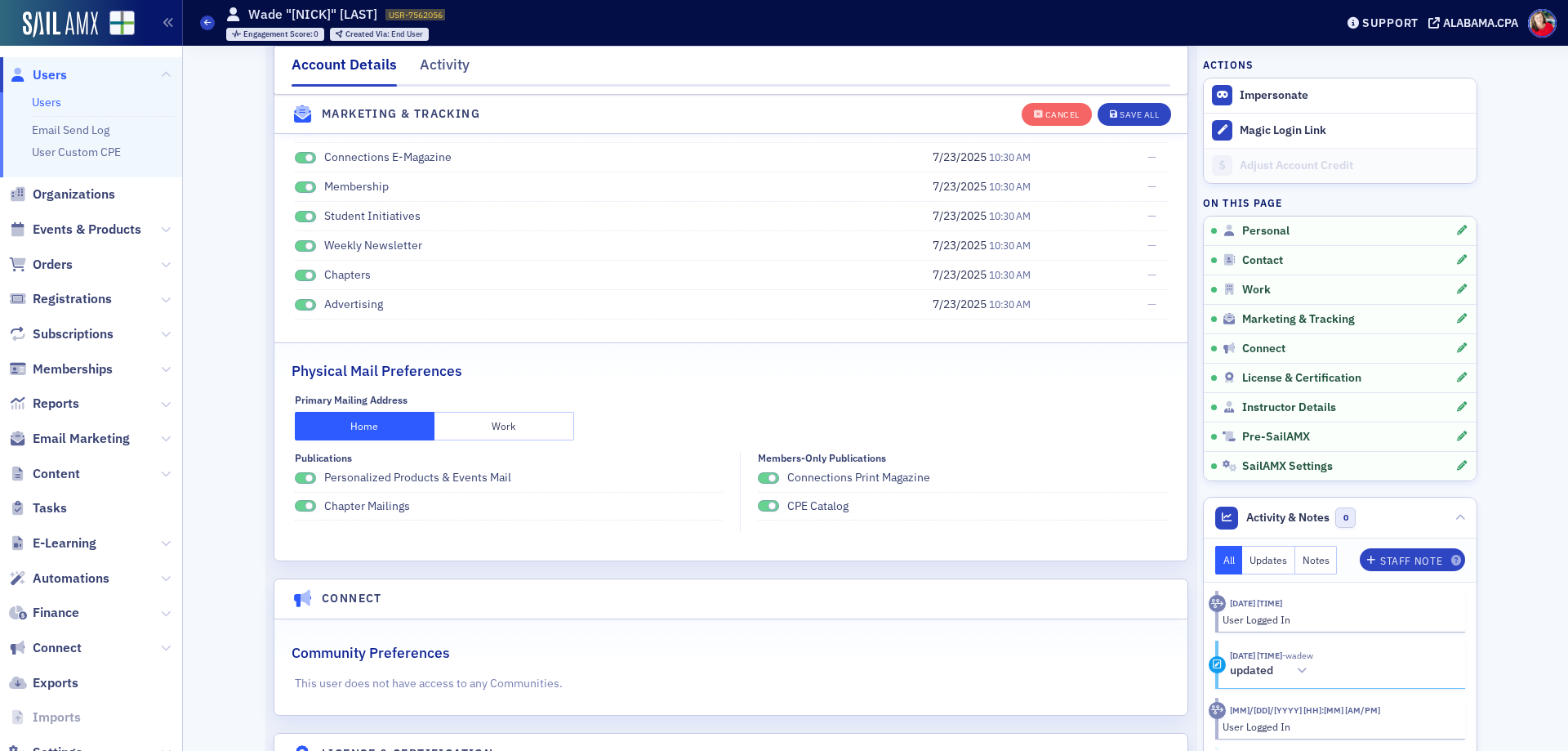 click 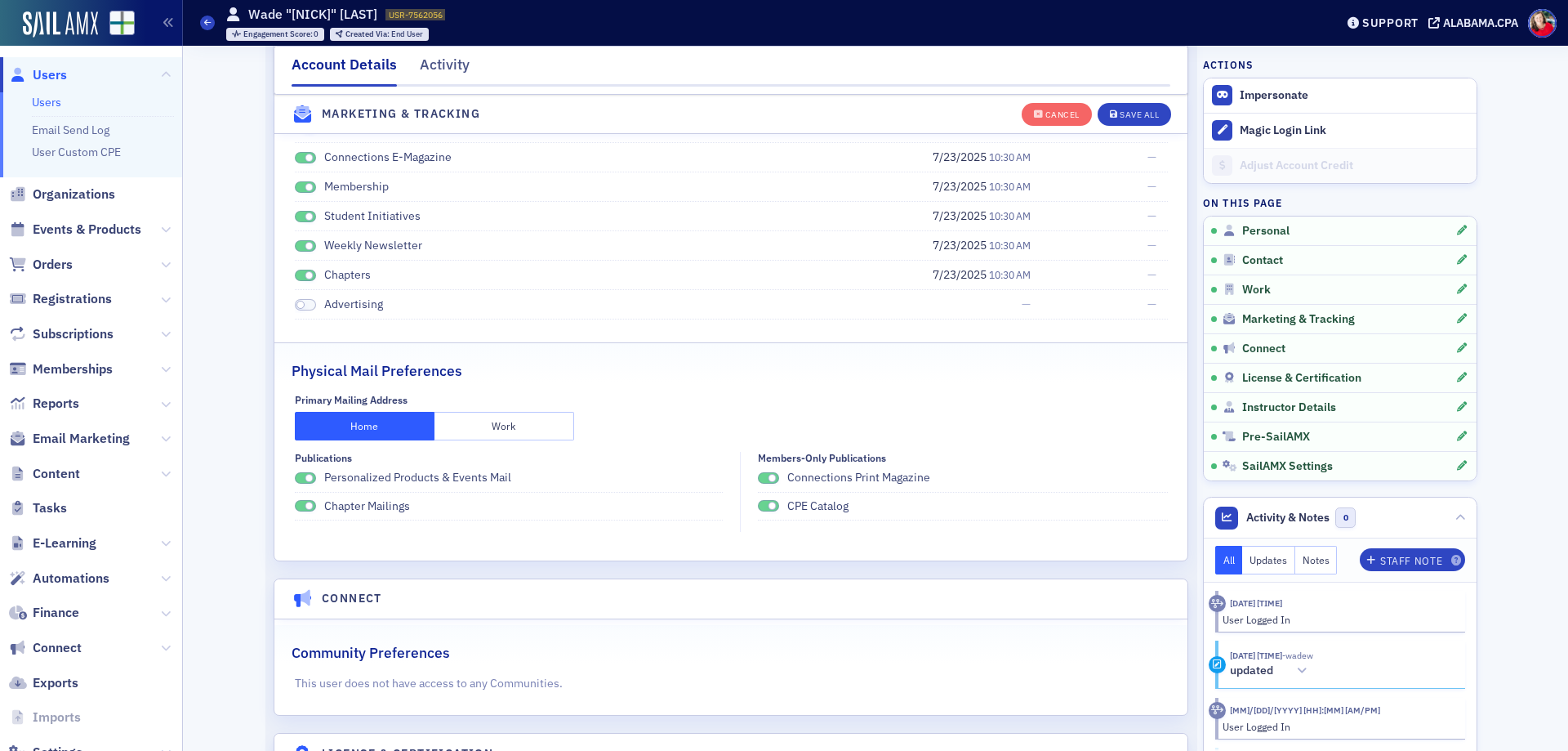 click 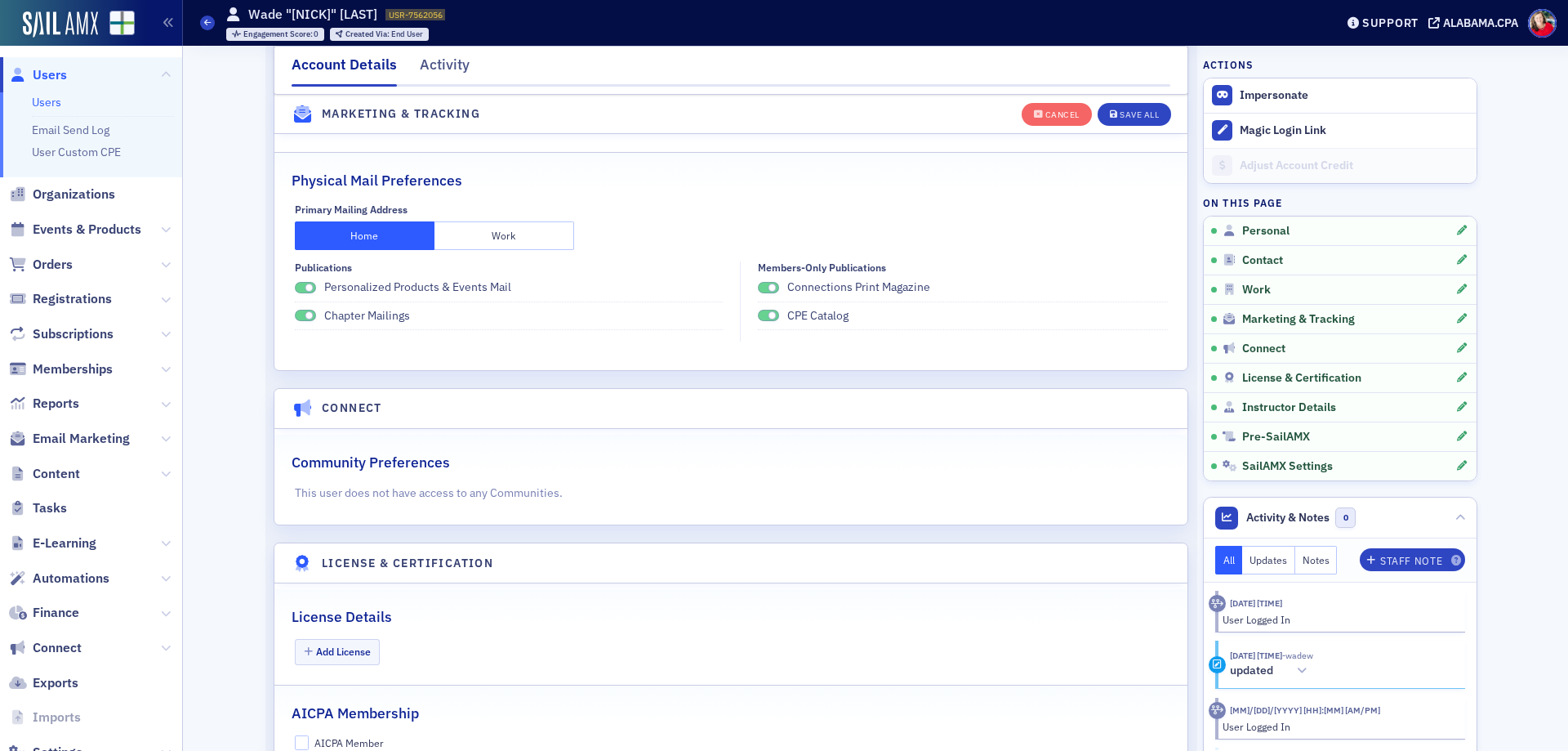 scroll, scrollTop: 2315, scrollLeft: 0, axis: vertical 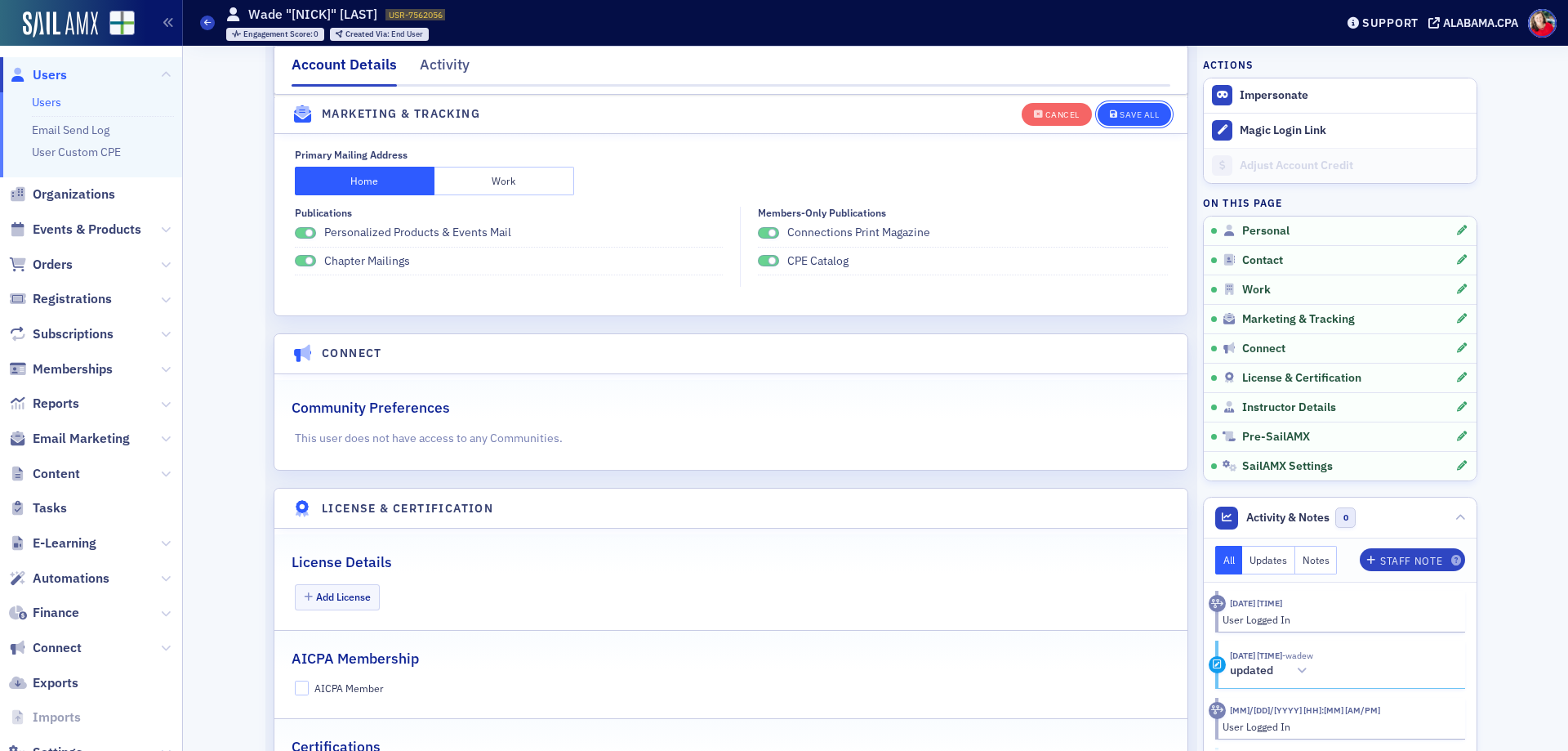 click on "Save All" 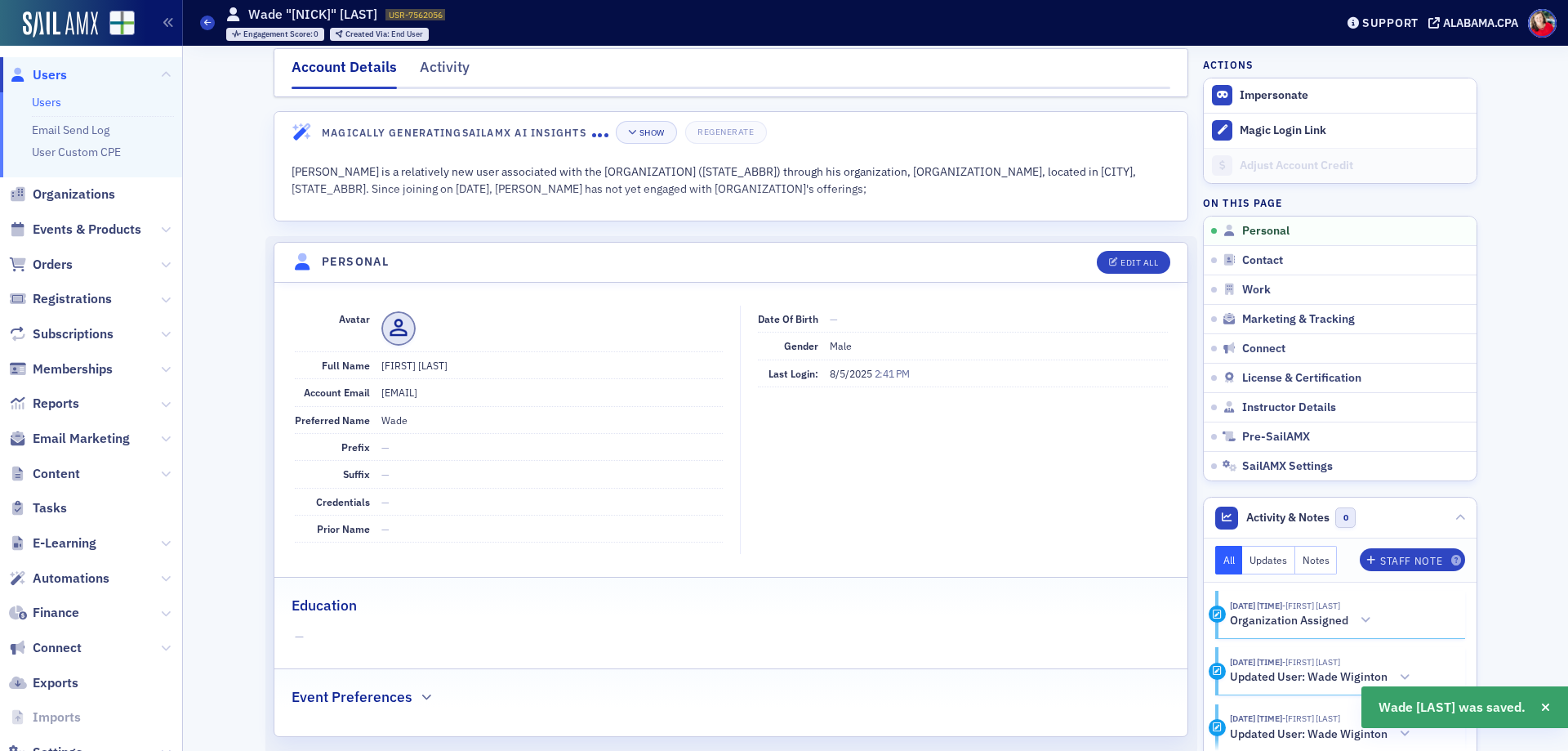 scroll, scrollTop: 0, scrollLeft: 0, axis: both 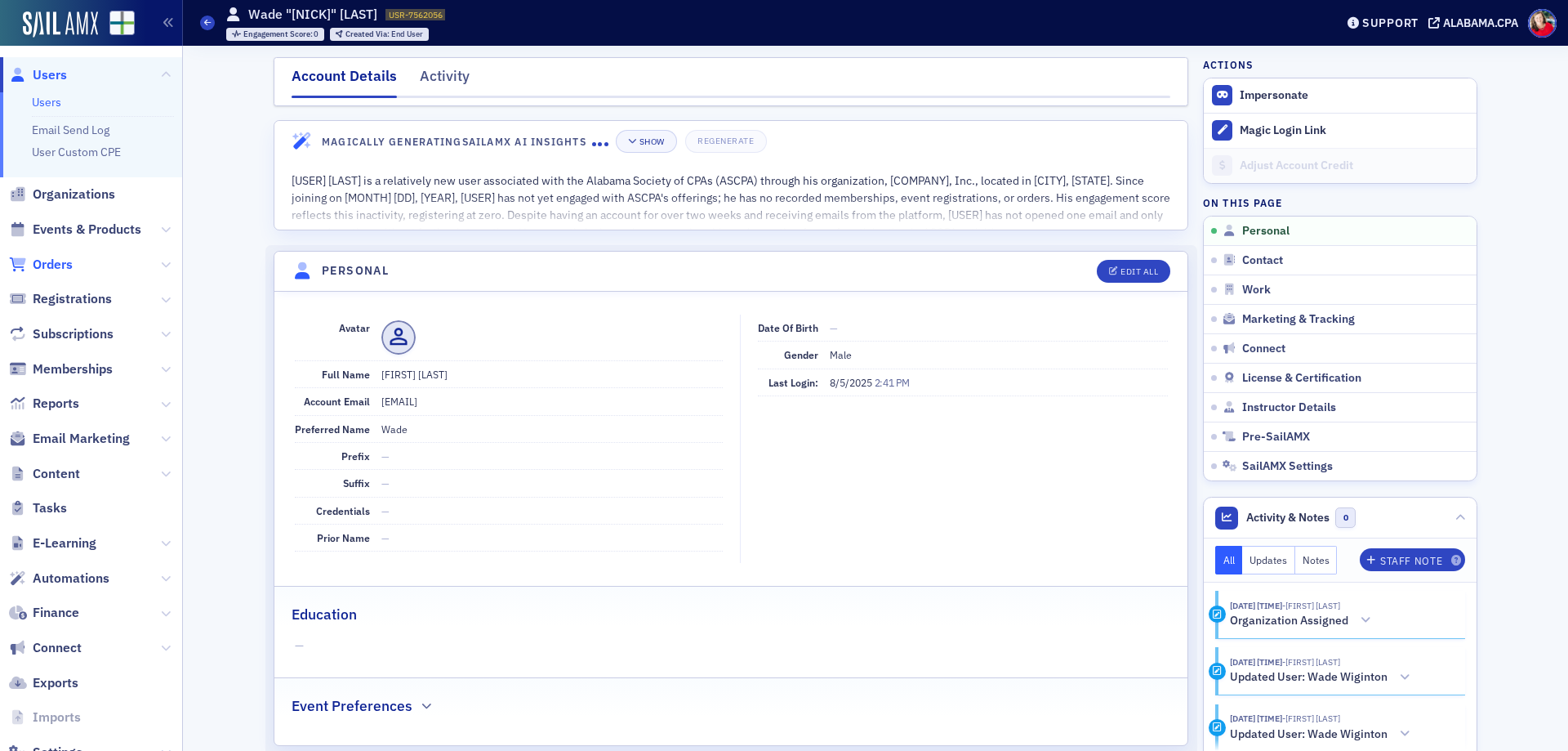 click on "Orders" 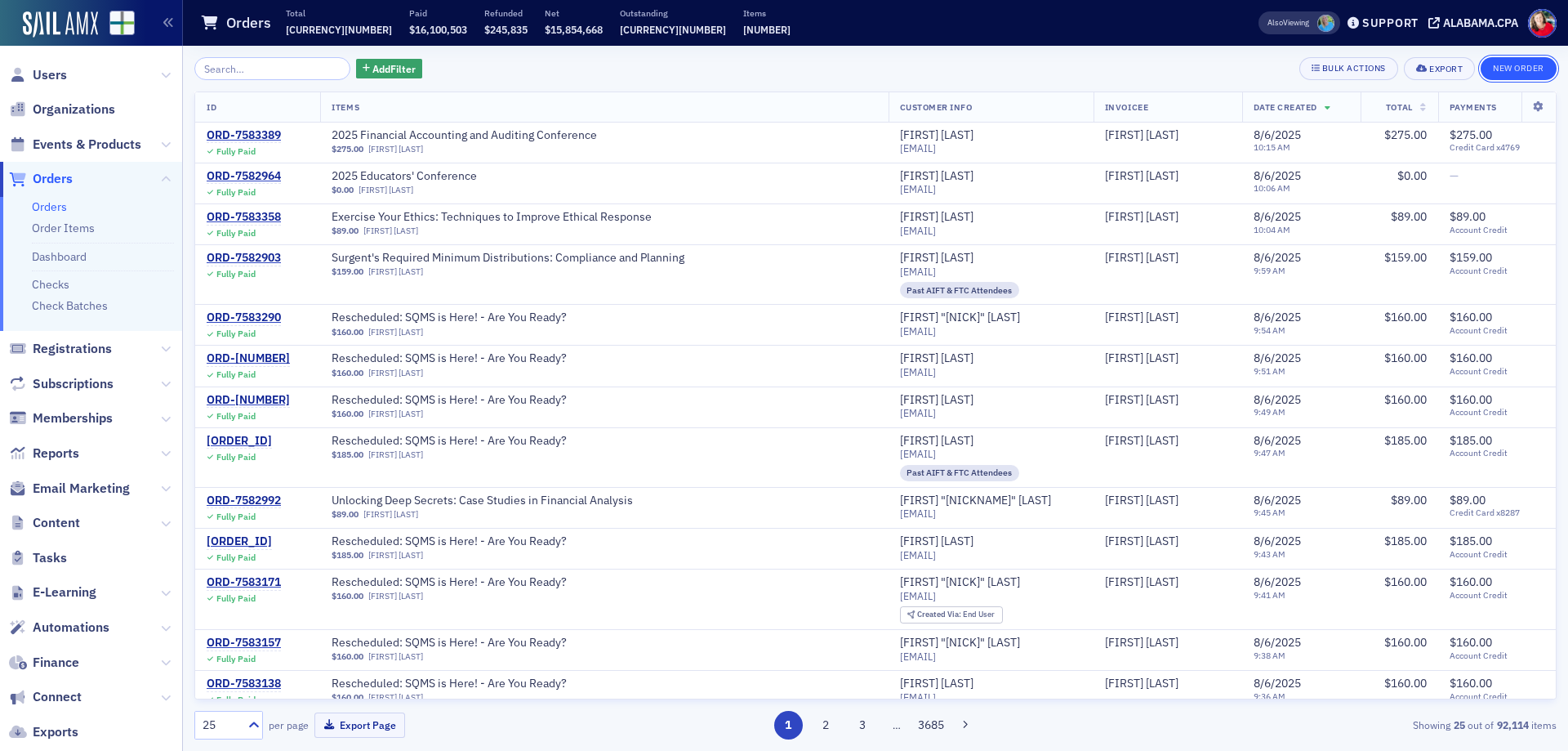 click on "New Order" 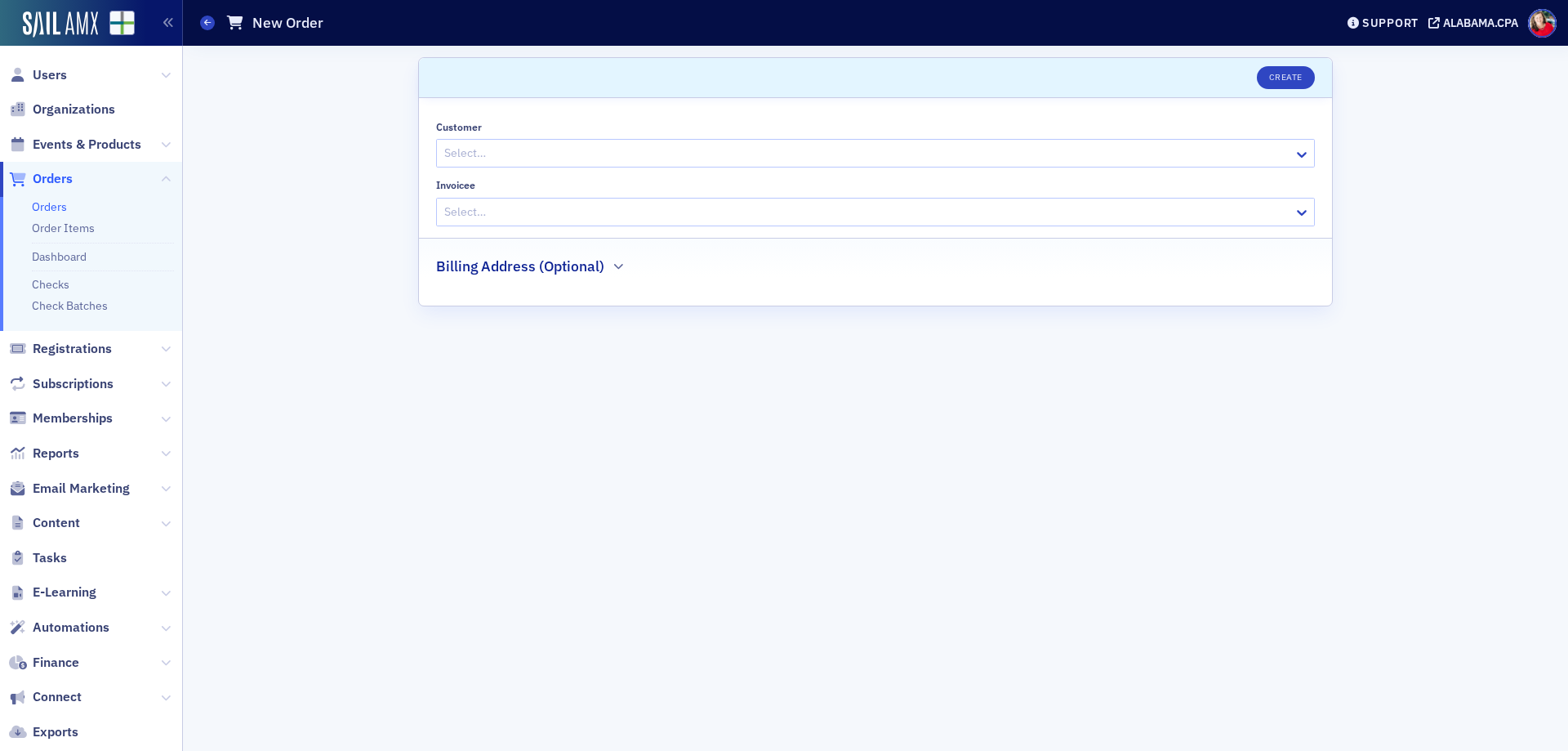 click 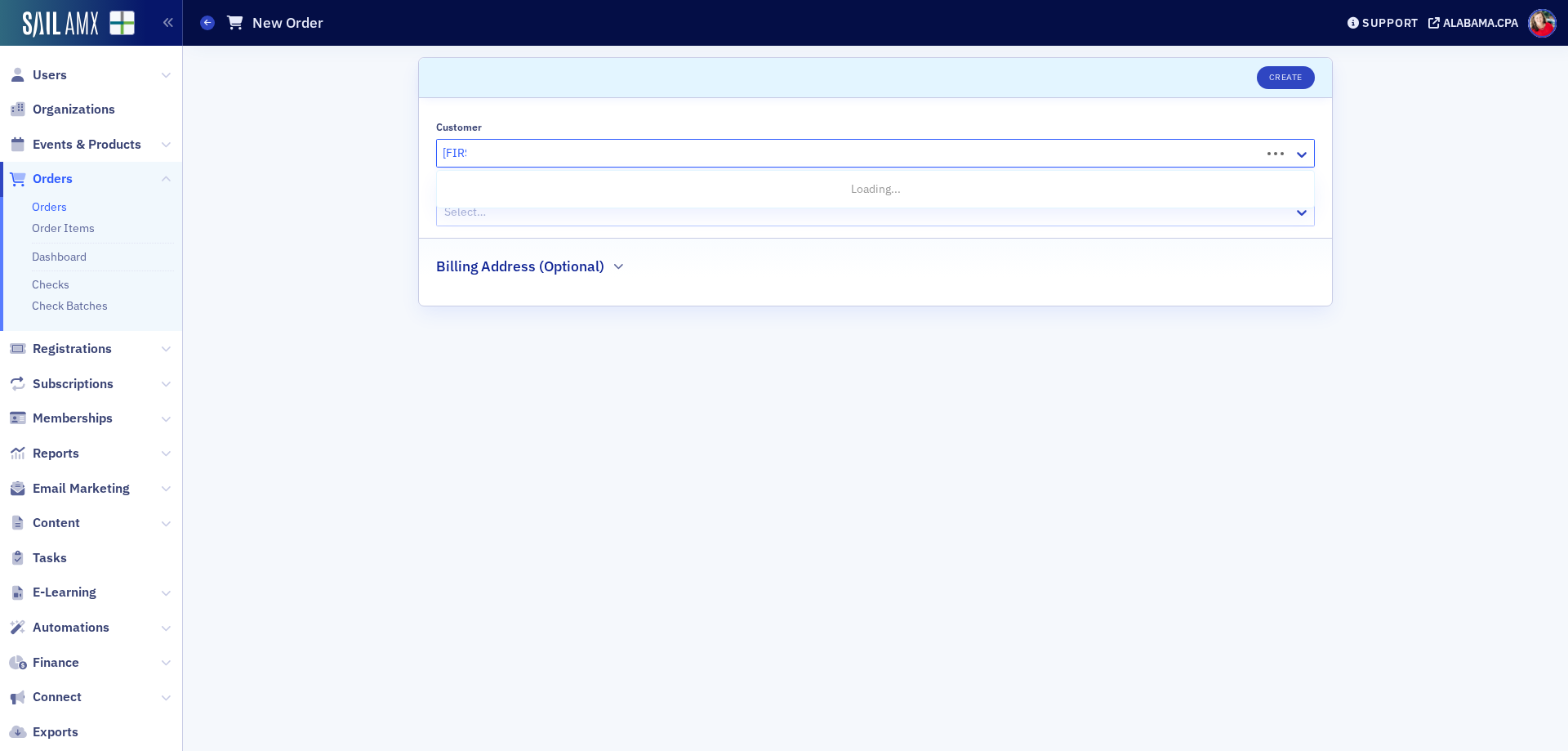 type on "[NAME]" 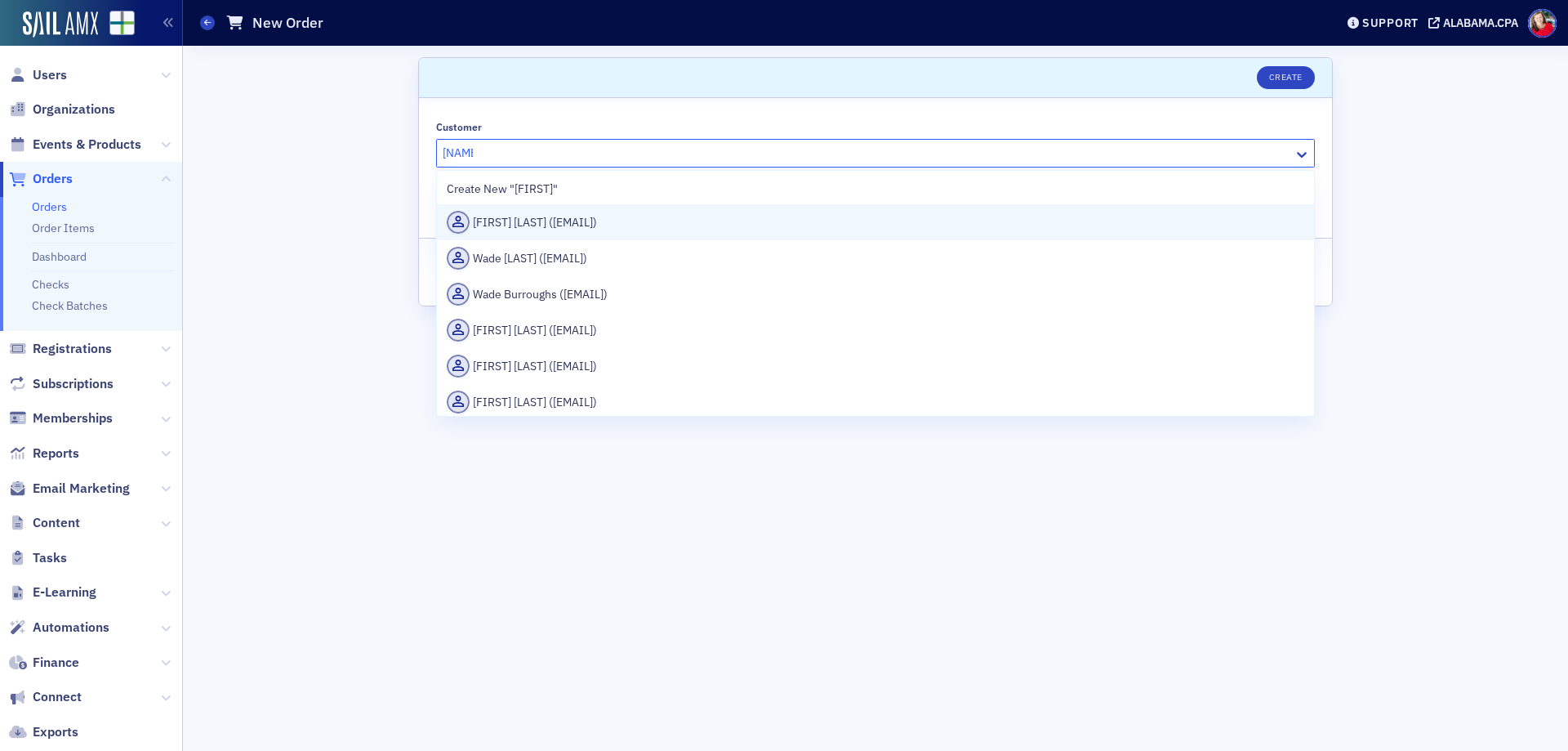 click on "[FIRST] [LAST] ([EMAIL])" at bounding box center (875, 222) 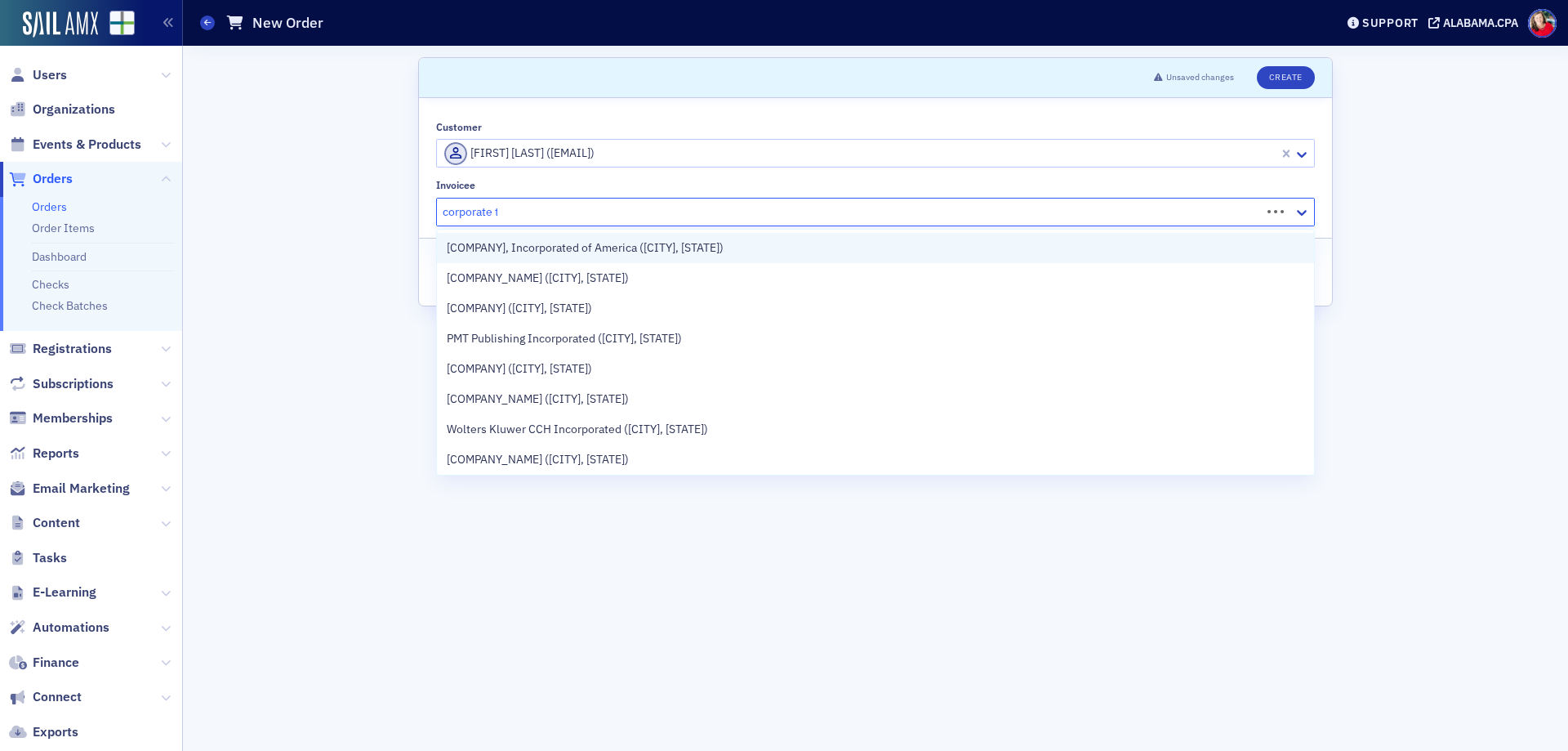 type on "corporate ta" 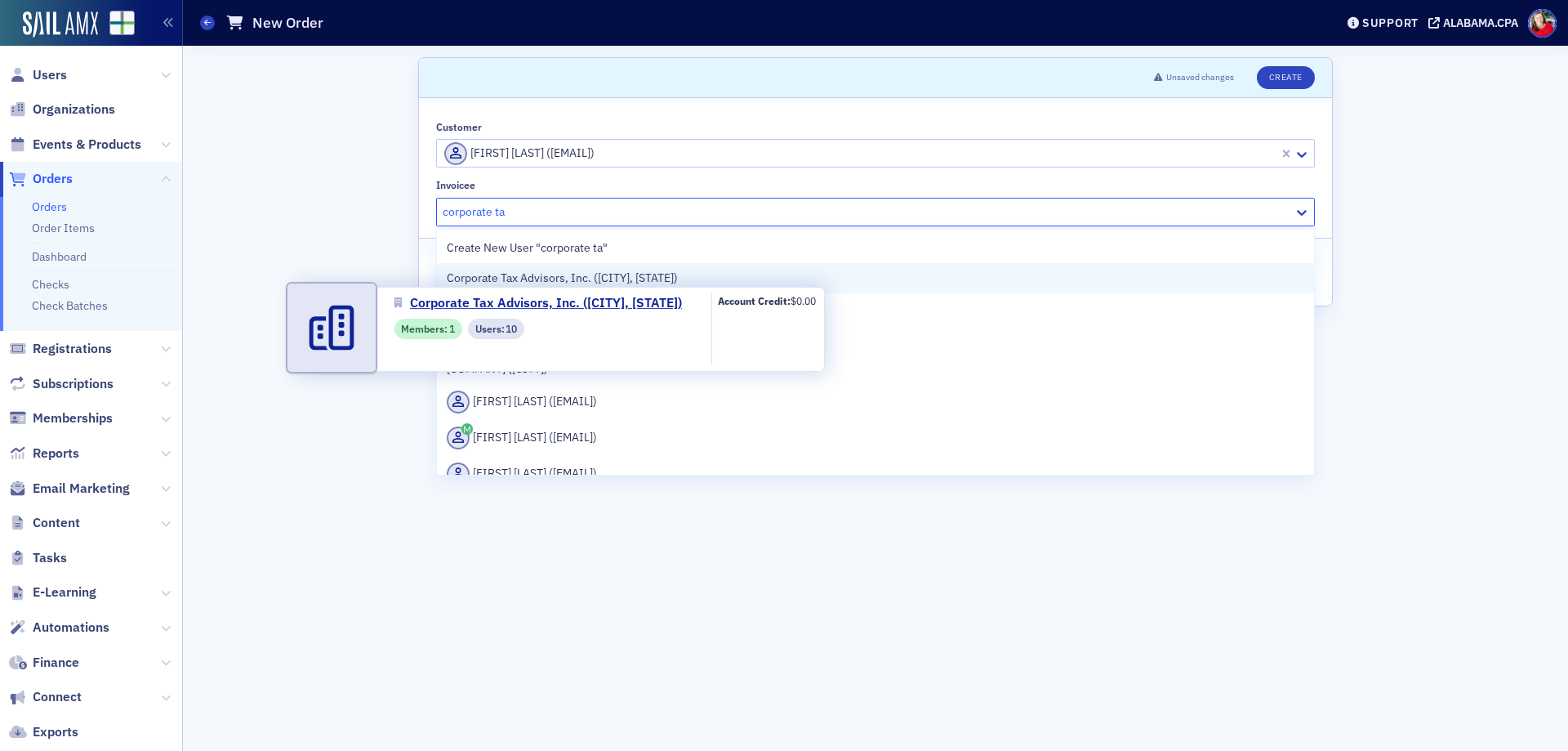 click on "Corporate Tax Advisors, Inc. ([CITY], [STATE])" at bounding box center [562, 278] 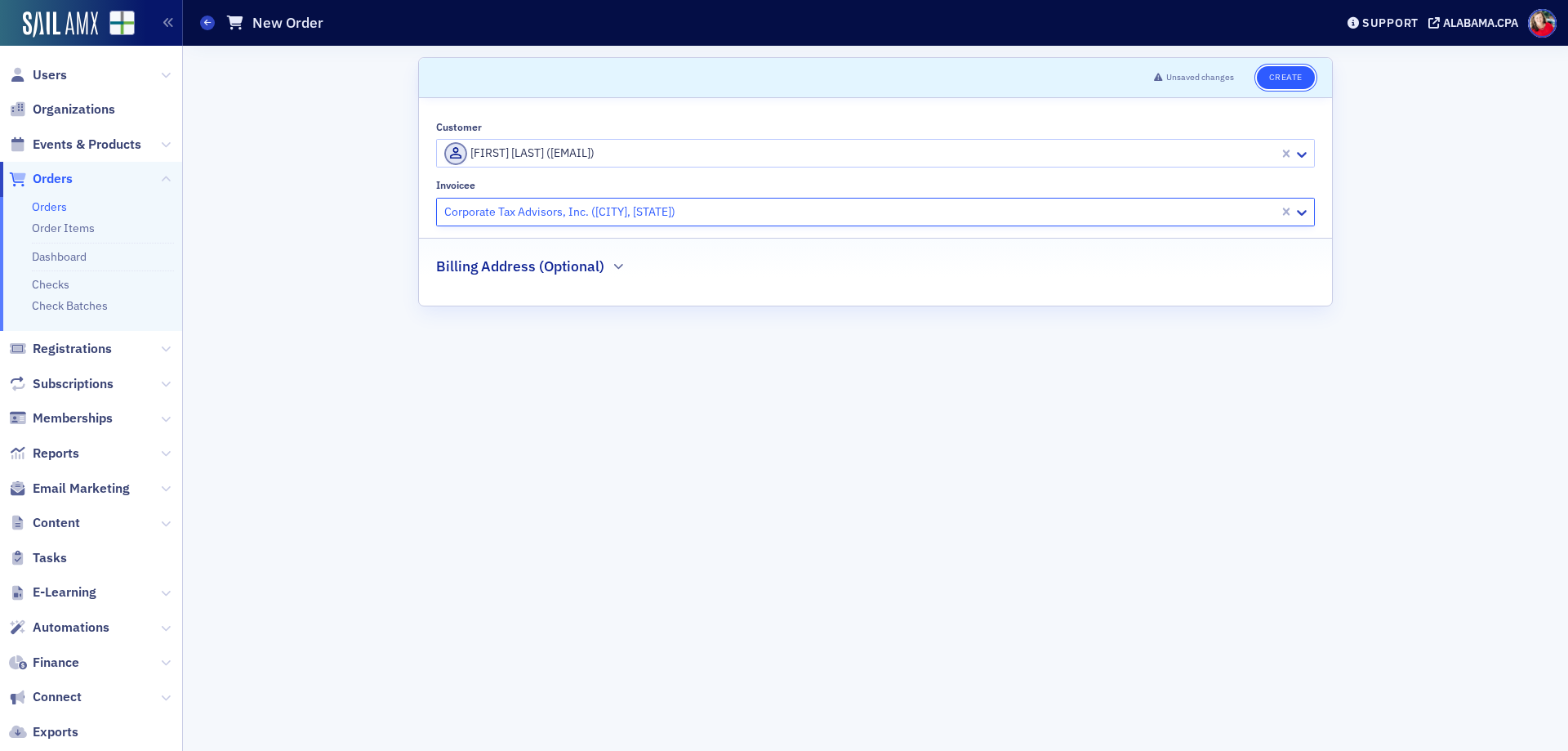 click on "Create" 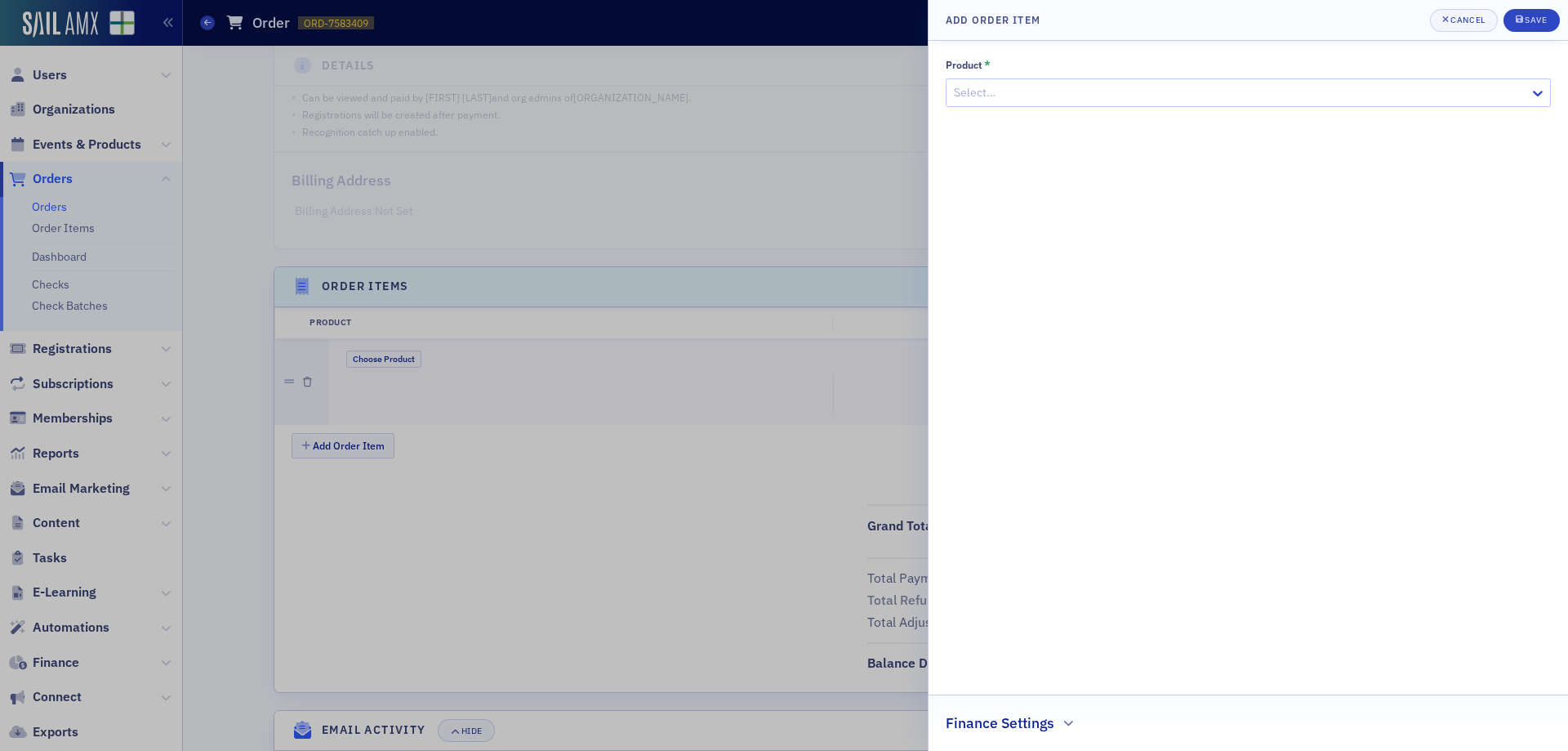 scroll, scrollTop: 373, scrollLeft: 0, axis: vertical 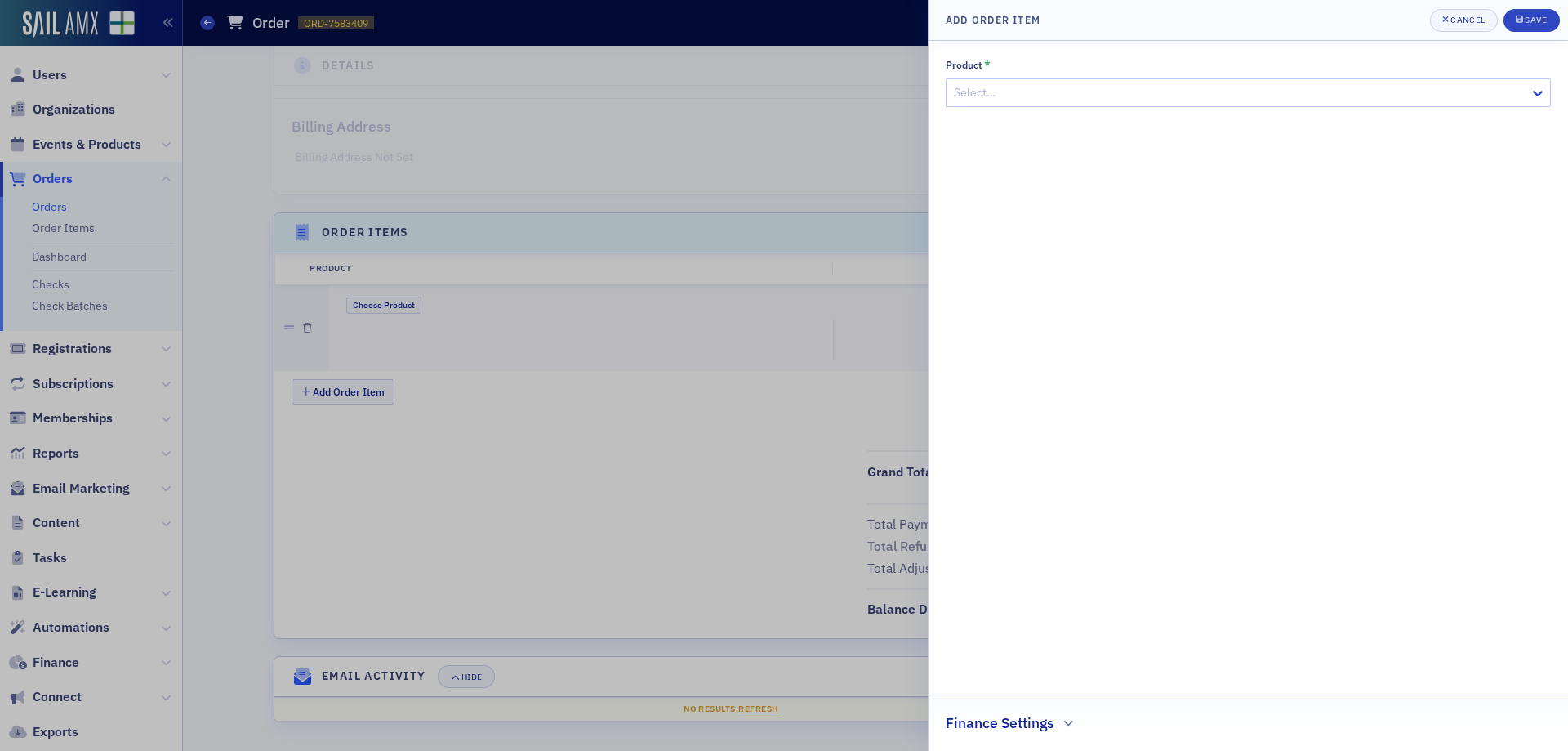 click at bounding box center [1240, 92] 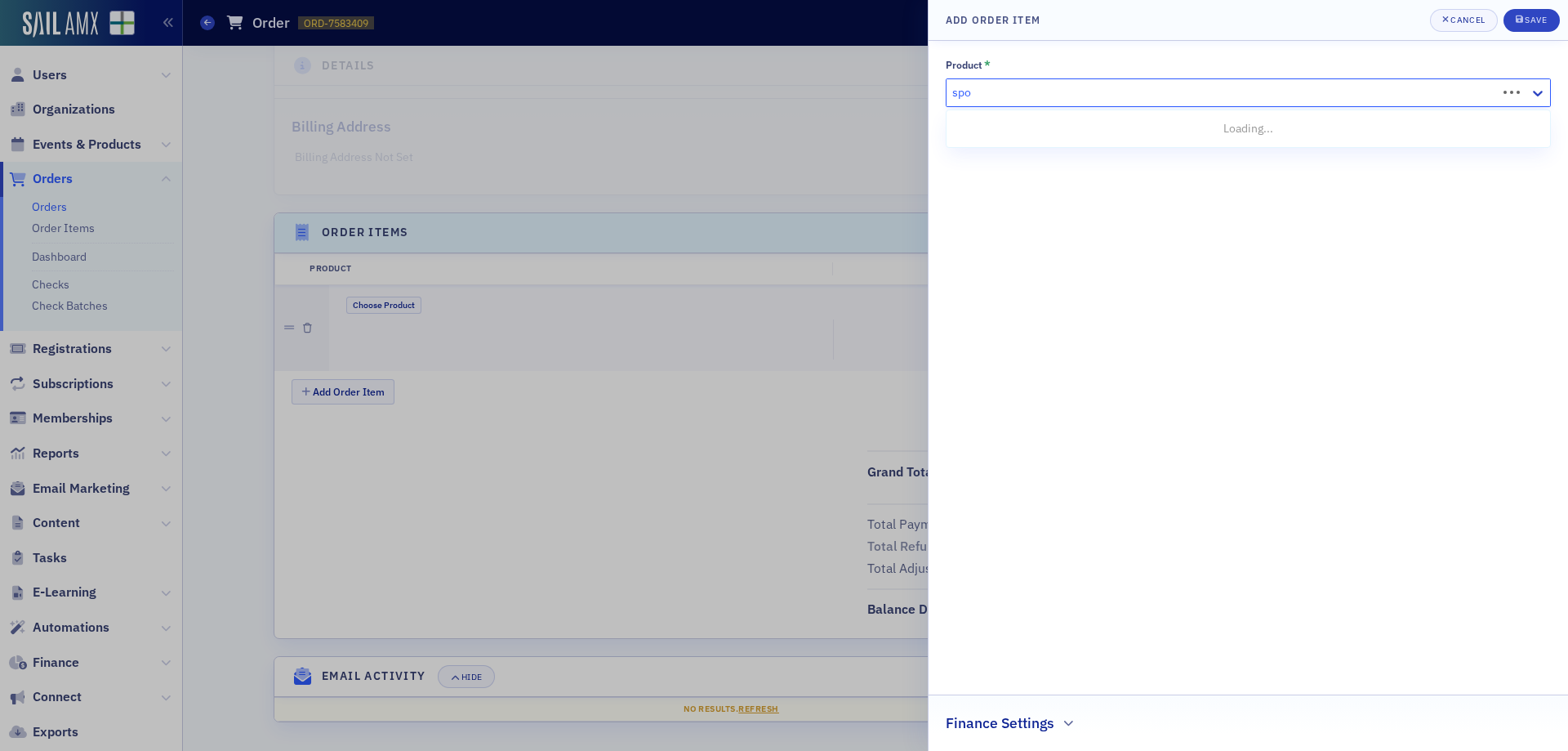 type on "spon" 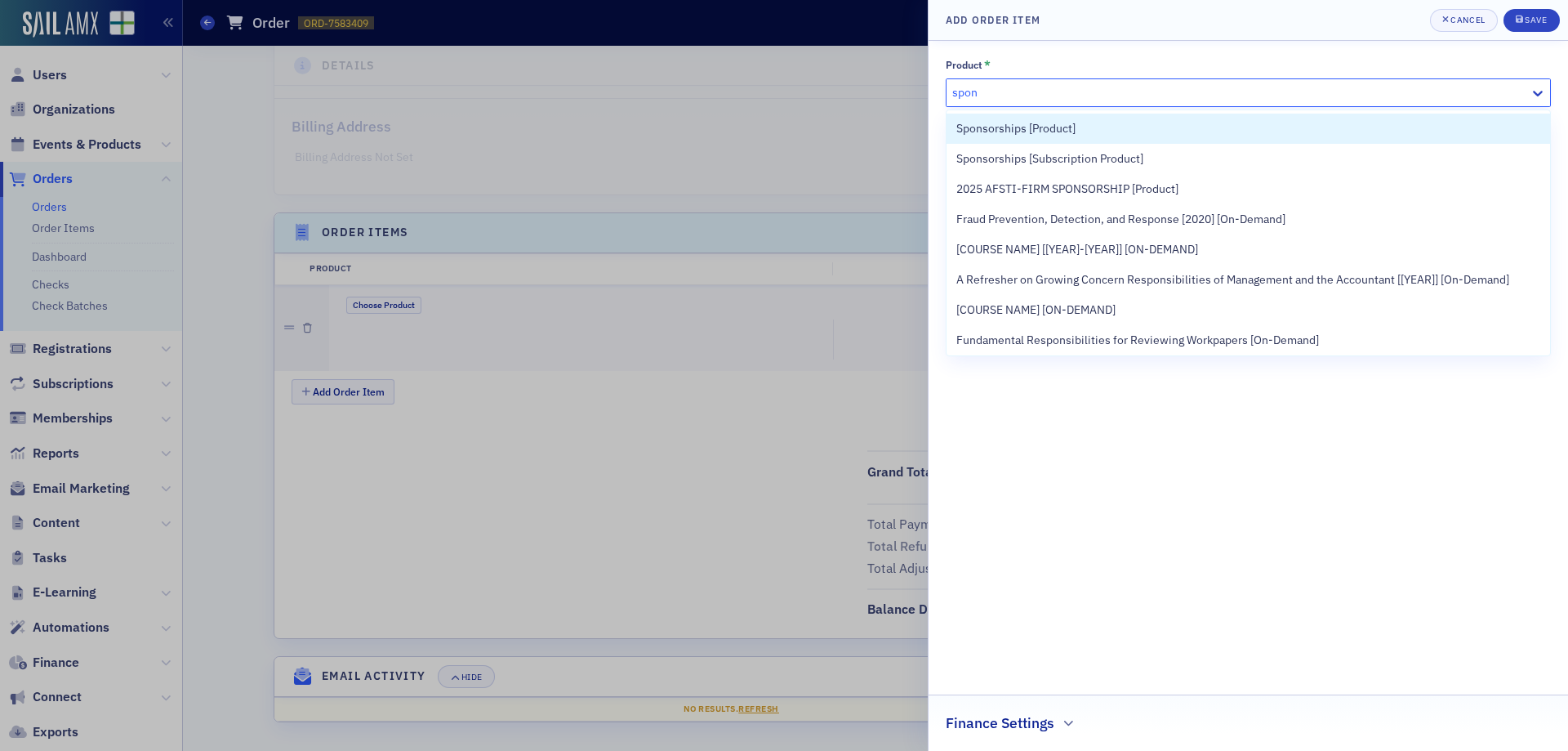 type 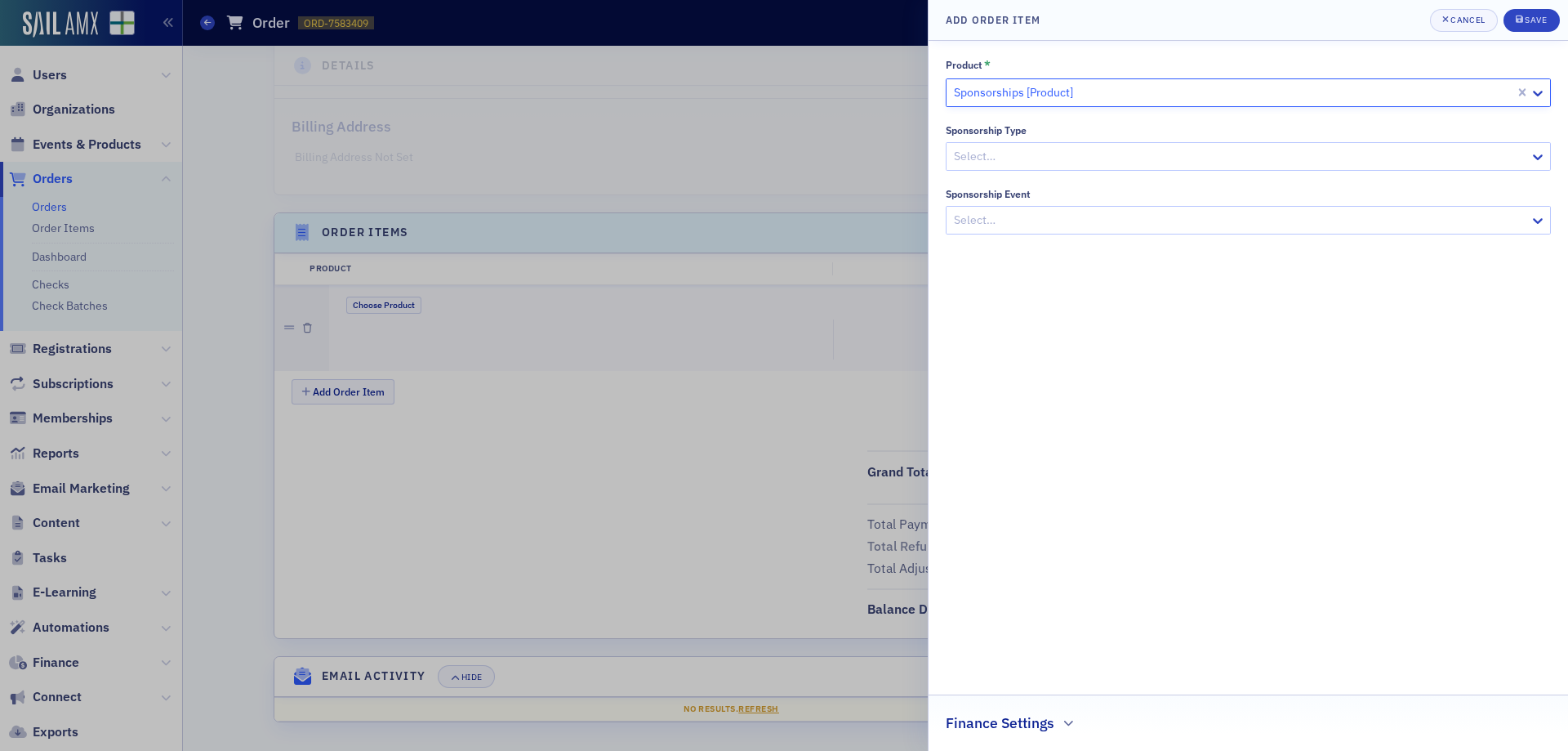 click at bounding box center [1240, 156] 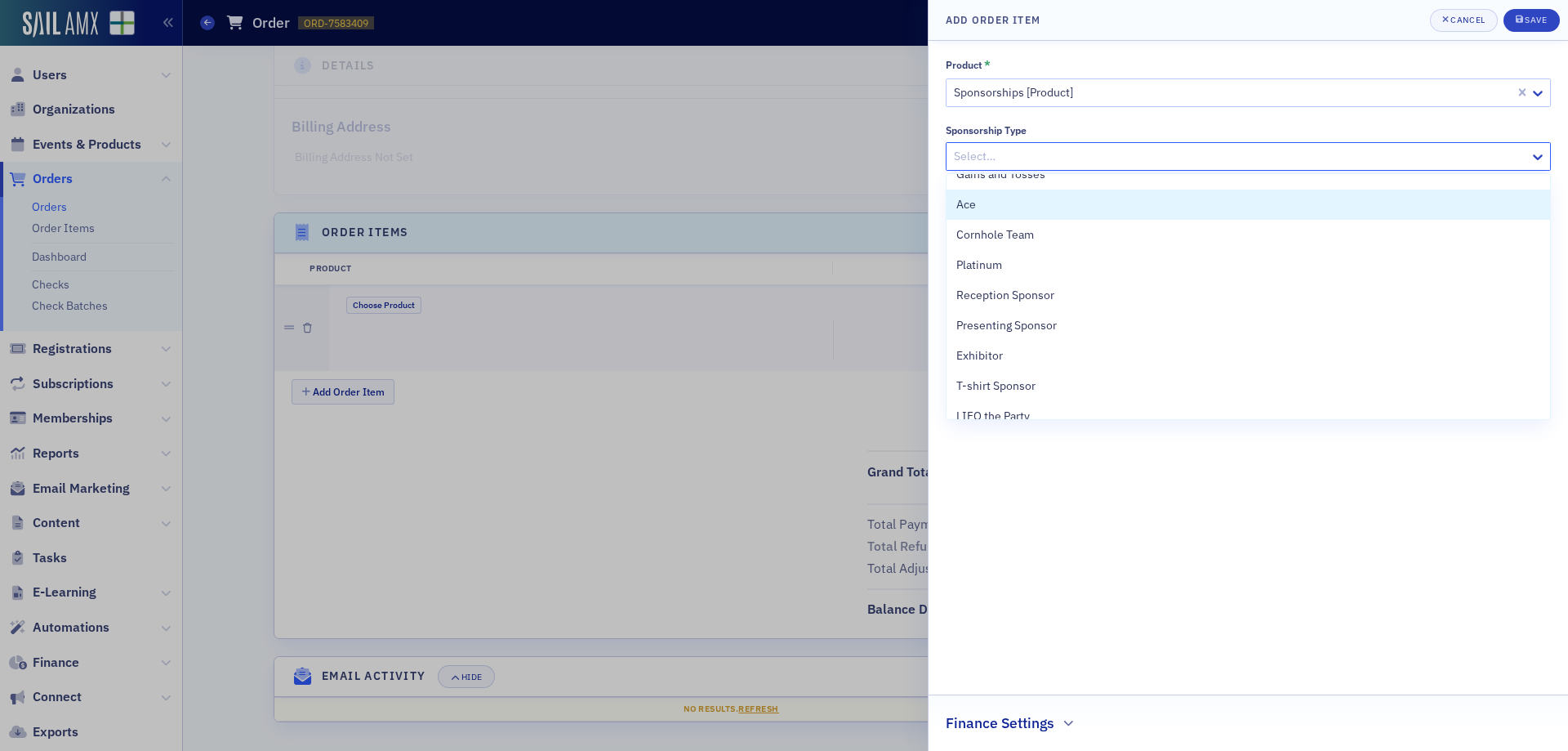 scroll, scrollTop: 105, scrollLeft: 0, axis: vertical 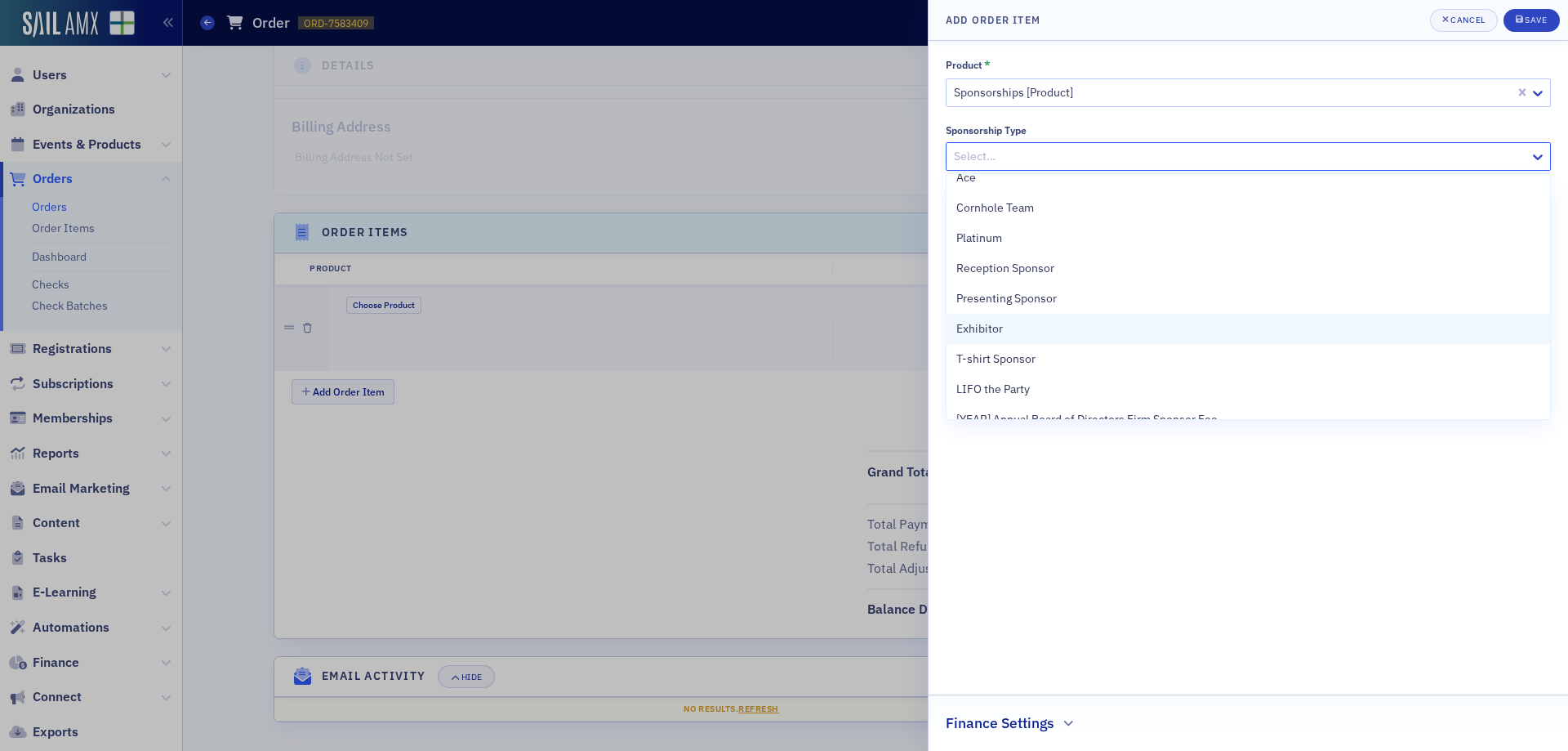 click on "Exhibitor" at bounding box center [1248, 329] 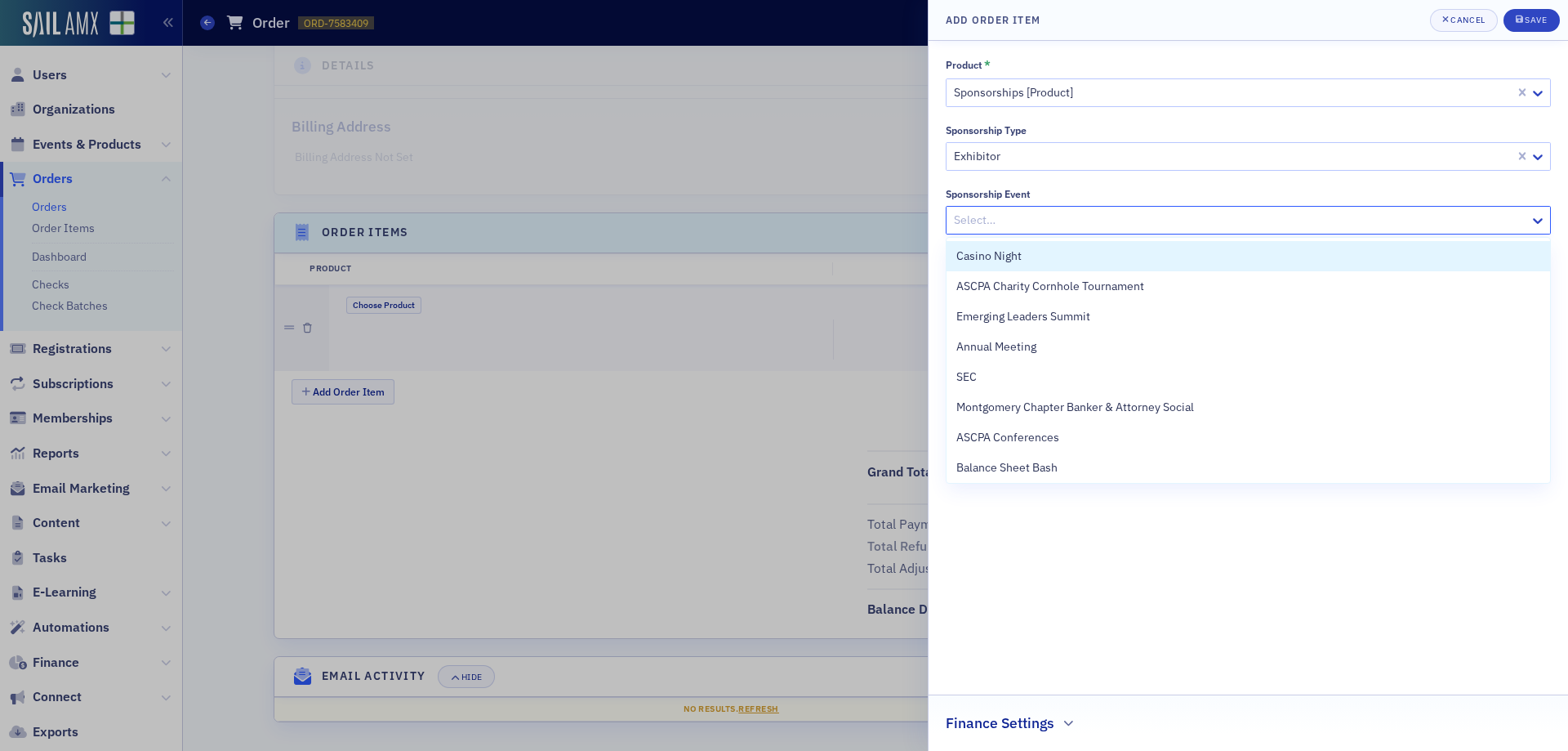 click at bounding box center (1240, 220) 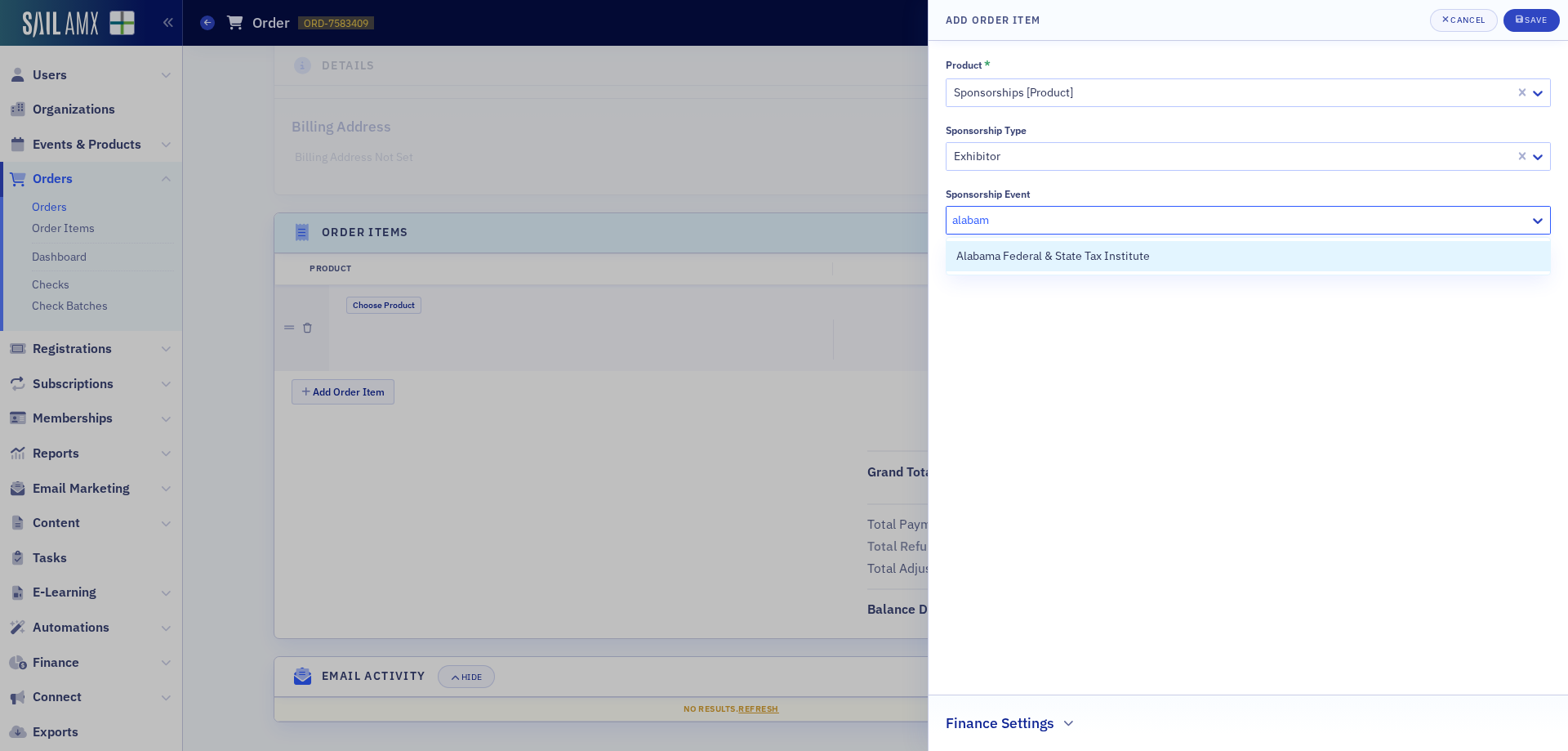 type on "alabama" 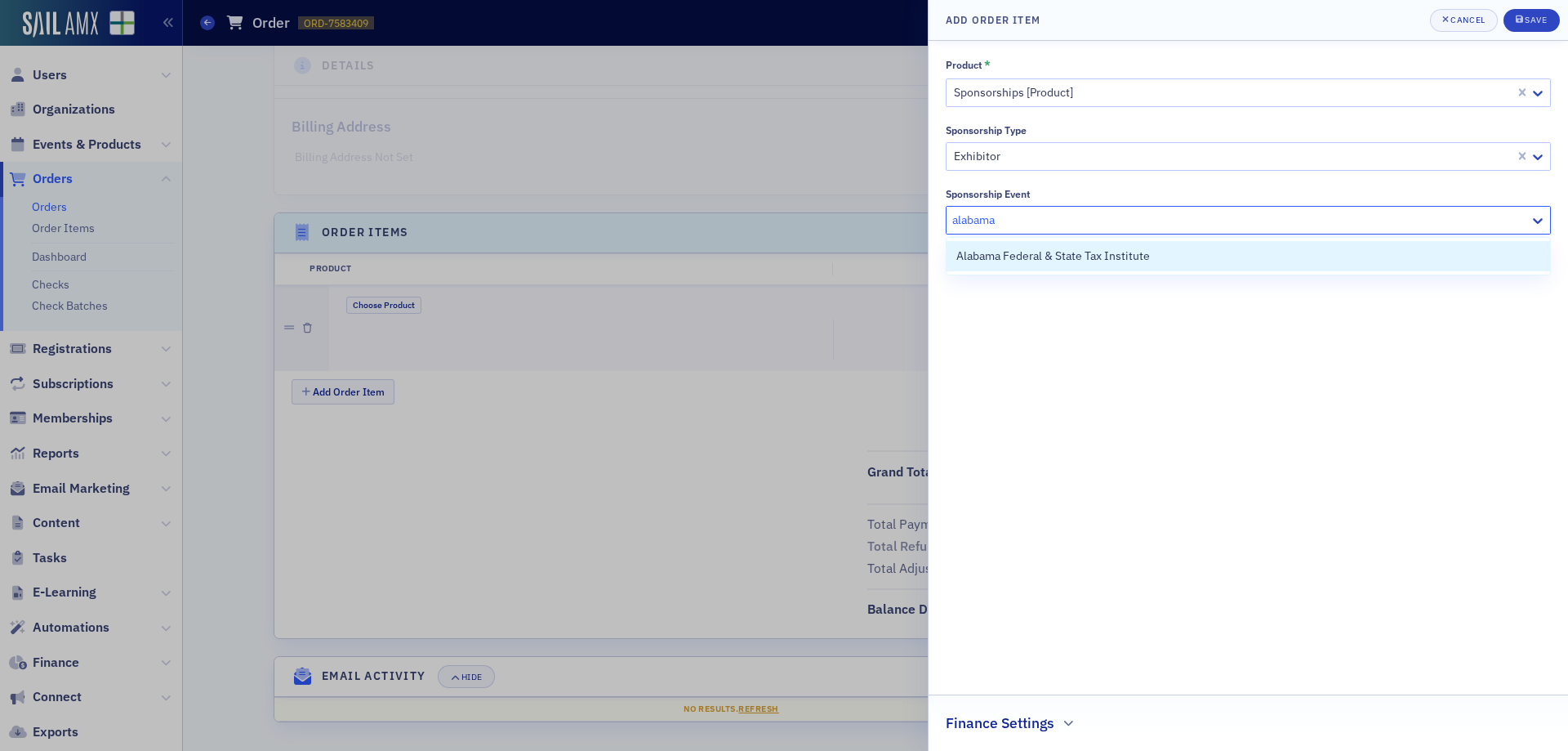 type 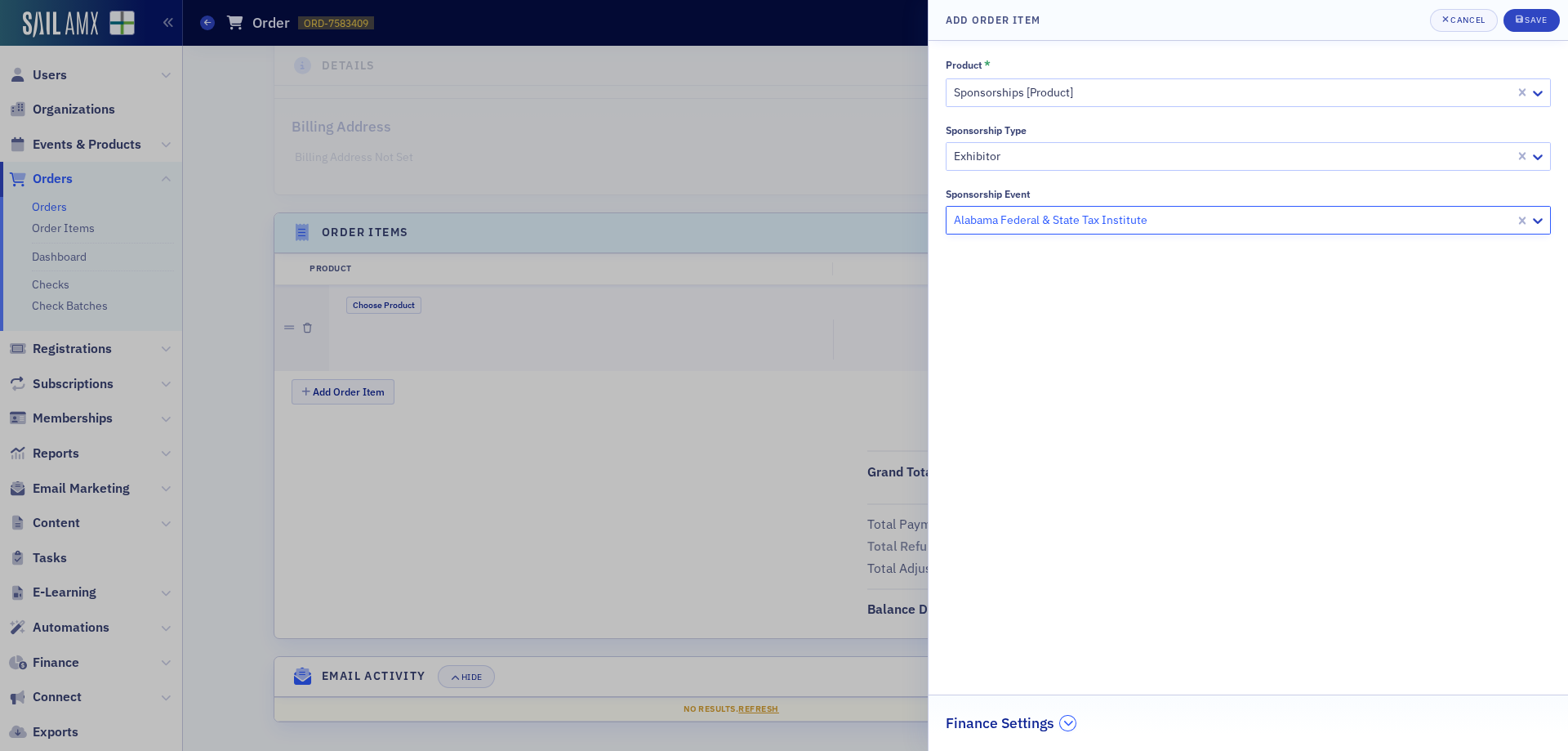 click at bounding box center (1068, 723) 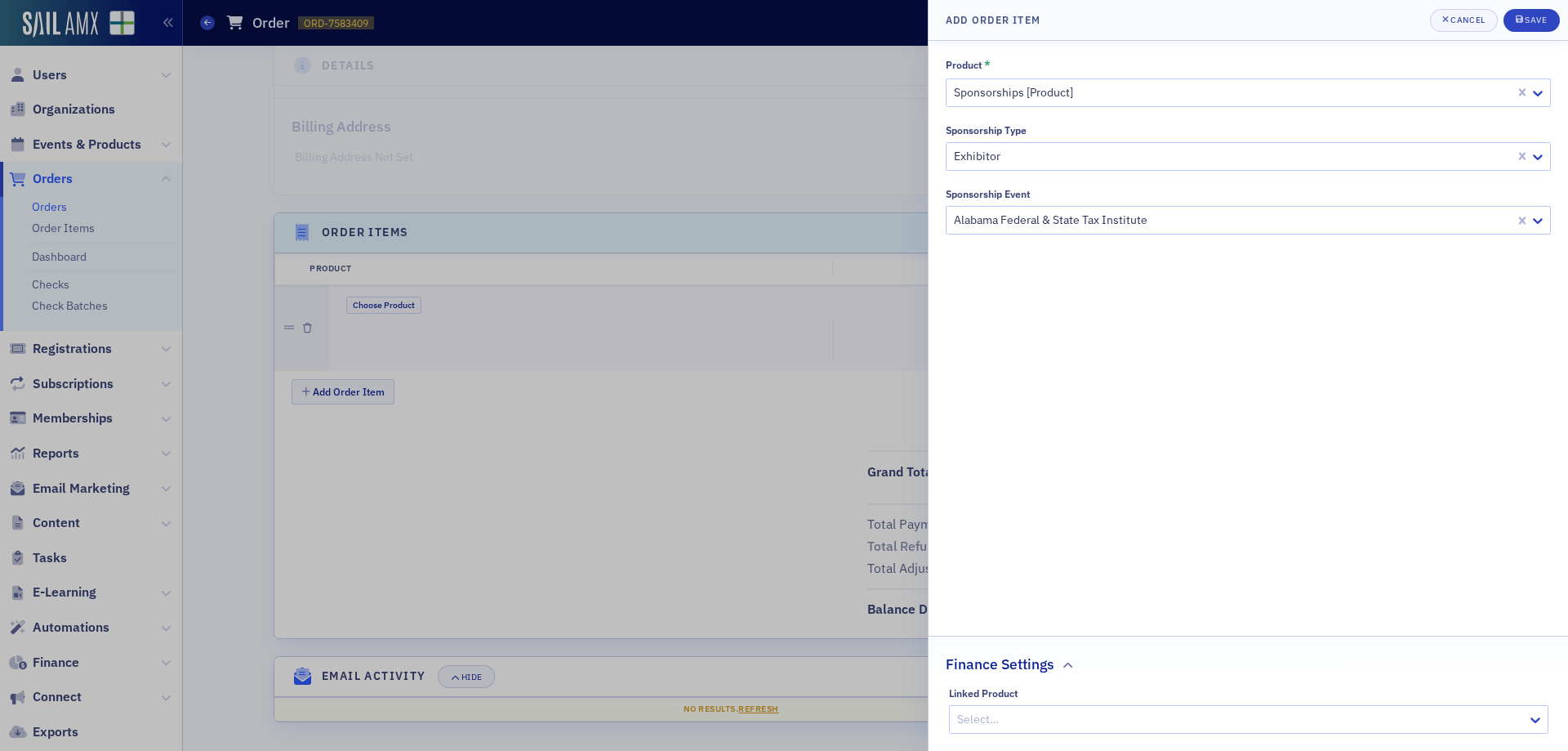 click at bounding box center (1241, 719) 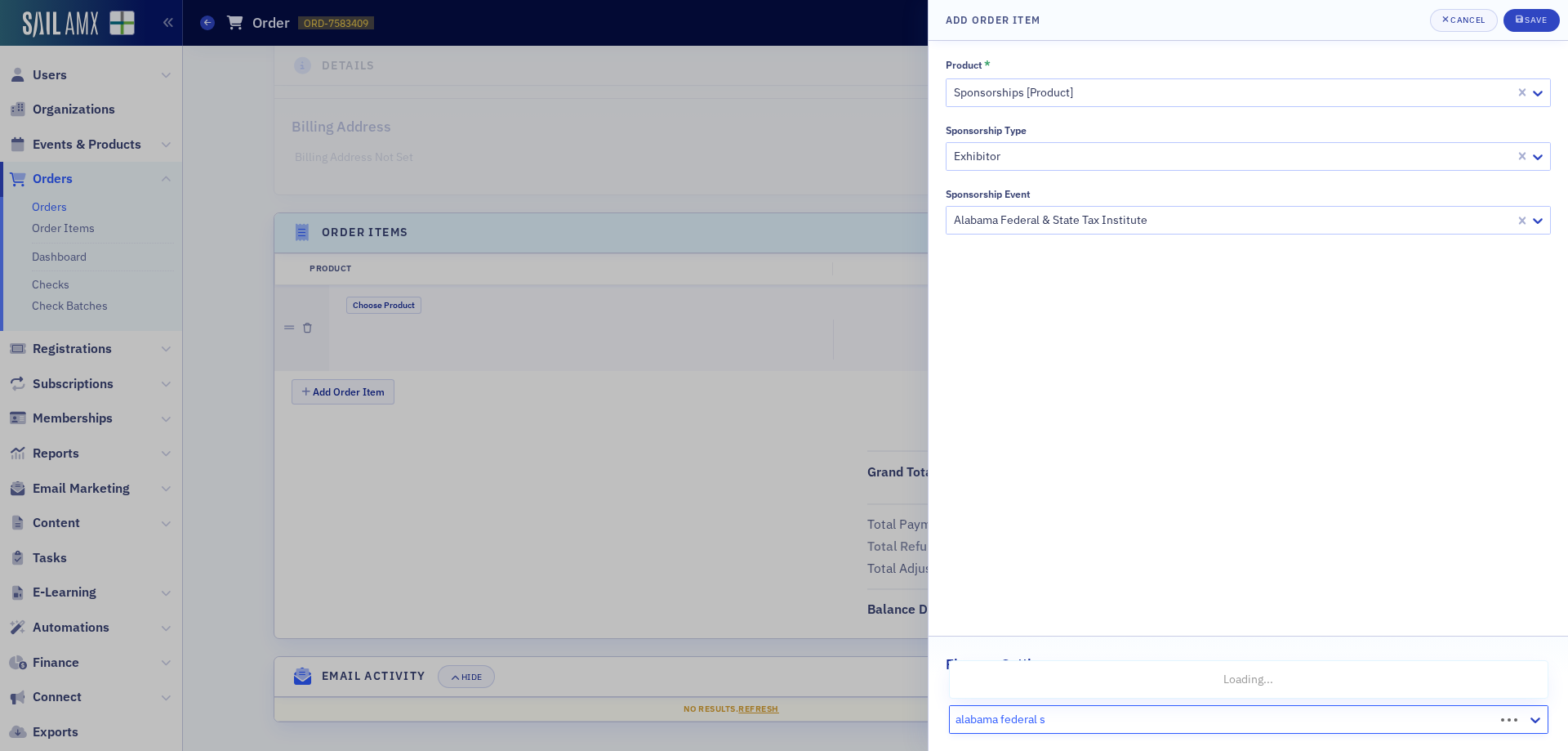 type on "[STATE] federal" 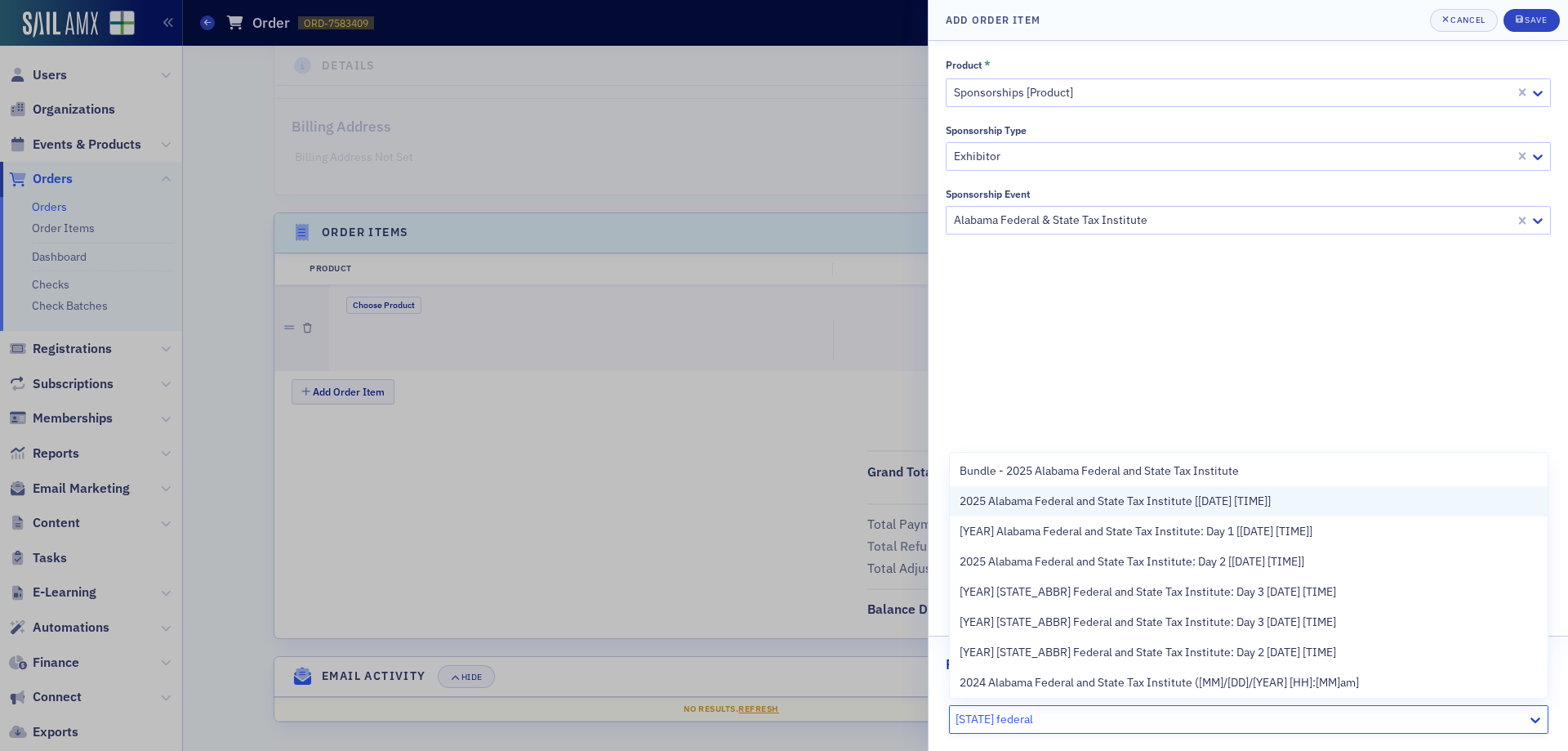 click on "2025 Alabama Federal and State Tax Institute [[DATE] [TIME]]" at bounding box center (1115, 501) 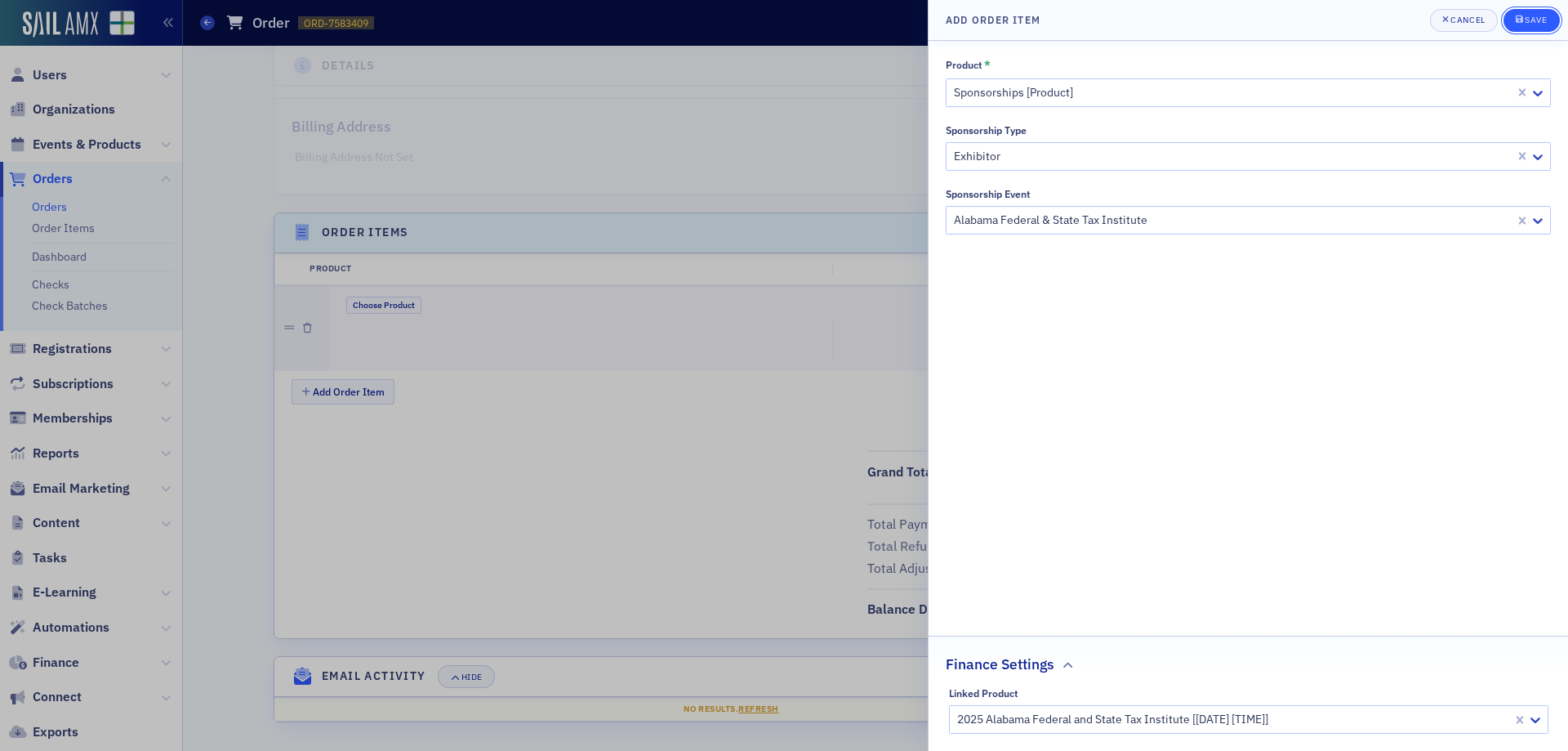 click on "Save" at bounding box center (1531, 20) 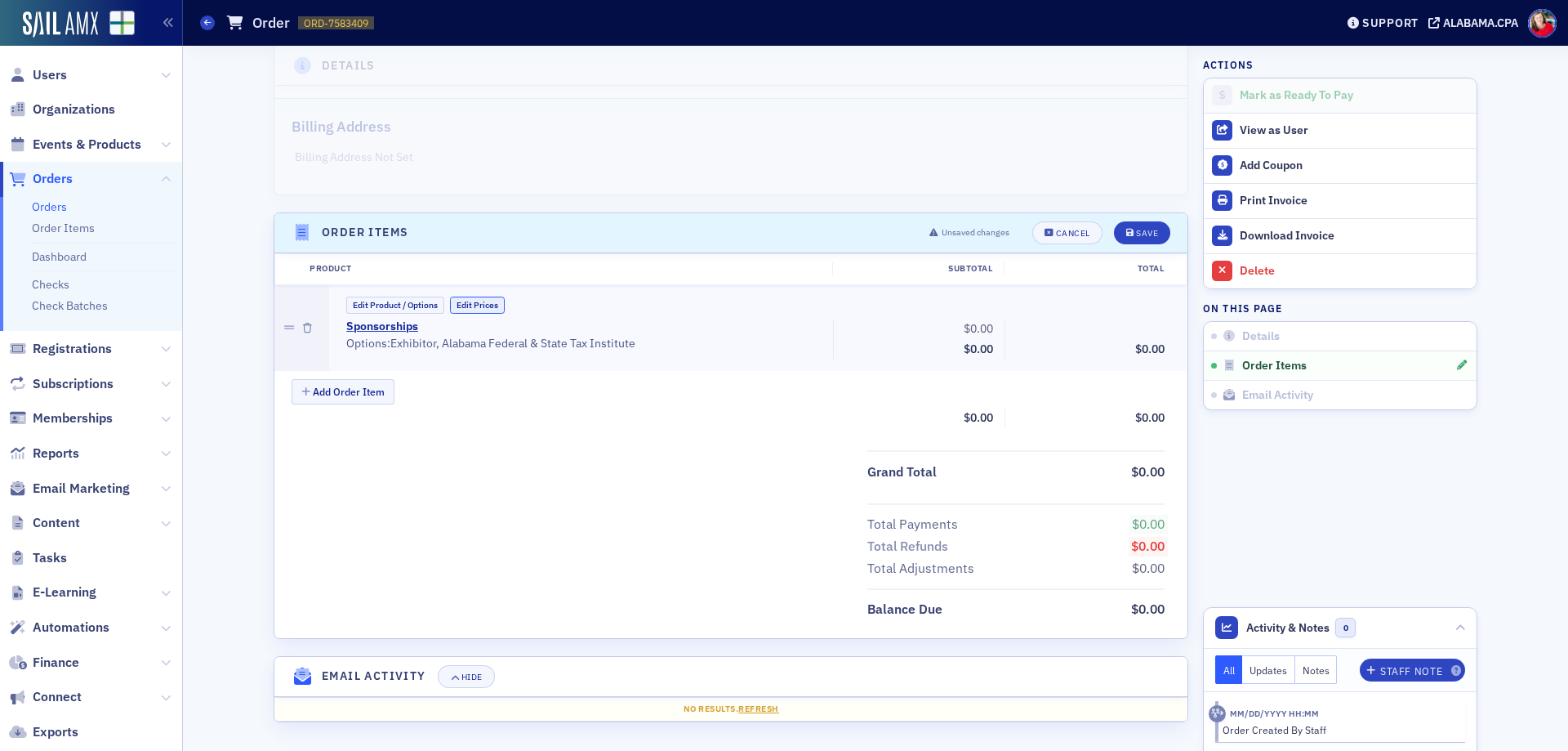 click on "Edit Prices" 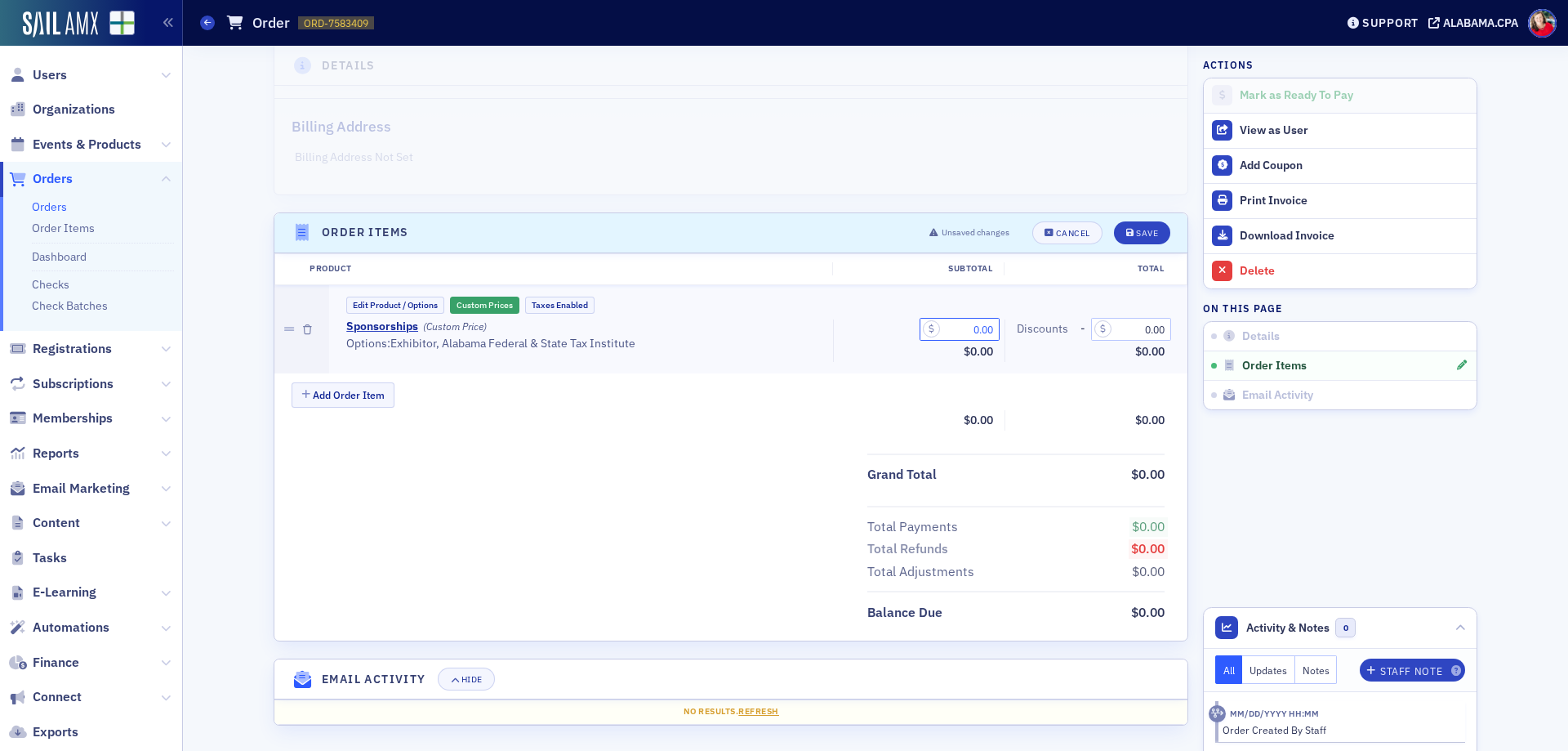 click on "0.00" 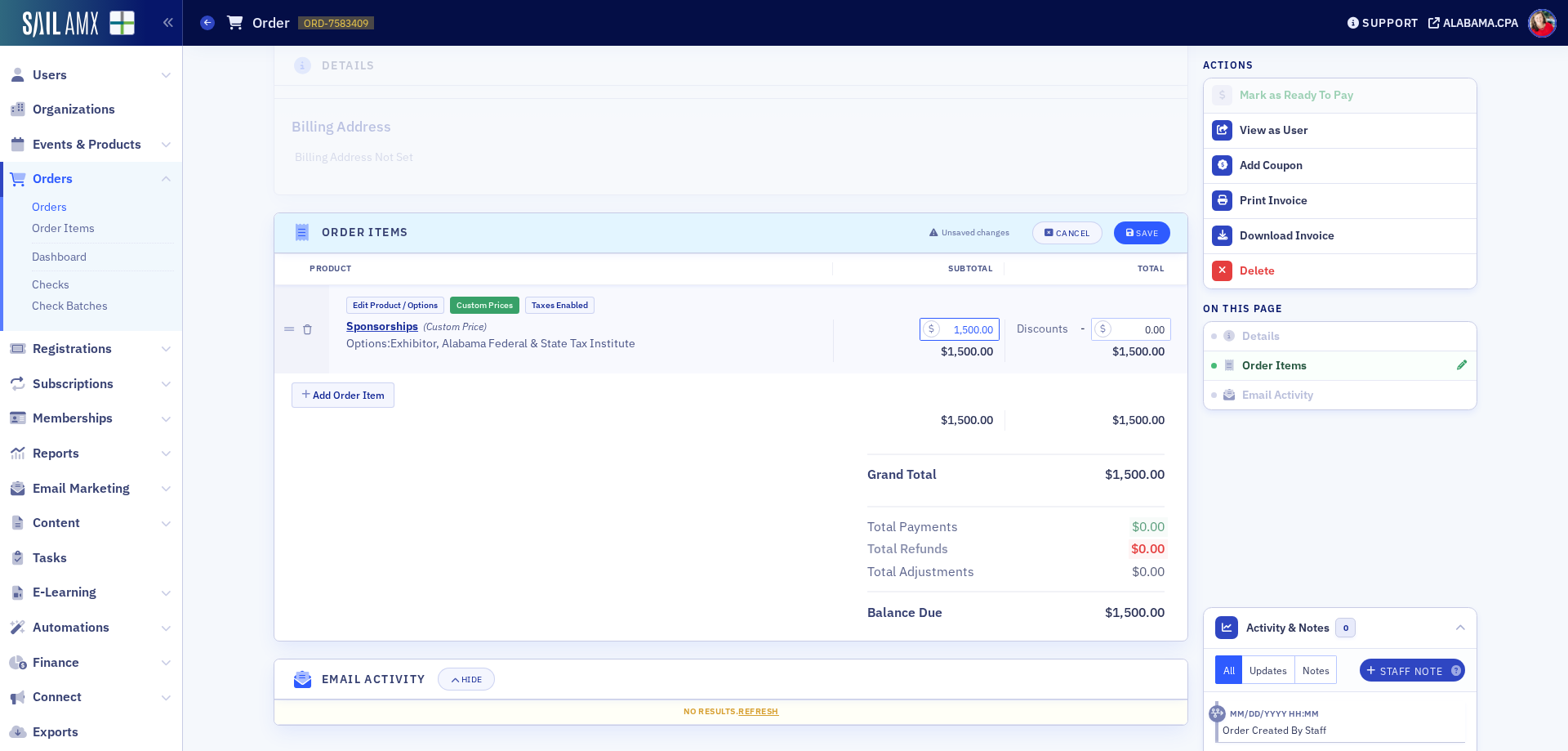type on "1,500.00" 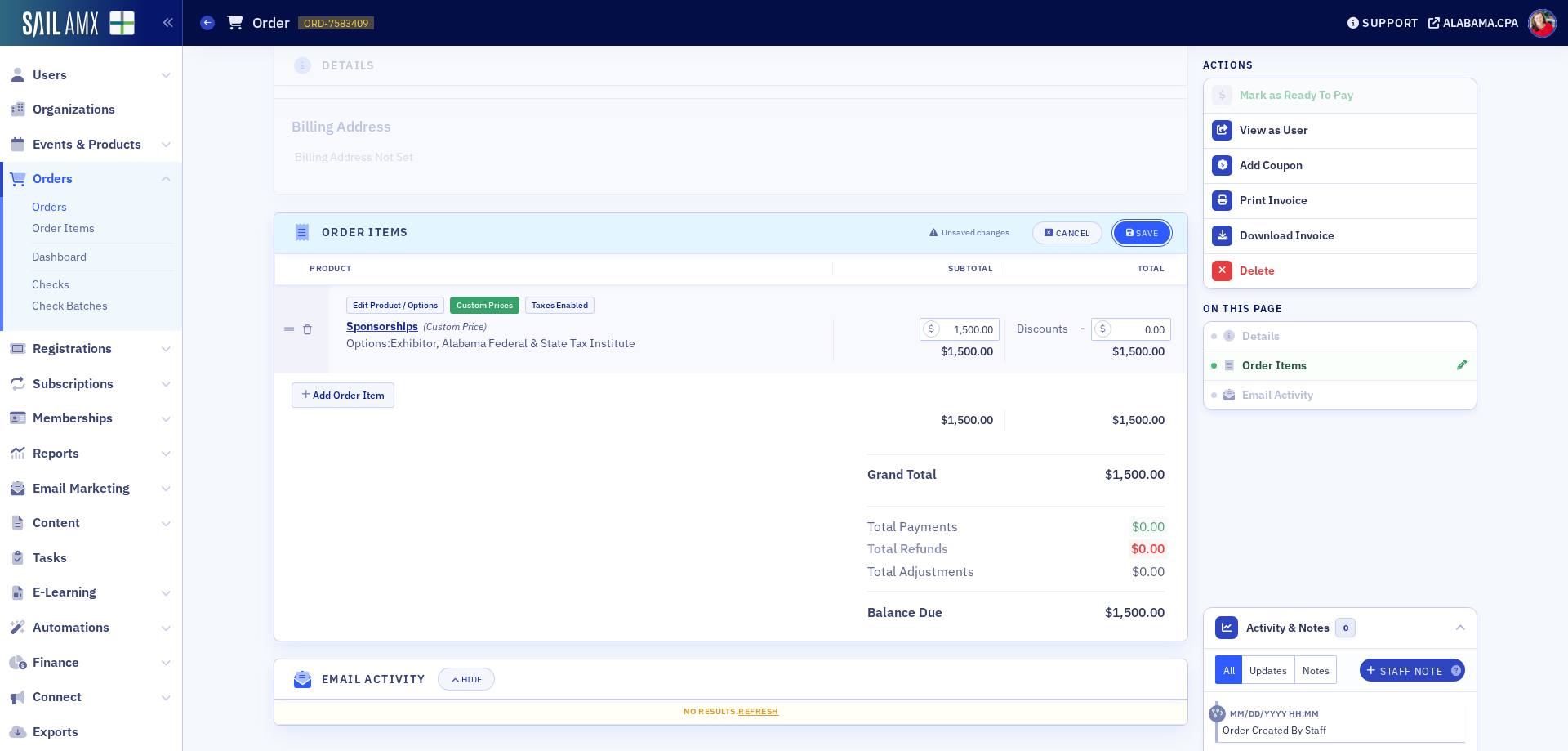click 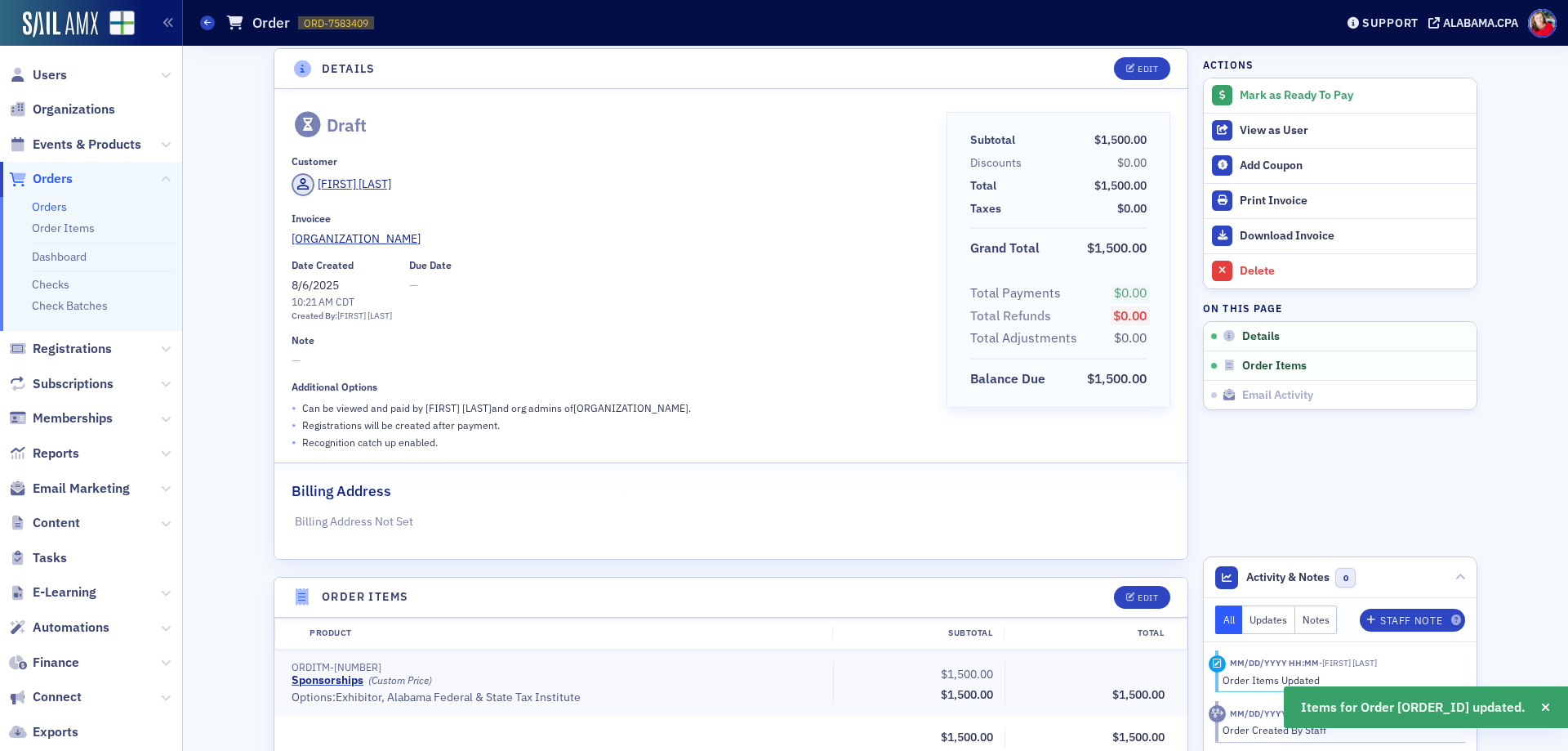 scroll, scrollTop: 2, scrollLeft: 0, axis: vertical 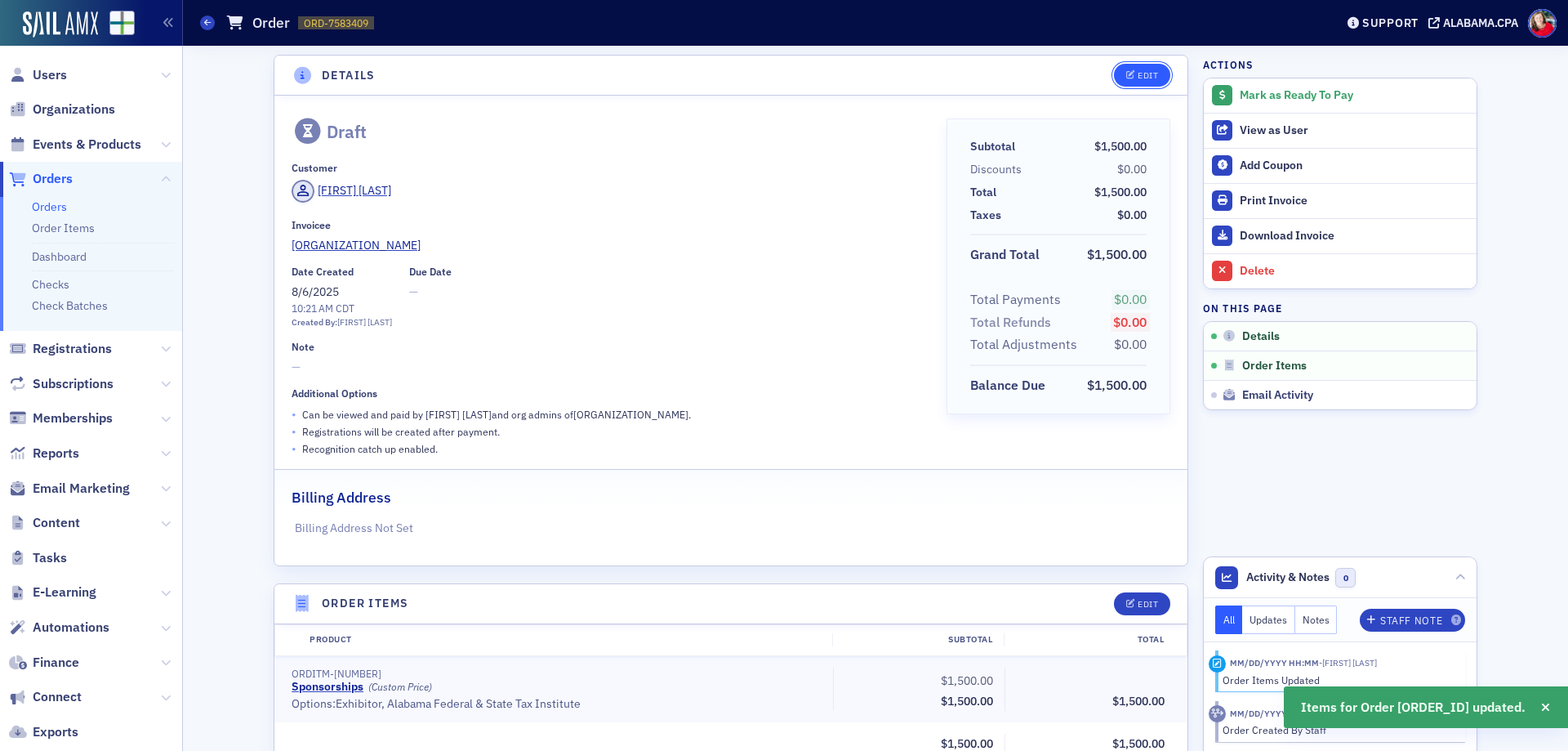click on "Edit" 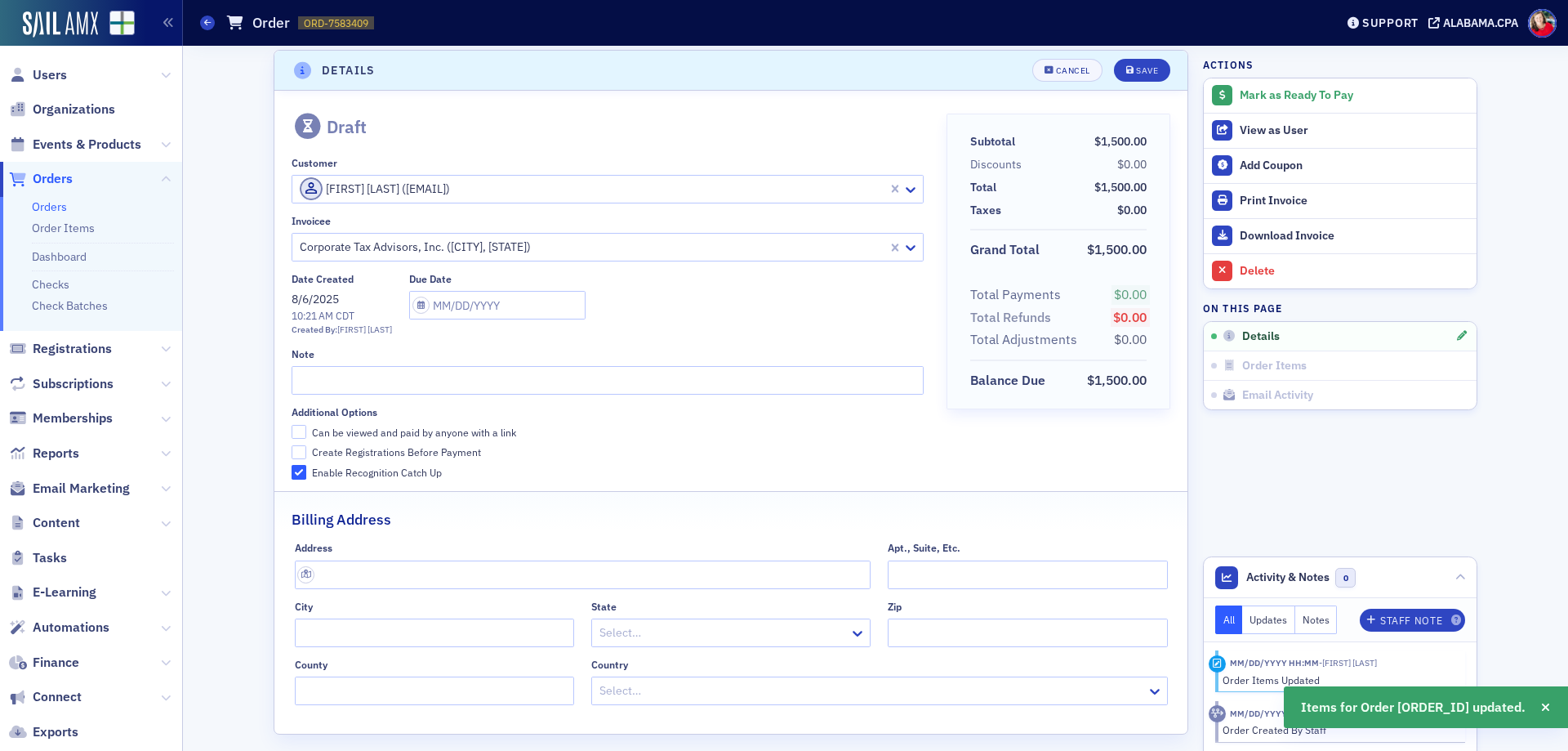 scroll, scrollTop: 3, scrollLeft: 0, axis: vertical 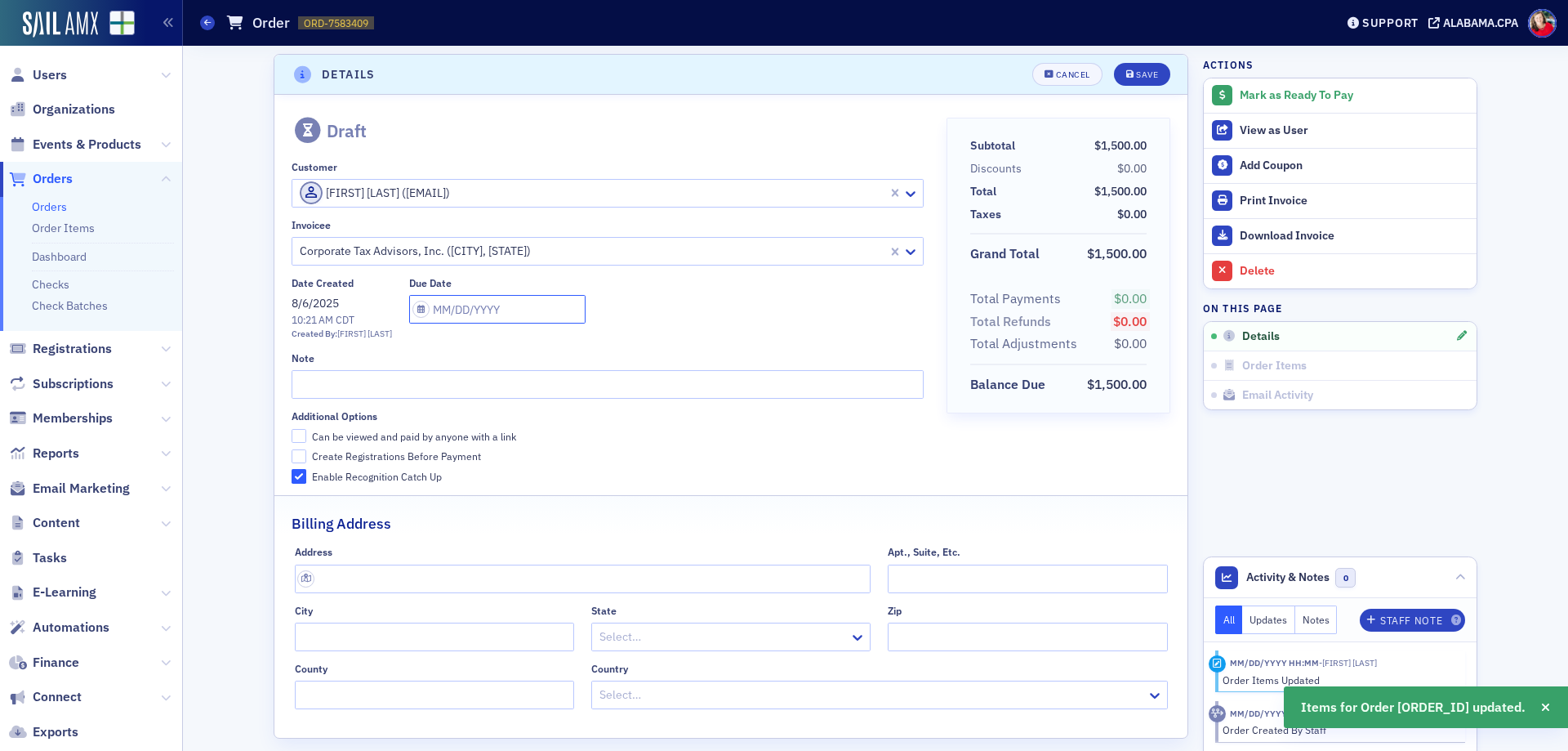 click 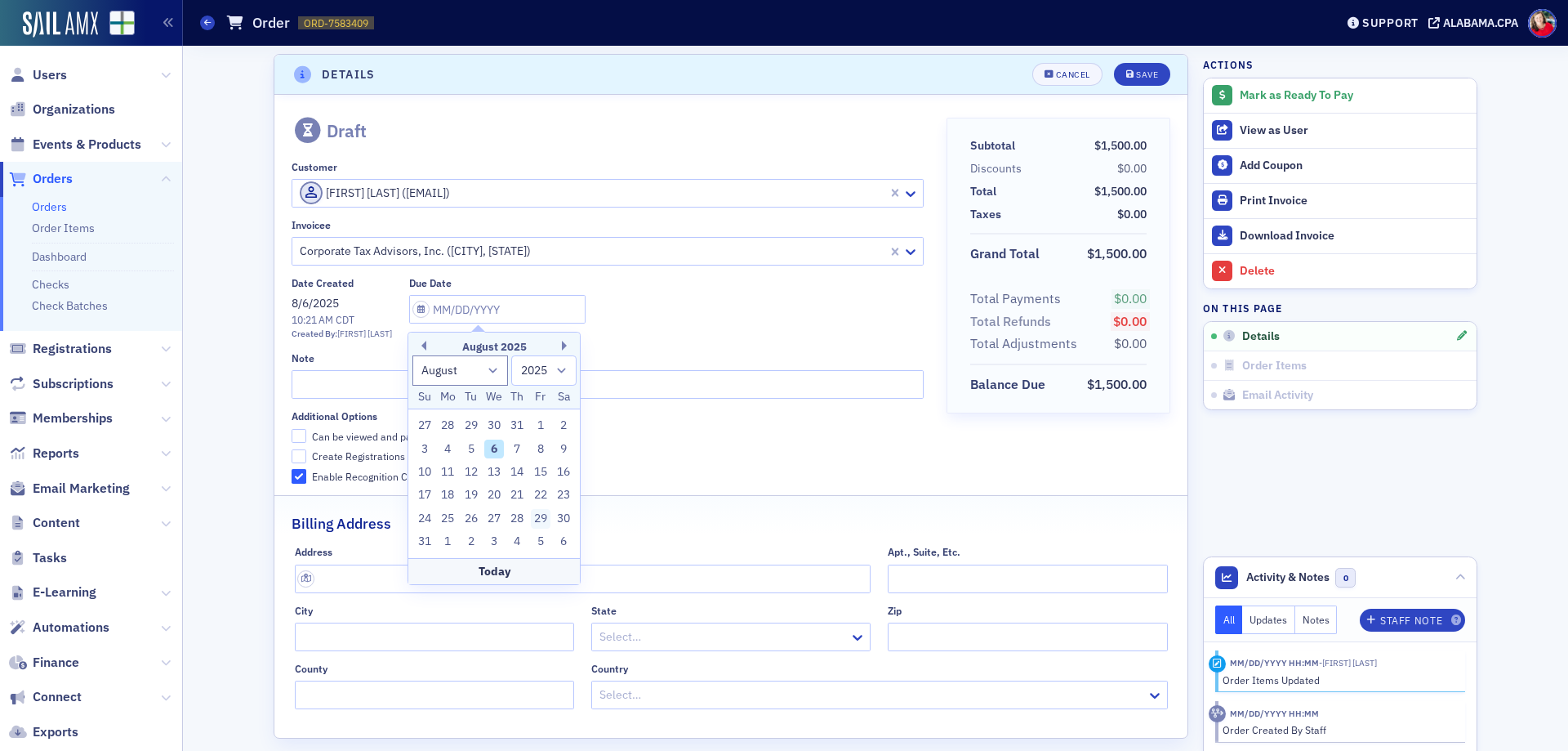 click on "29" at bounding box center (541, 519) 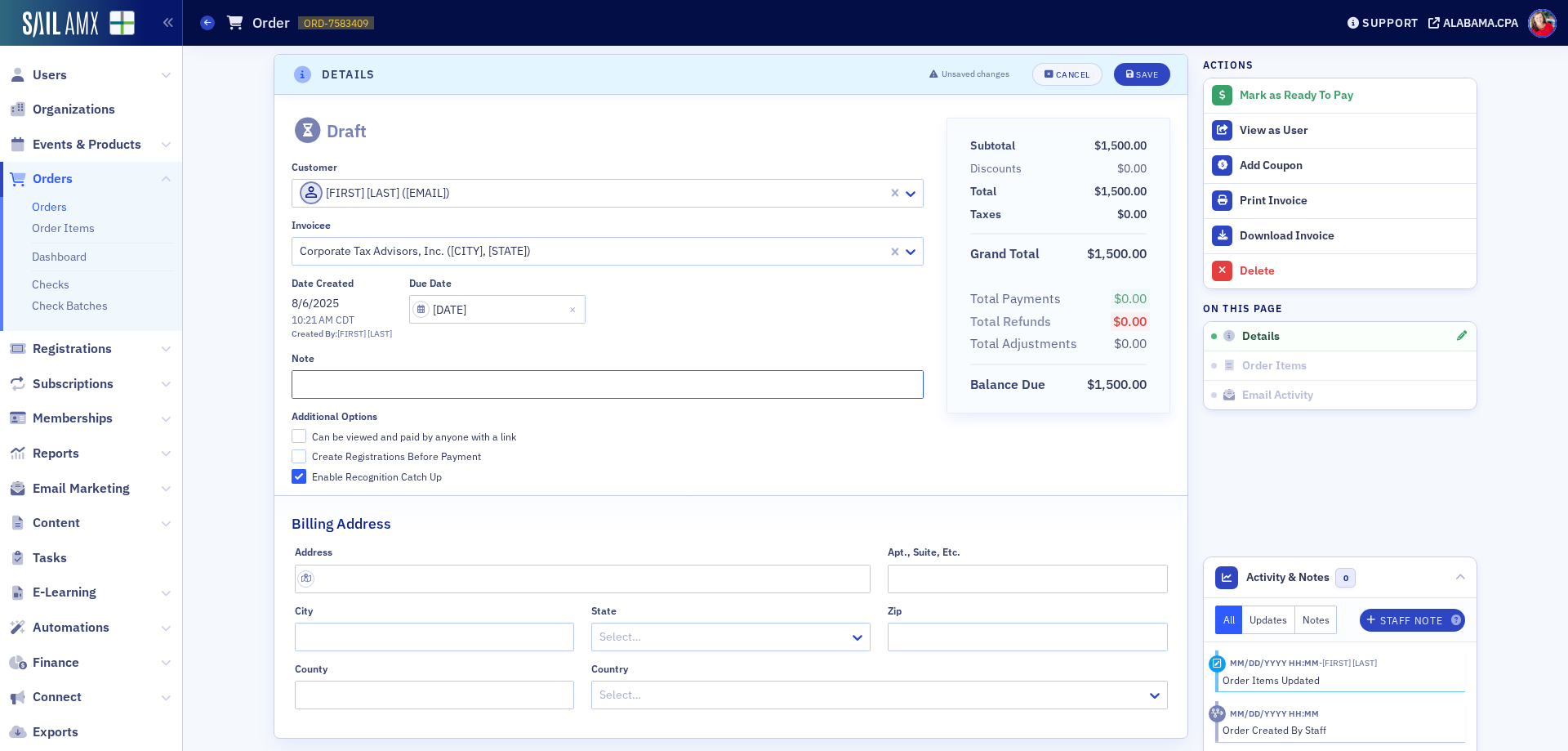 click 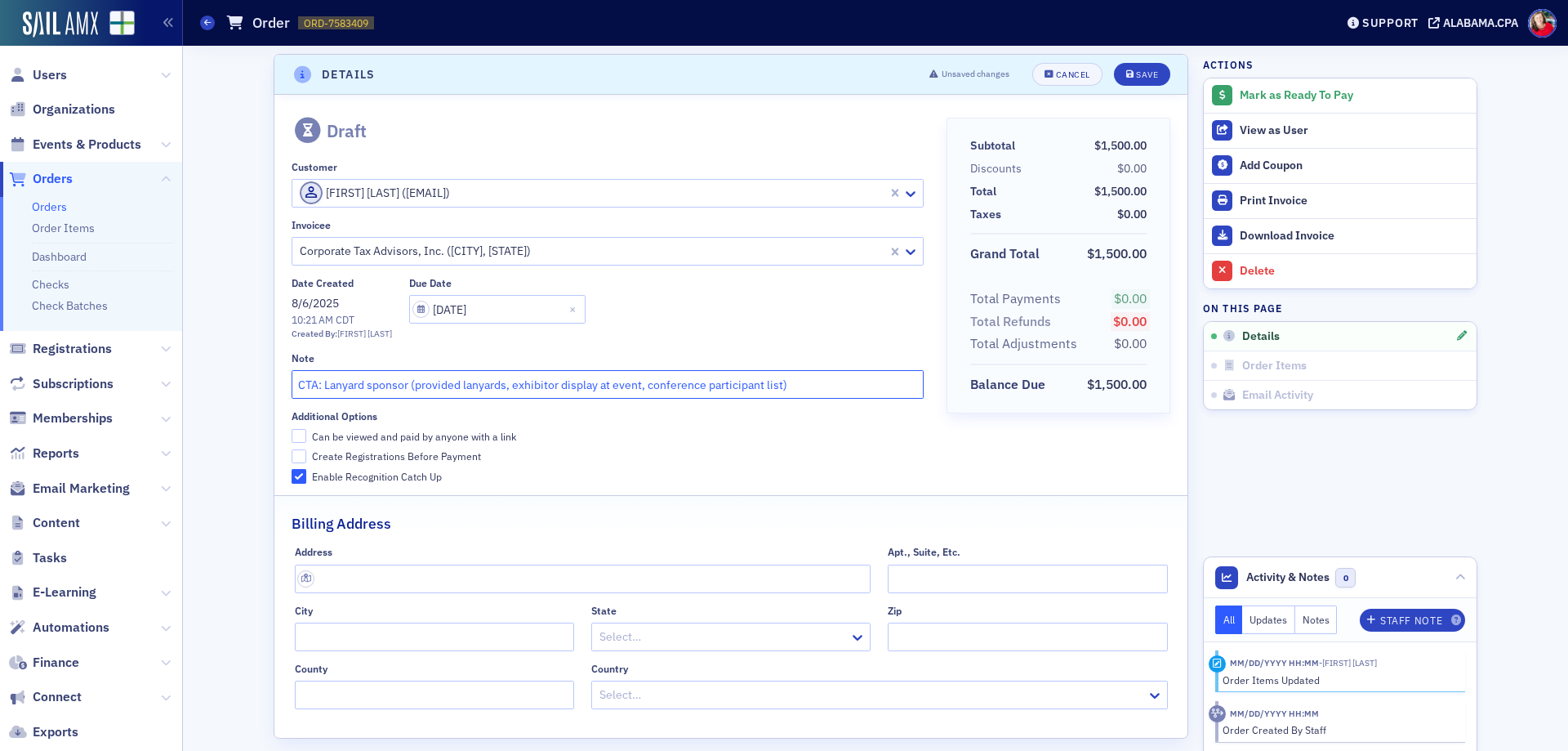type on "CTA: Lanyard sponsor (provided lanyards, exhibitor display at event, conference participant list)" 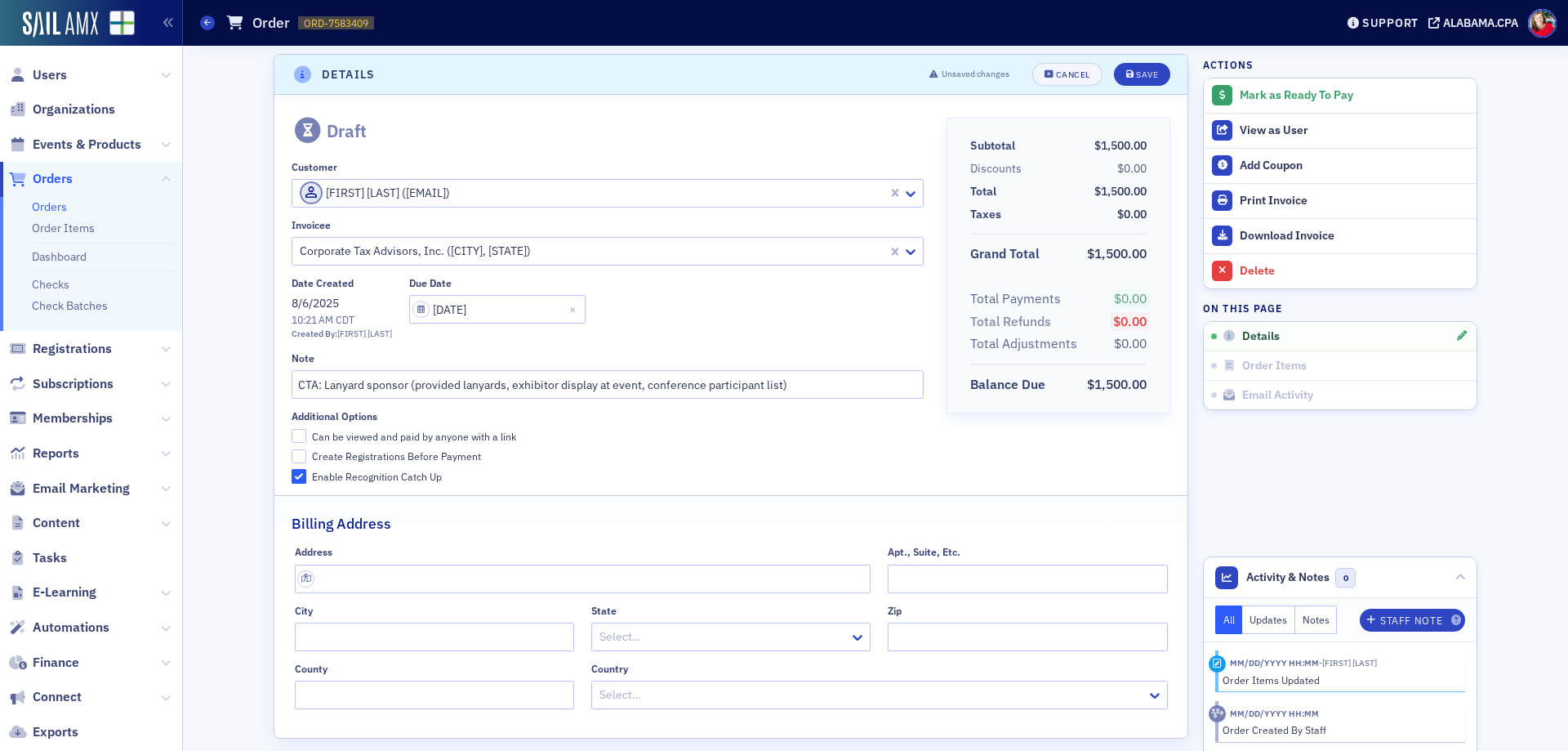 click on "Can be viewed and paid by anyone with a link" 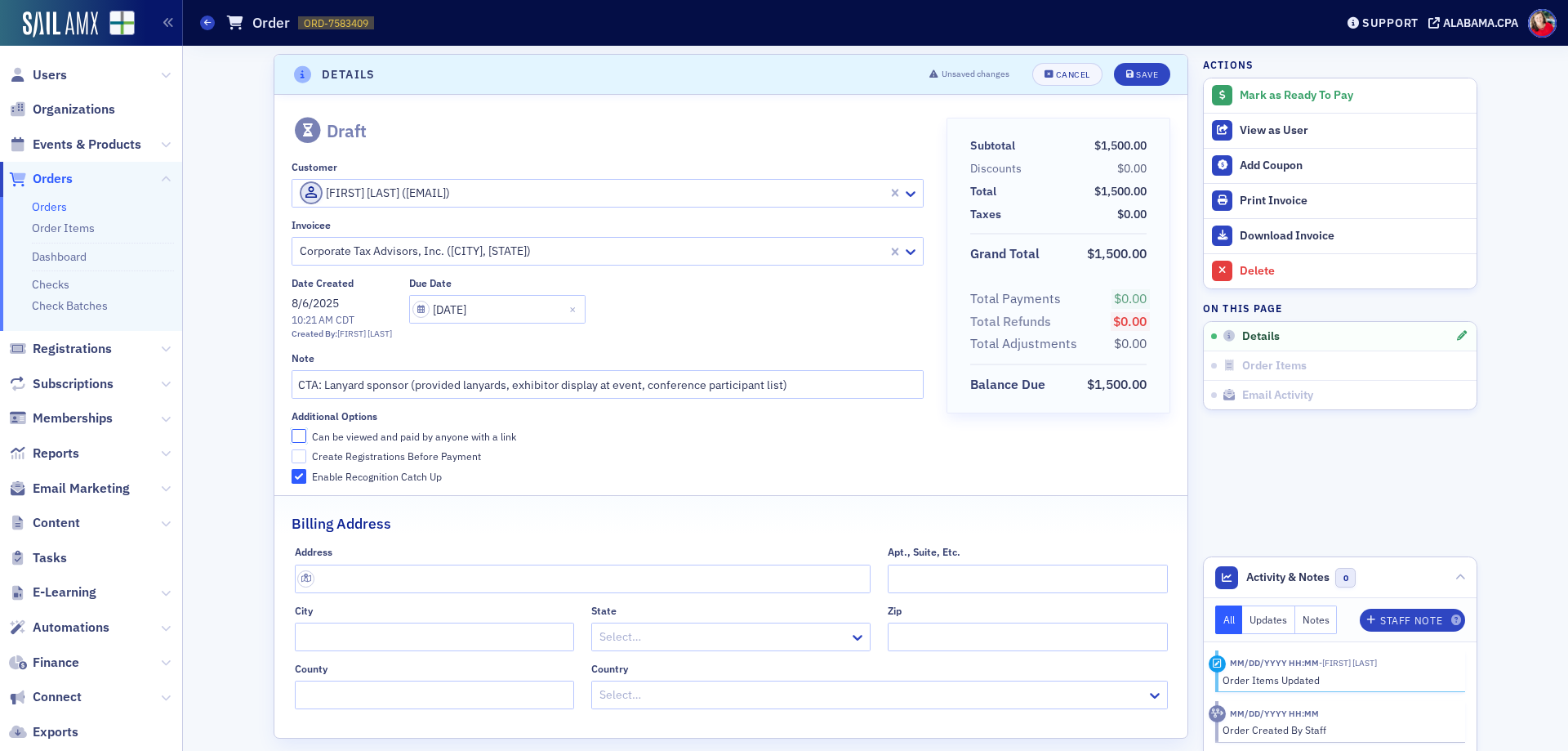 click on "Can be viewed and paid by anyone with a link" 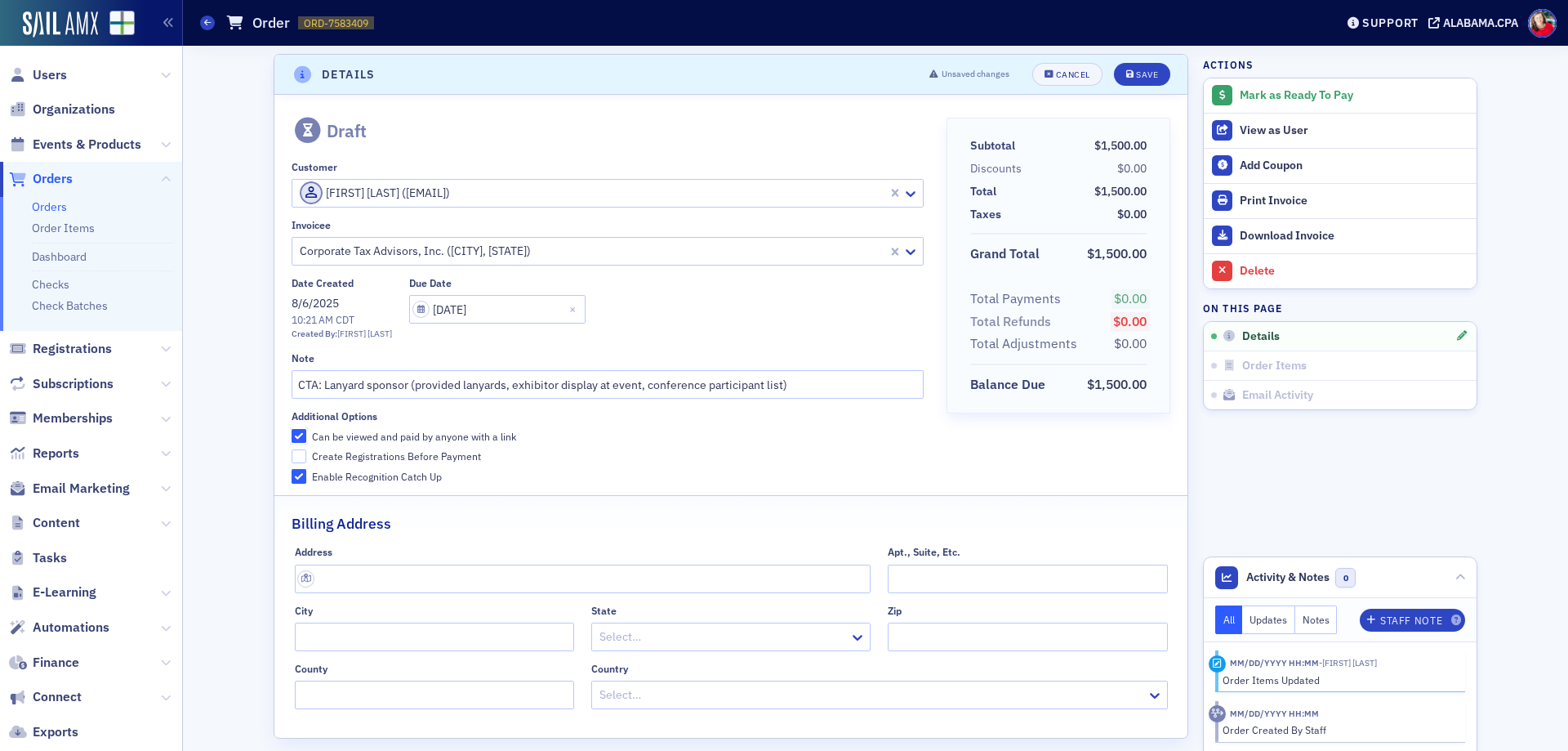 checkbox on "true" 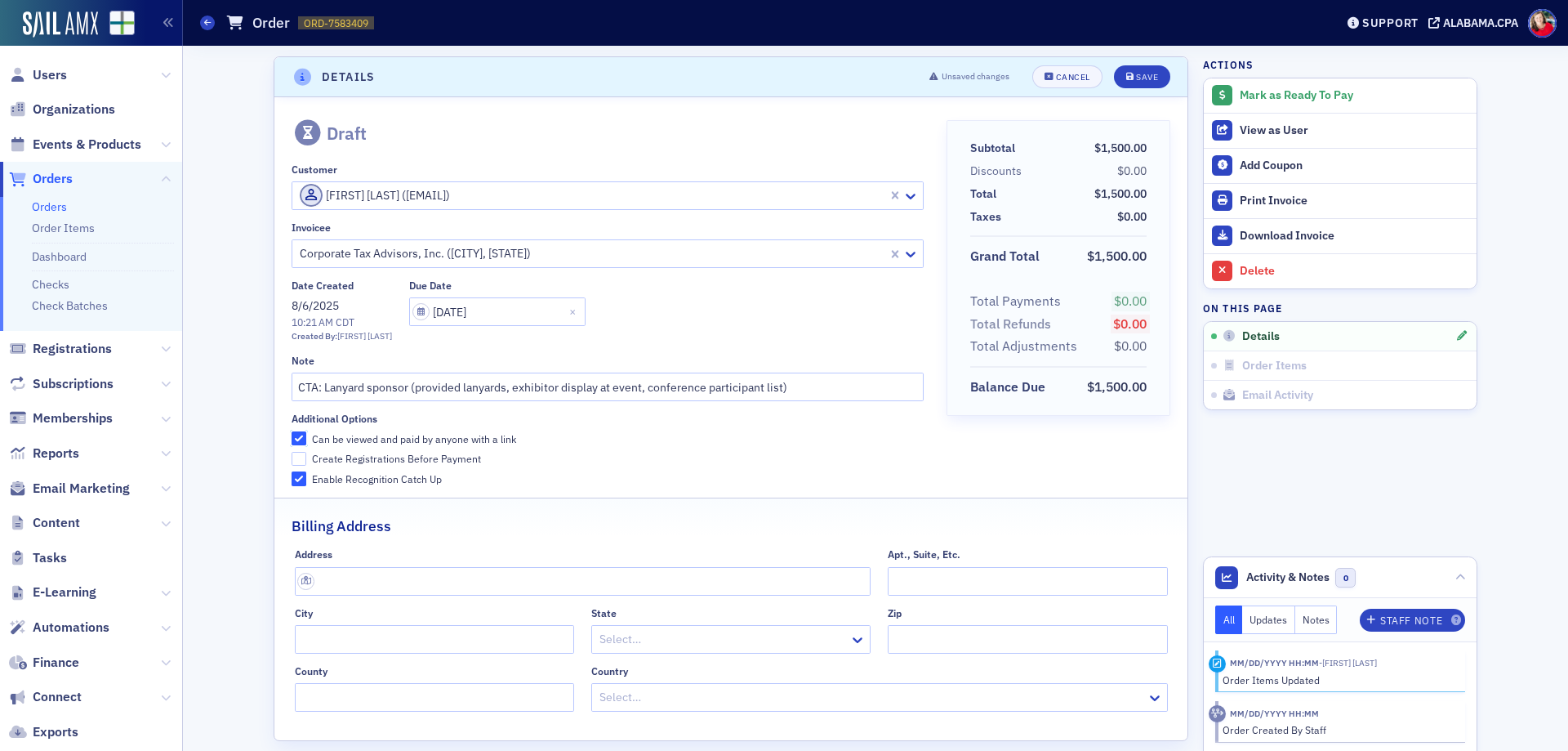 scroll, scrollTop: 0, scrollLeft: 0, axis: both 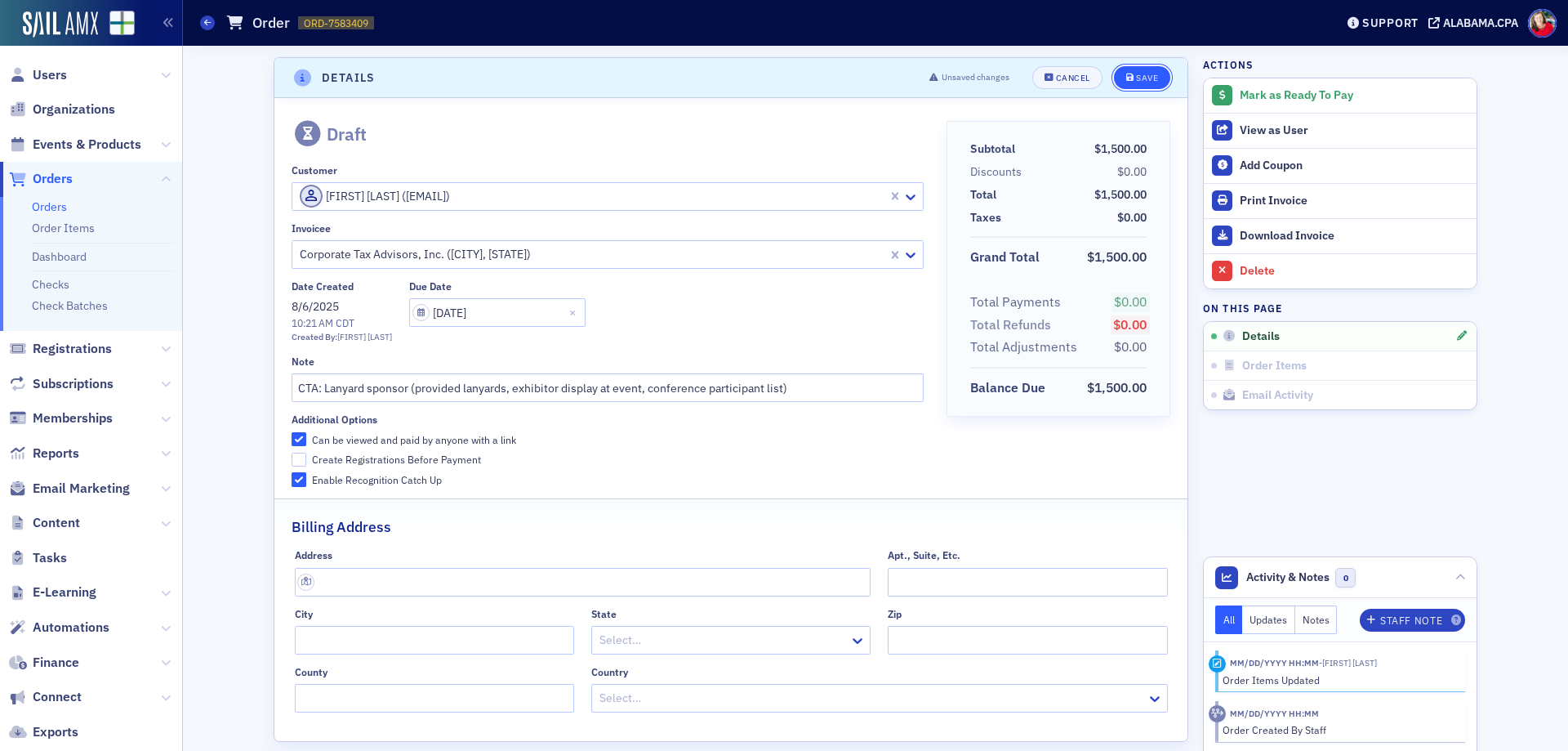 click on "Save" 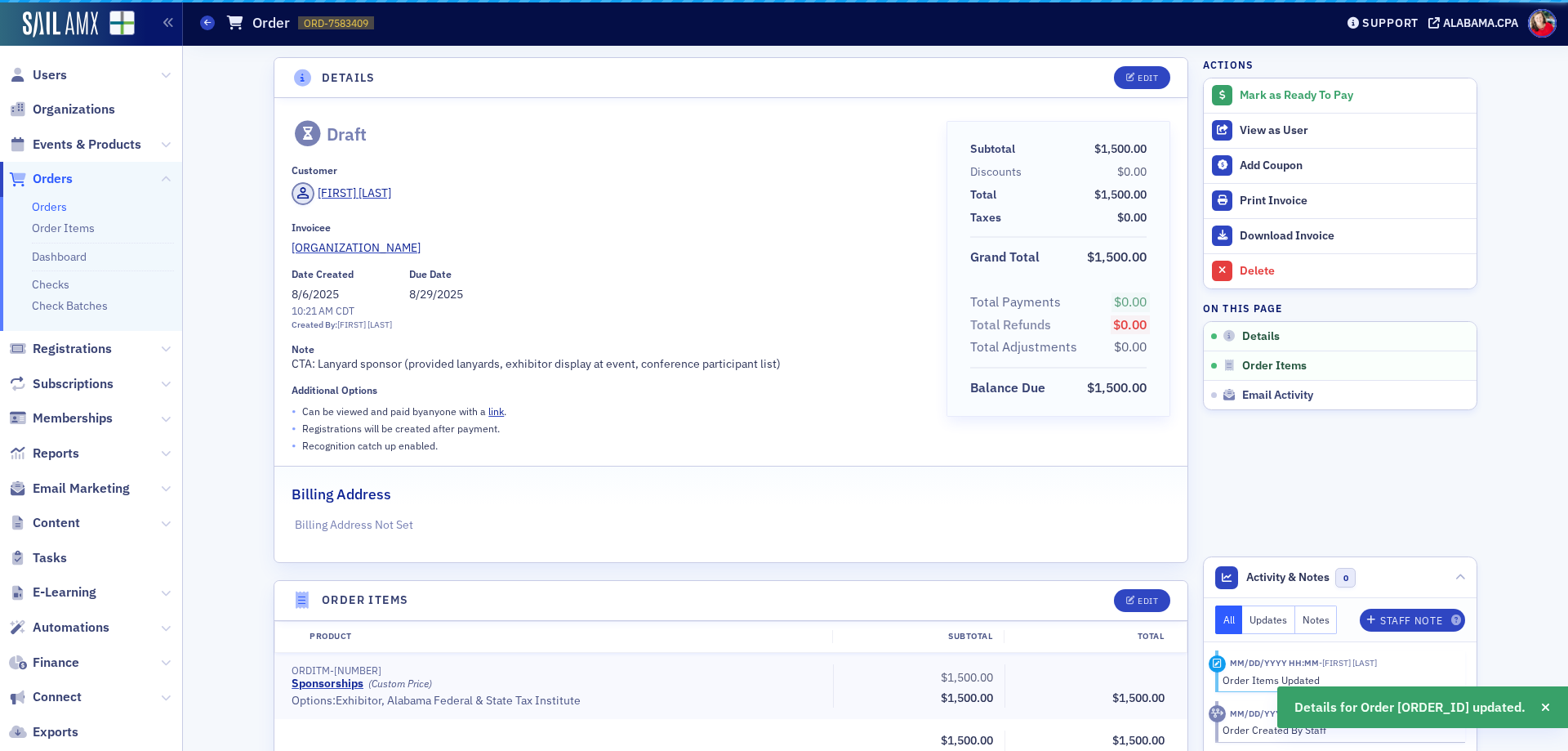 scroll, scrollTop: 3, scrollLeft: 0, axis: vertical 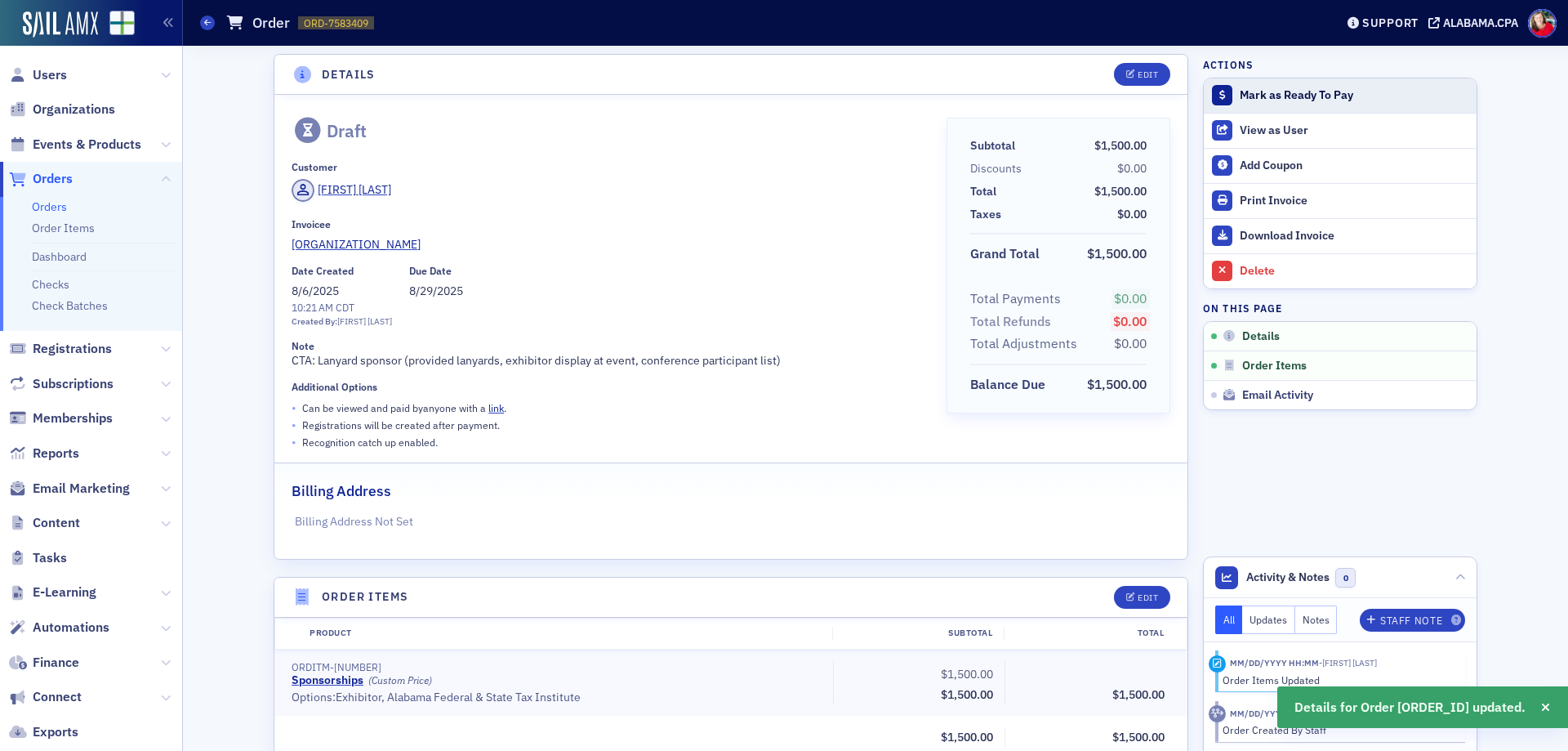 click on "Mark as Ready To Pay" 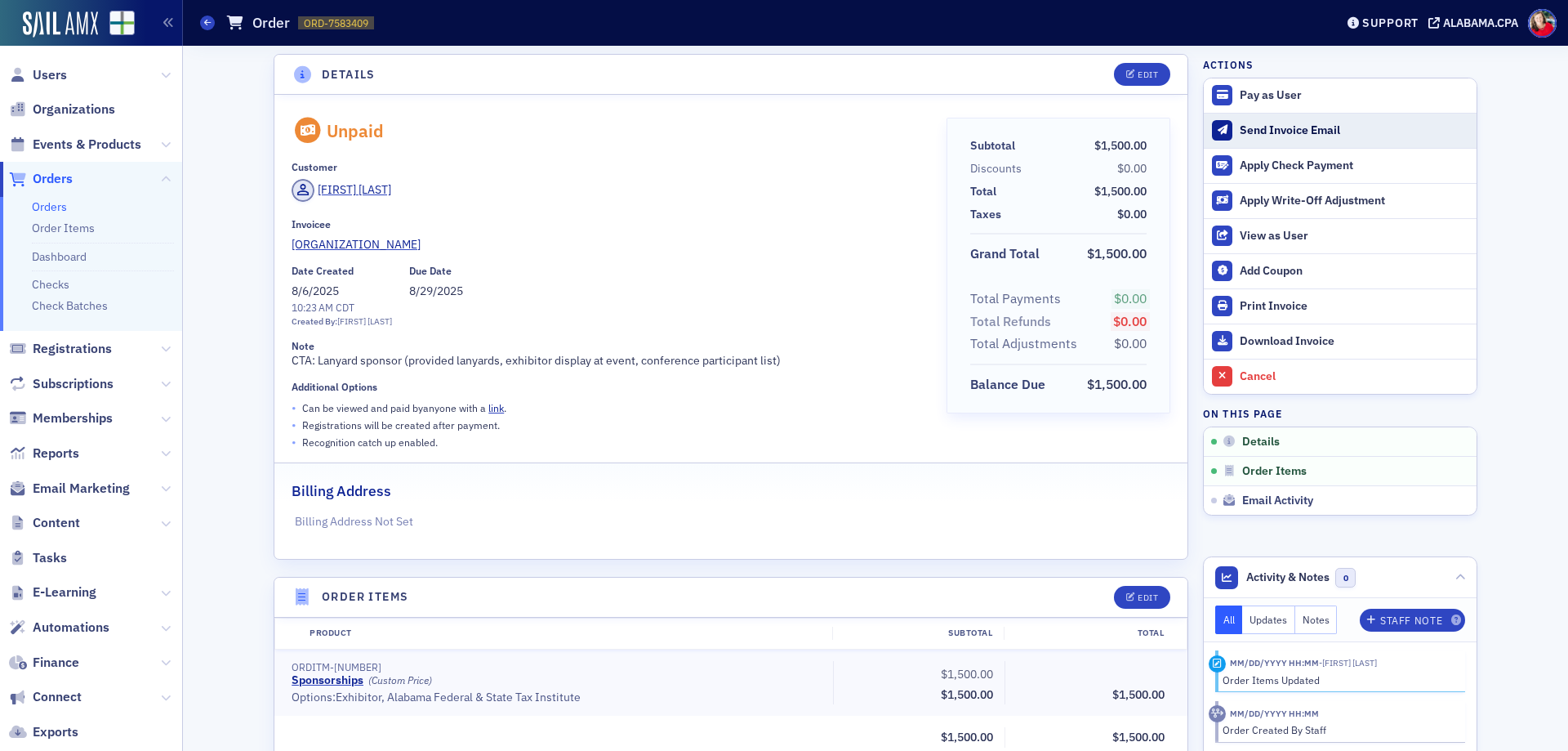 click on "Send Invoice Email" 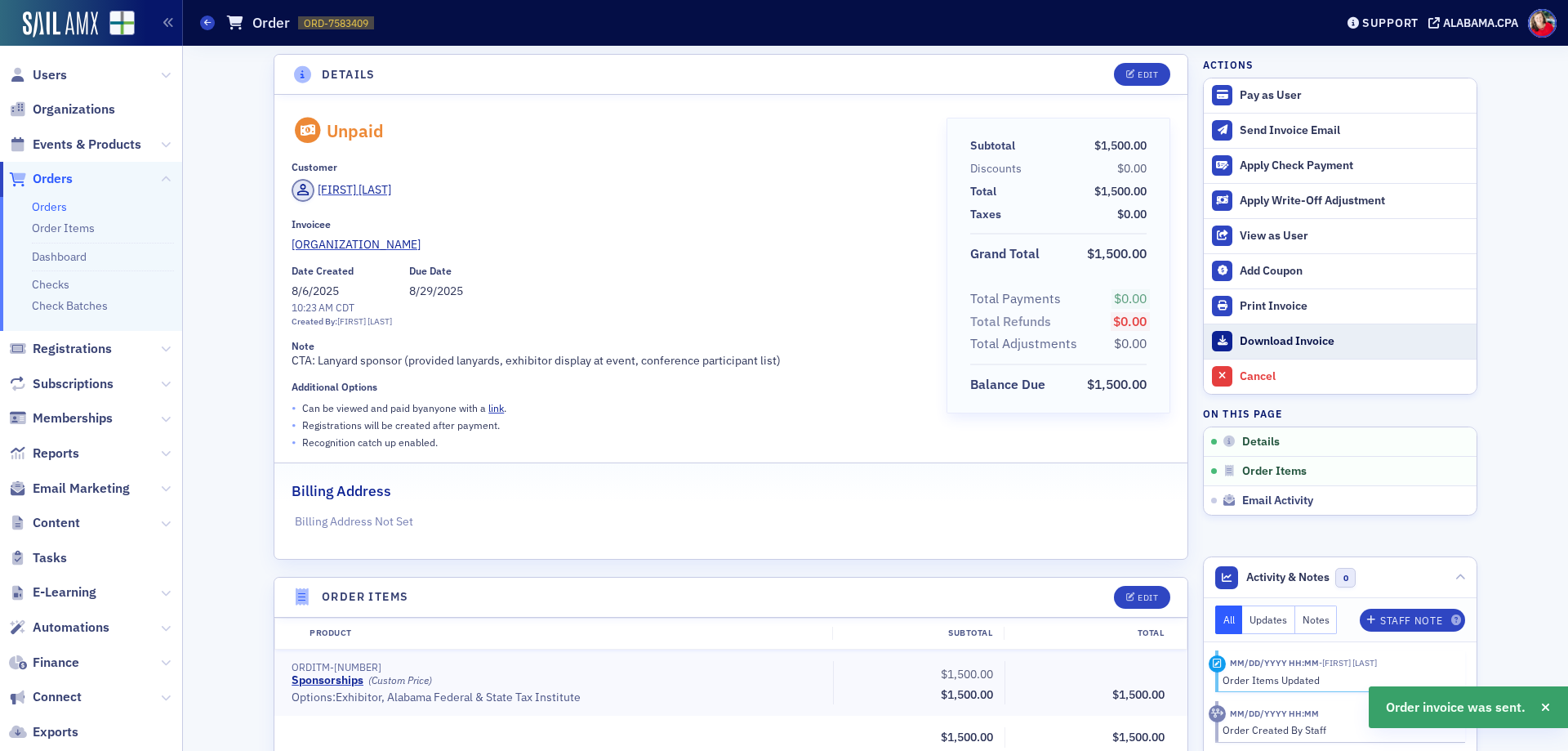 click on "Download Invoice" 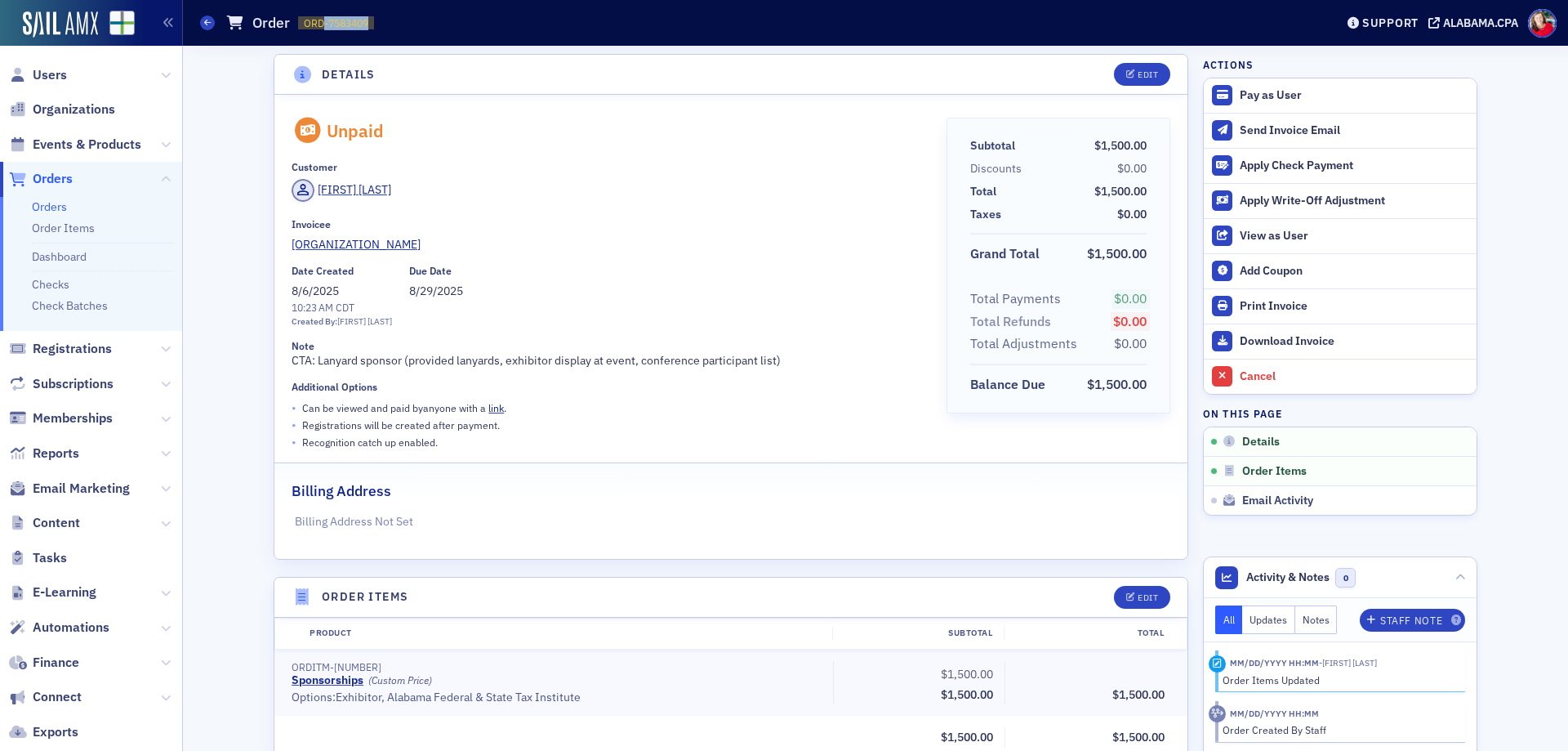 drag, startPoint x: 368, startPoint y: 24, endPoint x: 324, endPoint y: 23, distance: 44.01136 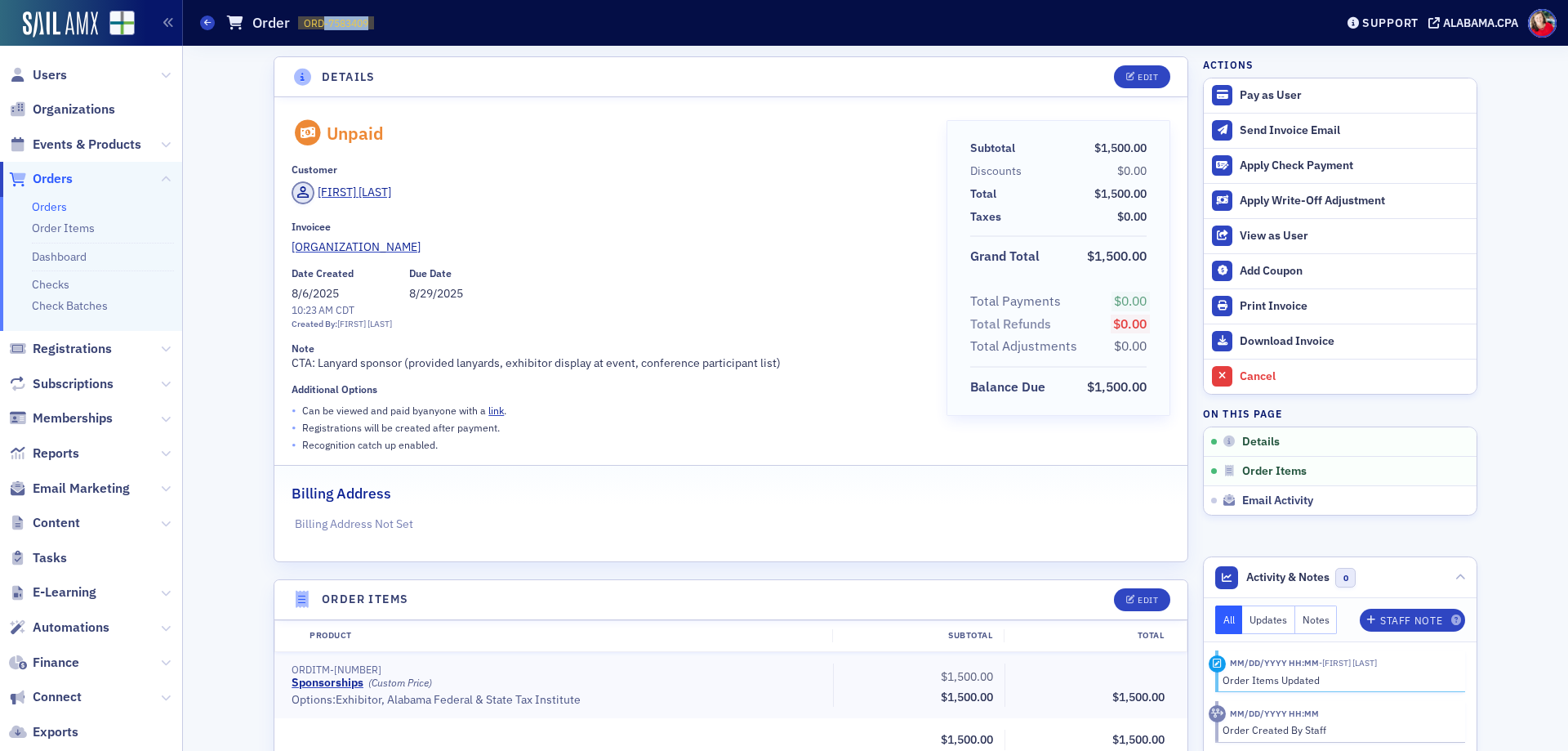scroll, scrollTop: 0, scrollLeft: 0, axis: both 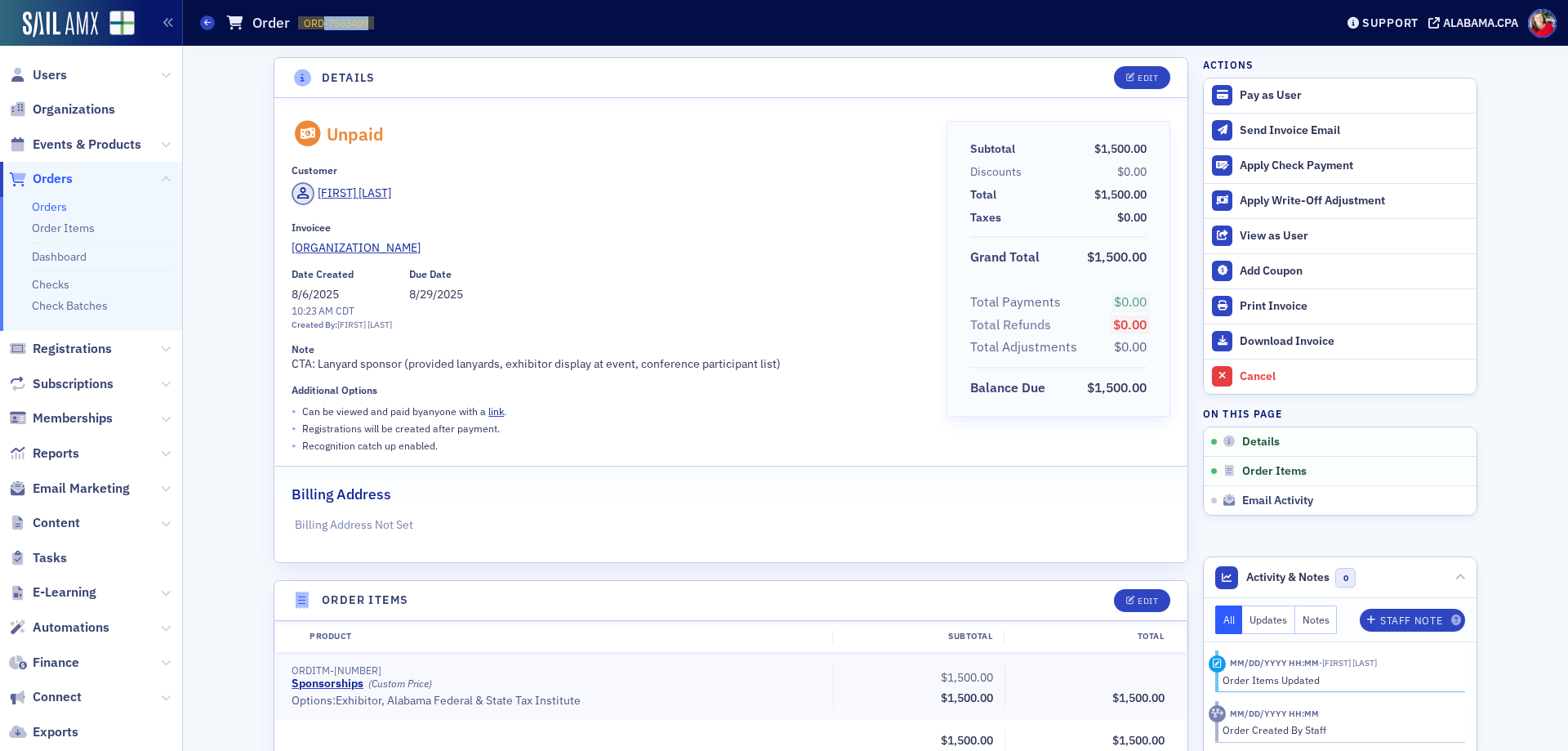 click on "Orders" 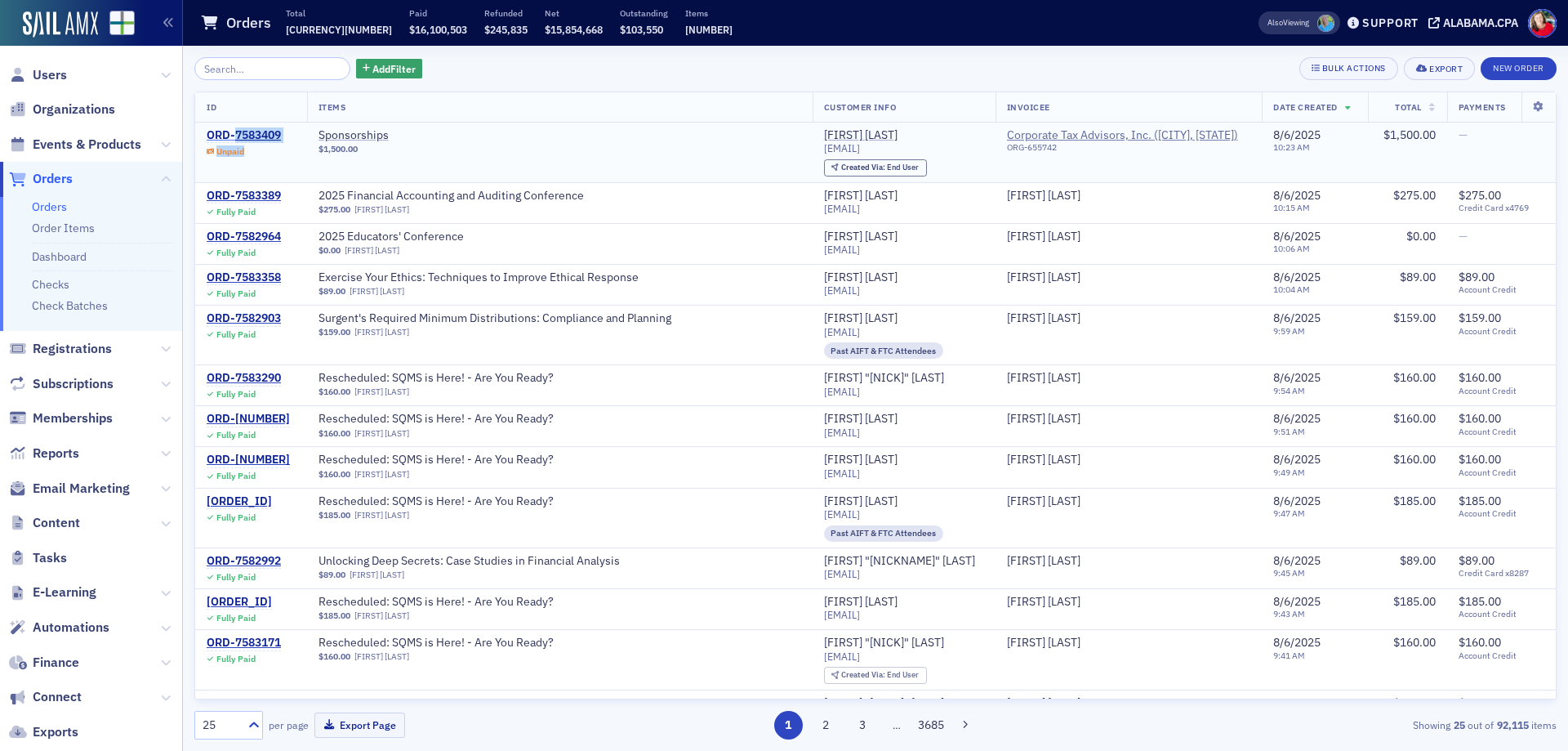 drag, startPoint x: 290, startPoint y: 136, endPoint x: 236, endPoint y: 136, distance: 54 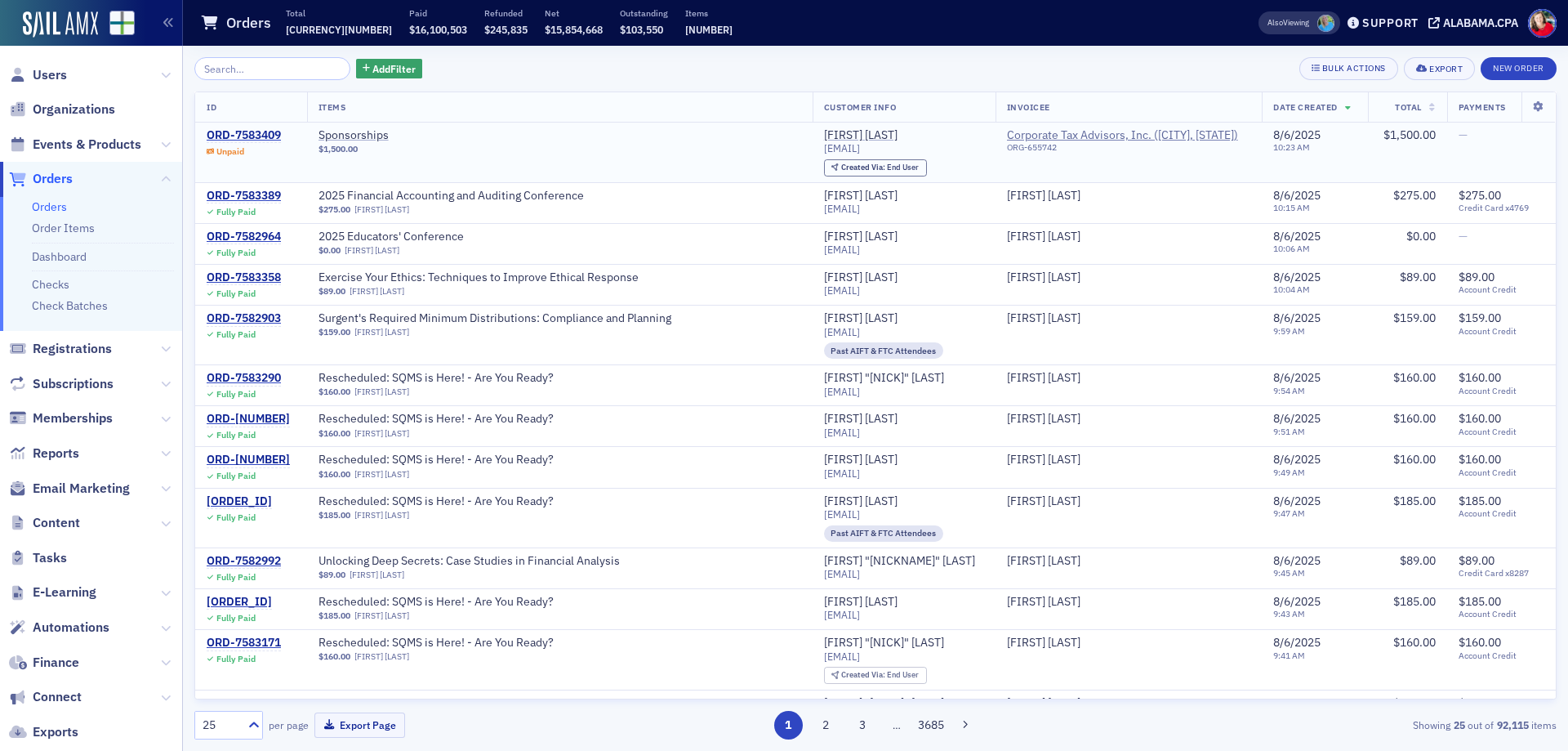 click on "[ORDER_ID] Unpaid" 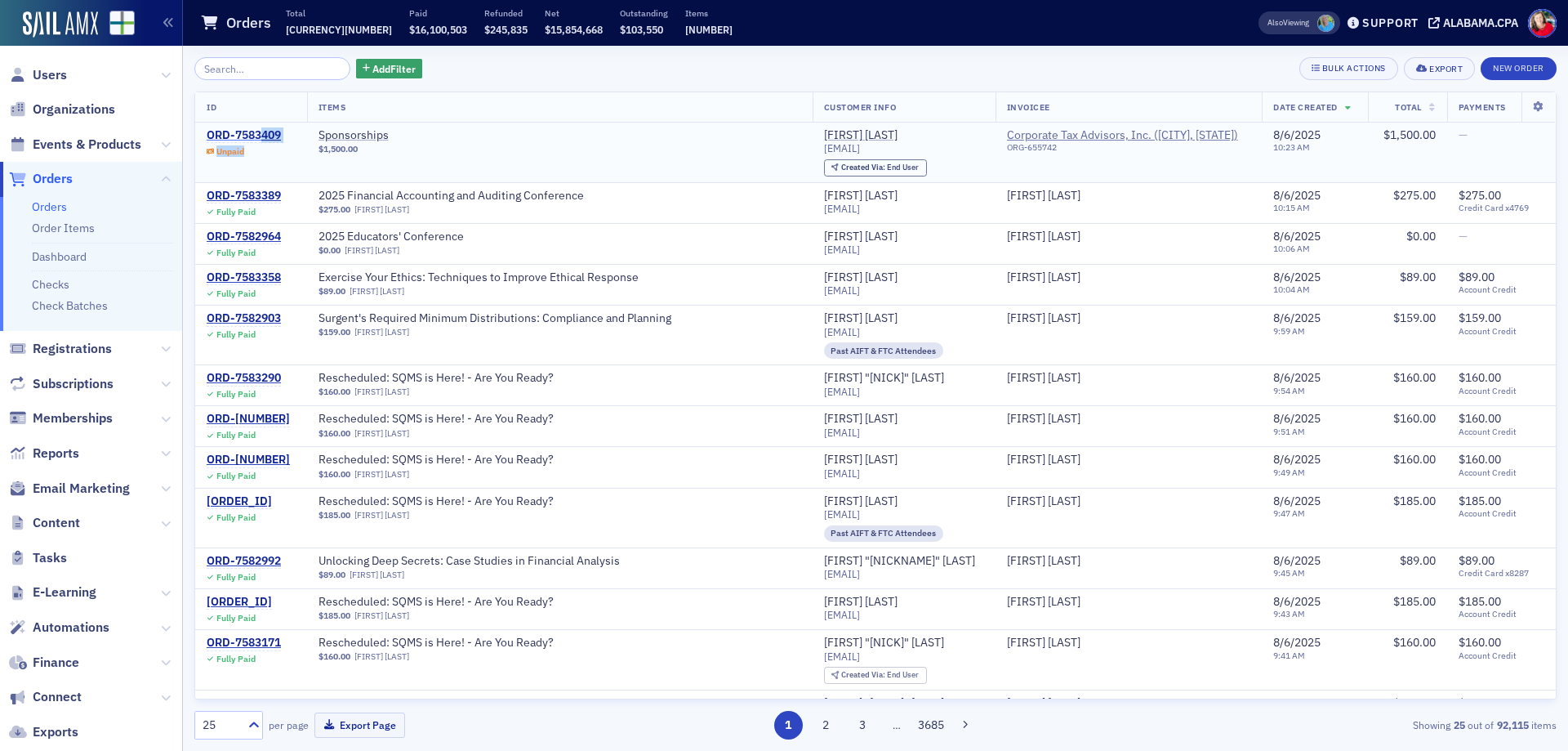 drag, startPoint x: 287, startPoint y: 133, endPoint x: 262, endPoint y: 128, distance: 25.495098 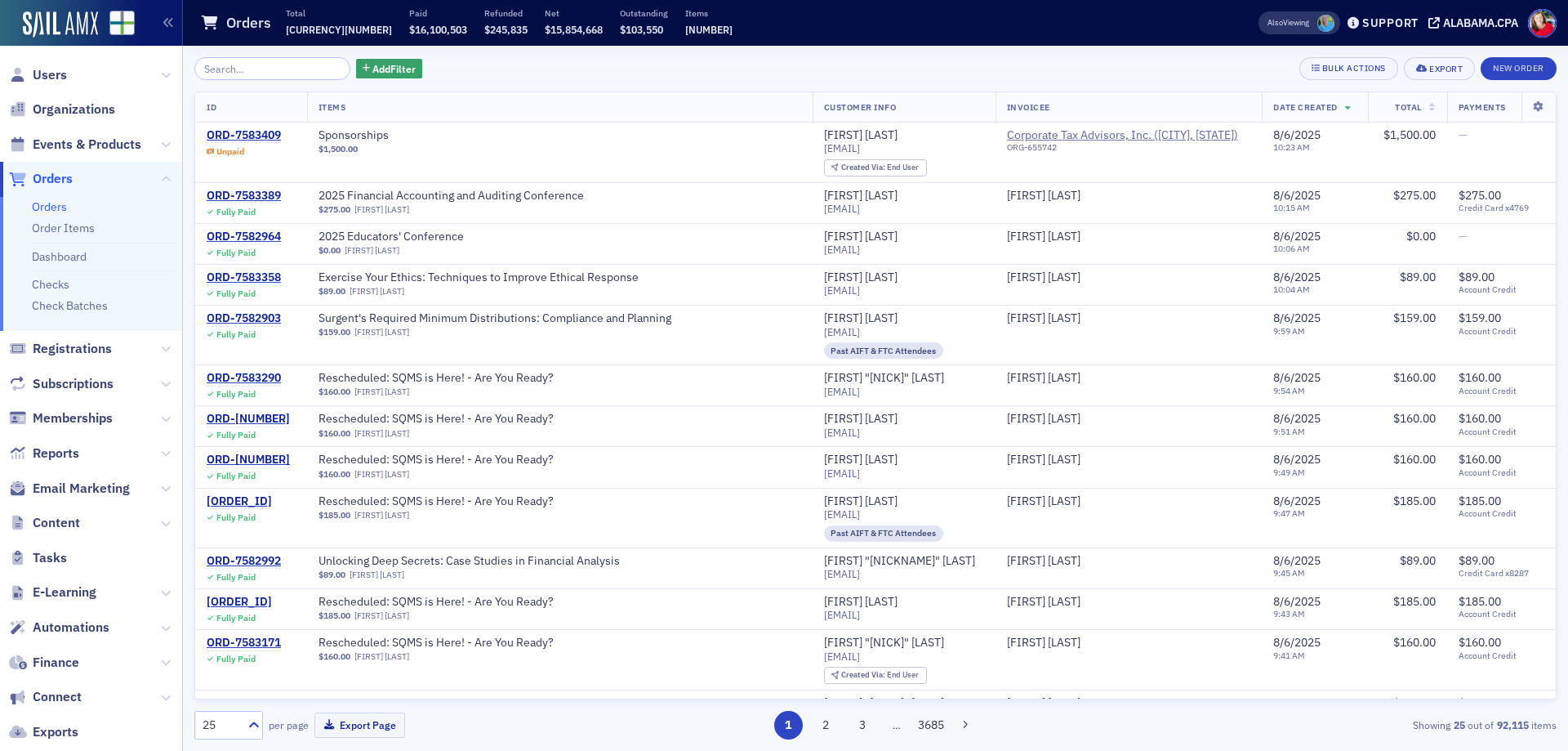 click on "ID" 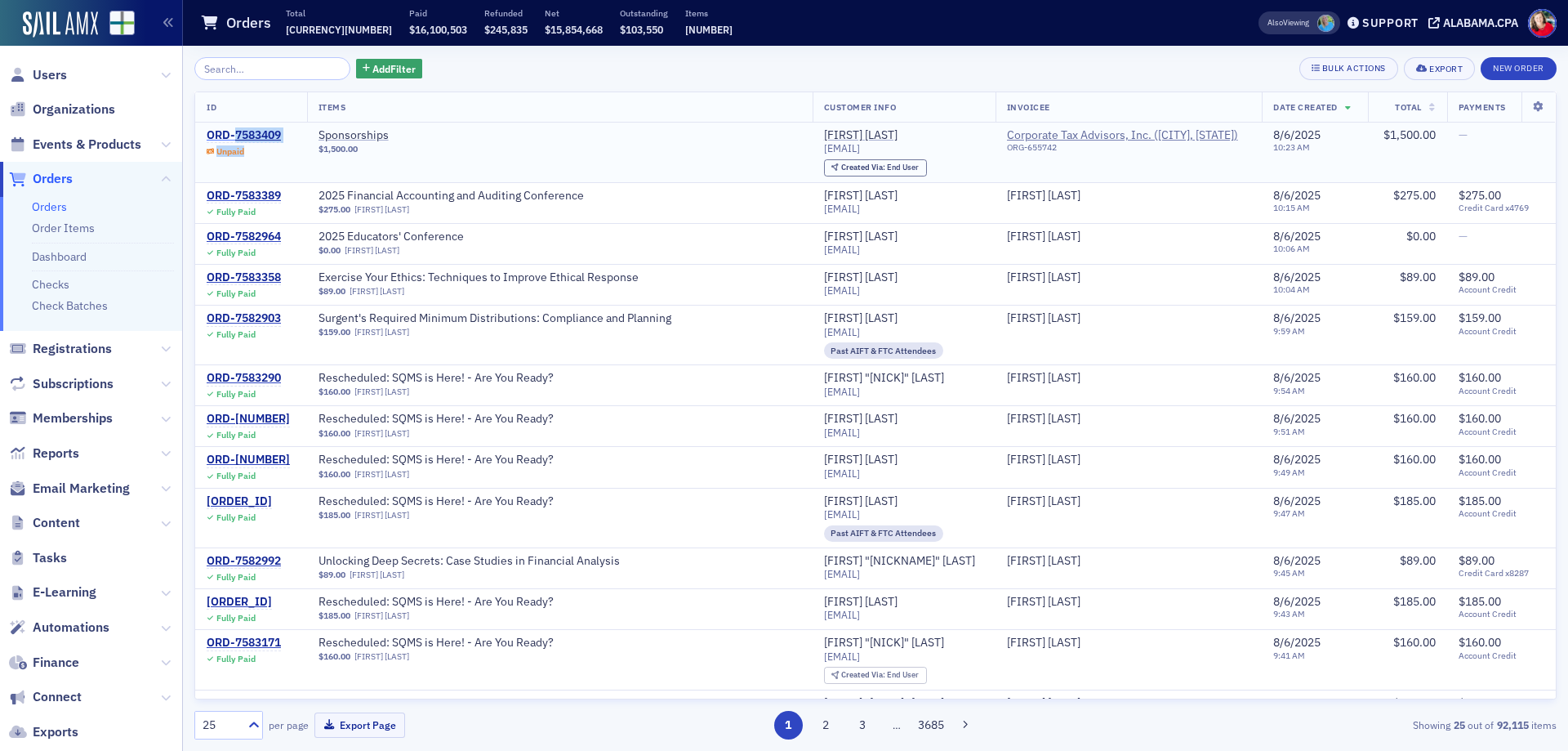 drag, startPoint x: 284, startPoint y: 134, endPoint x: 235, endPoint y: 136, distance: 49.040799 